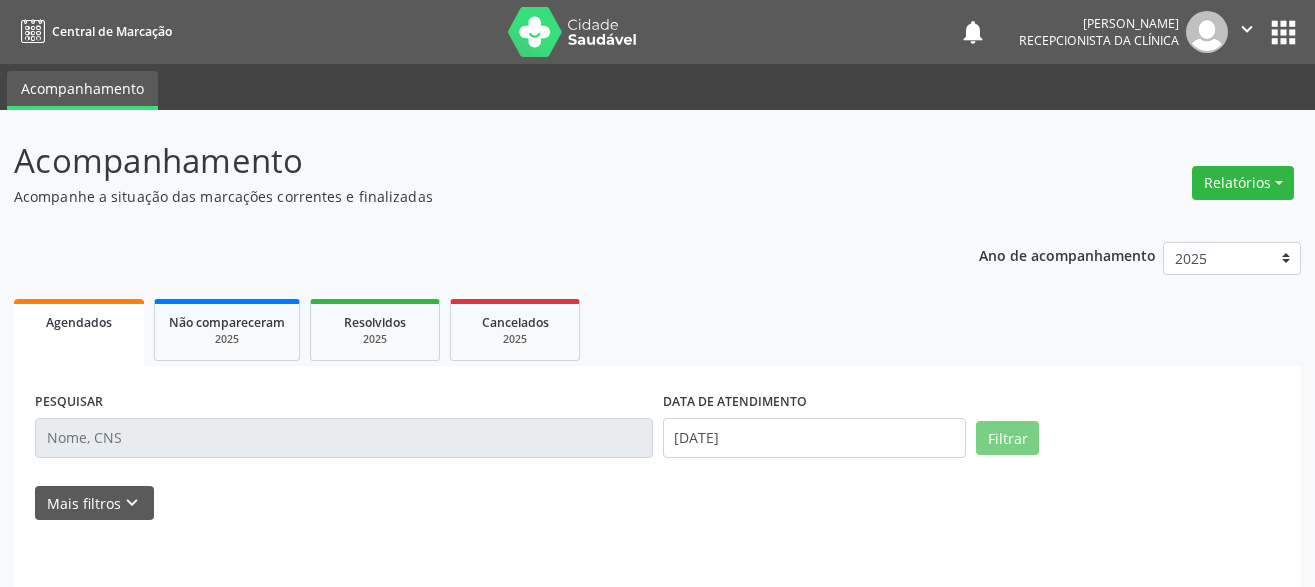 scroll, scrollTop: 0, scrollLeft: 0, axis: both 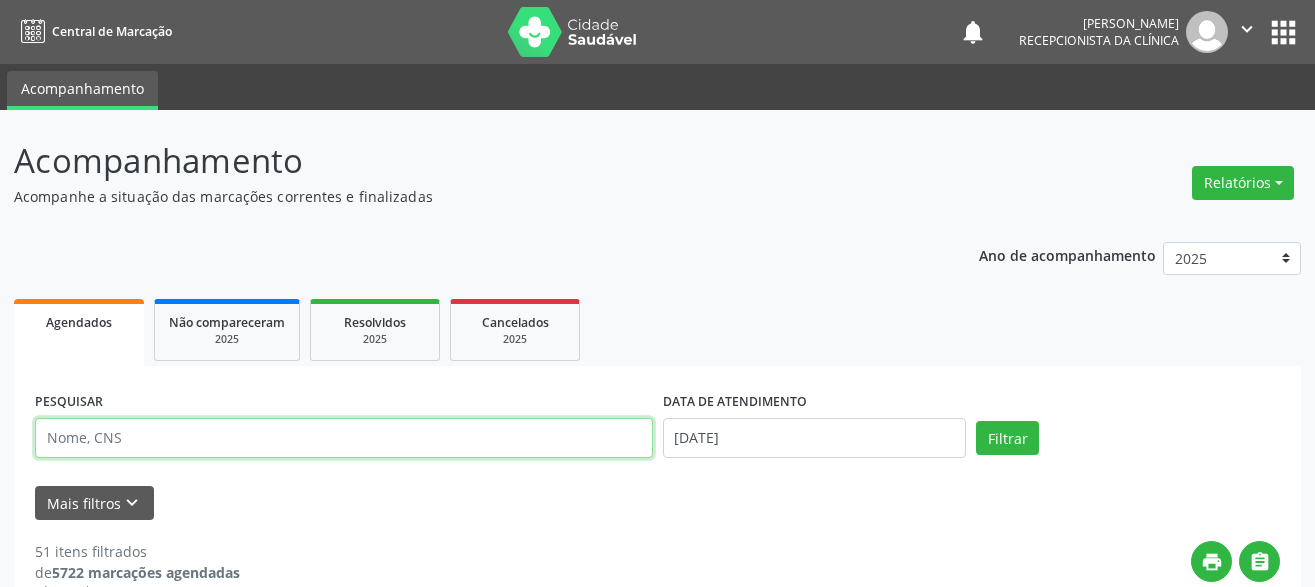 click at bounding box center [344, 438] 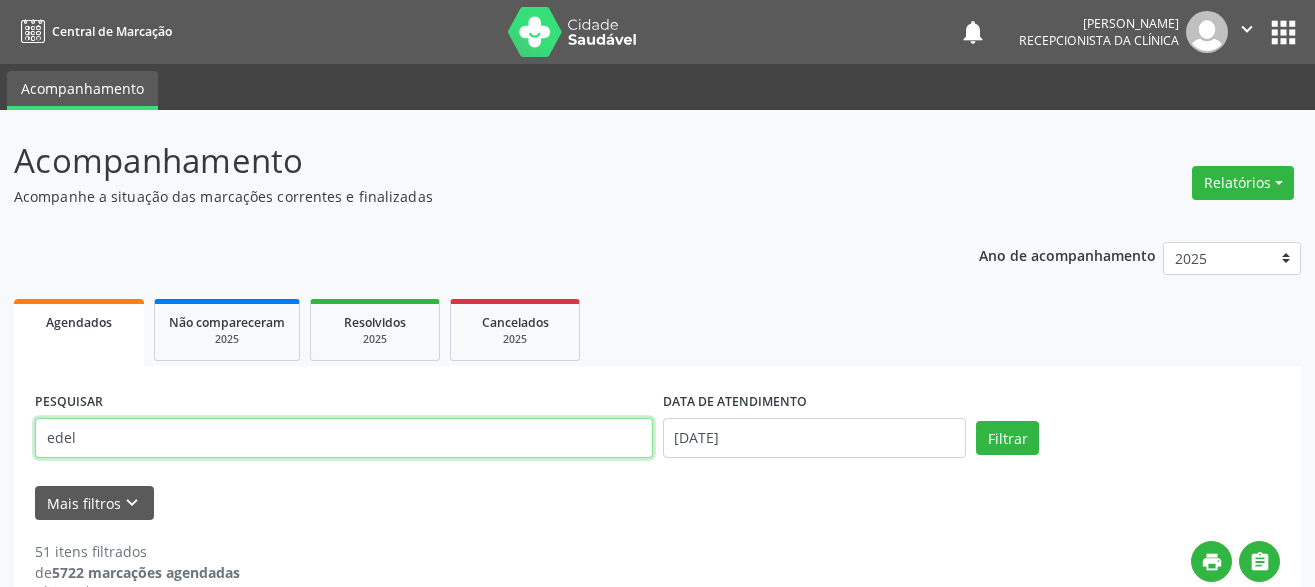 type on "edel" 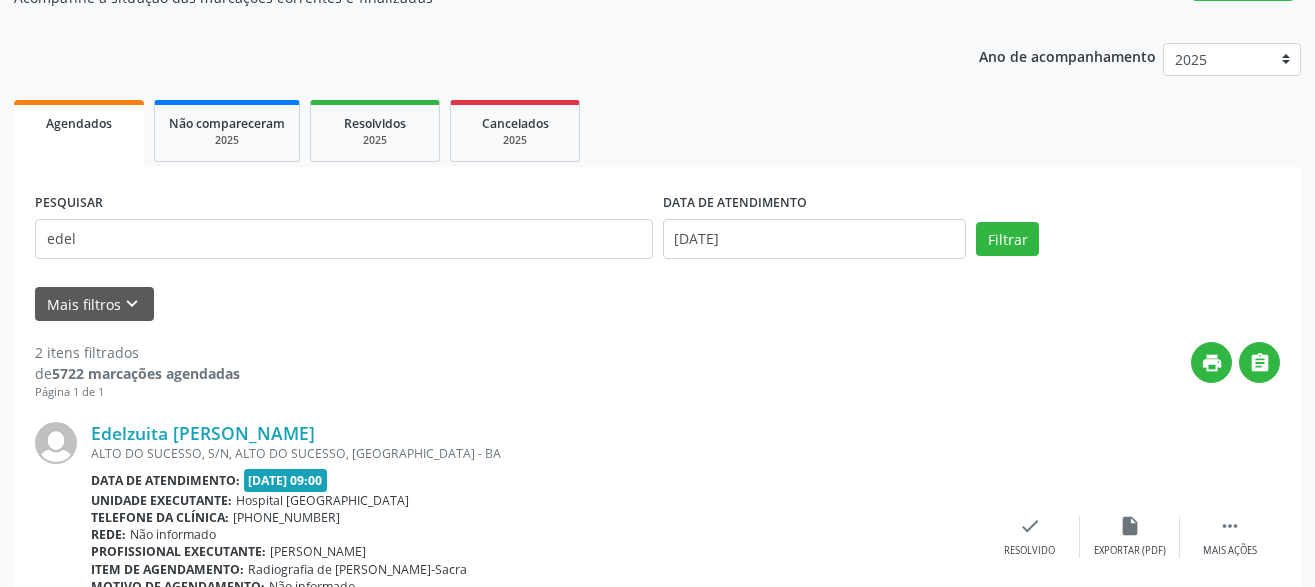 scroll, scrollTop: 296, scrollLeft: 0, axis: vertical 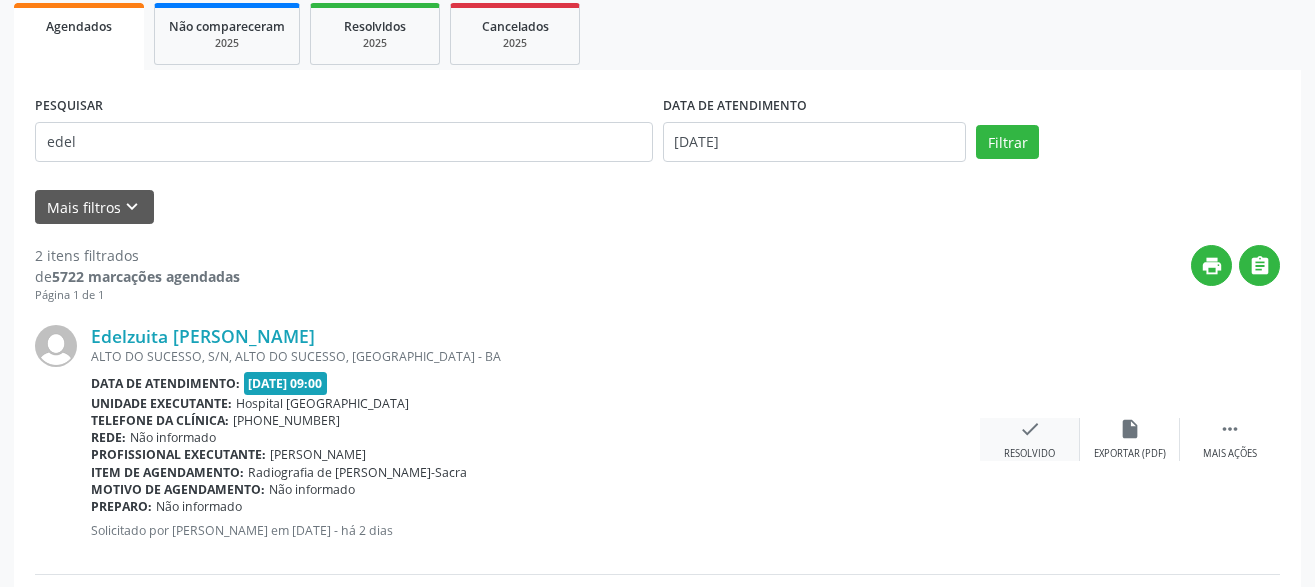 click on "check" at bounding box center [1030, 429] 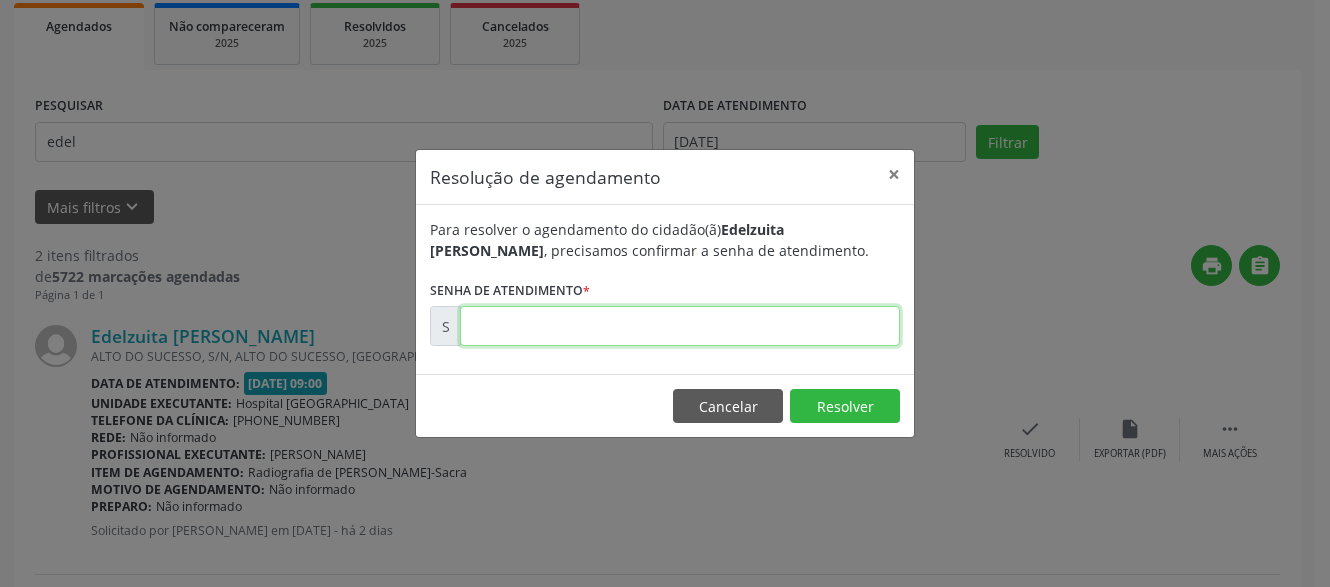 click at bounding box center (680, 326) 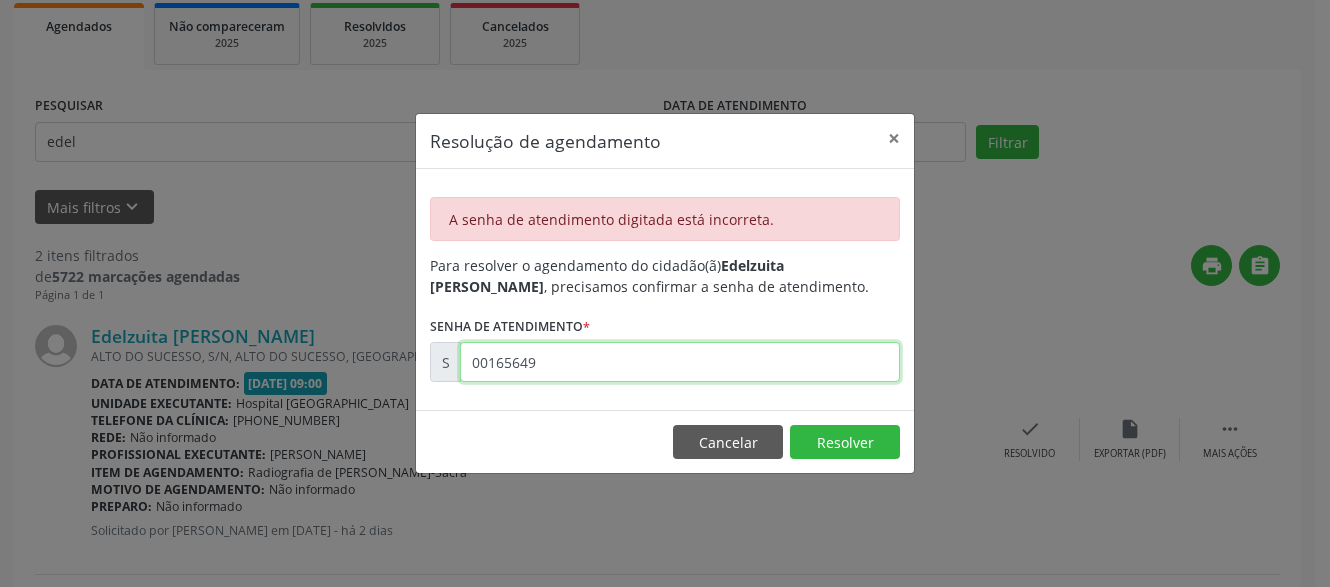 drag, startPoint x: 609, startPoint y: 365, endPoint x: 292, endPoint y: 363, distance: 317.00632 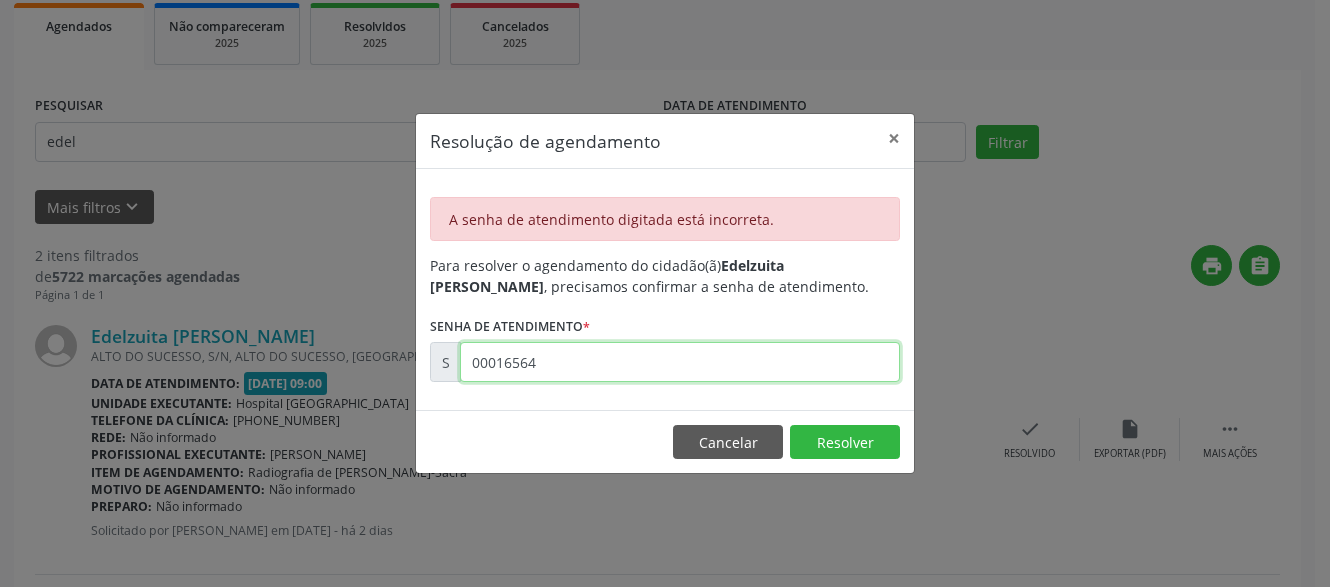 type on "00165649" 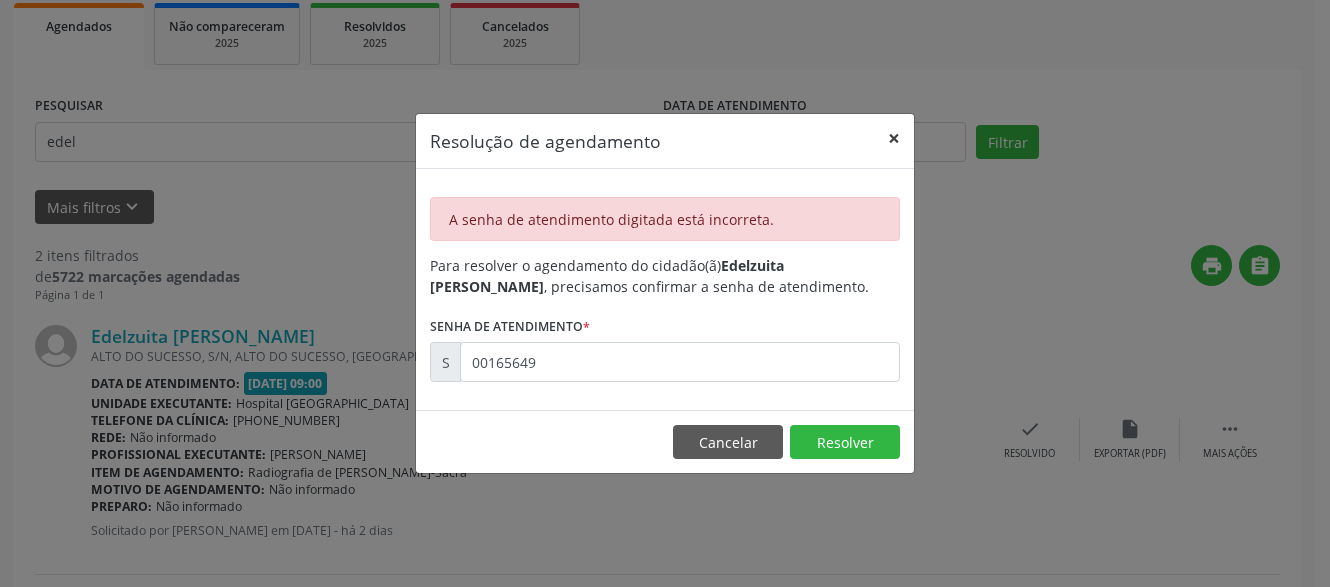 click on "×" at bounding box center [894, 138] 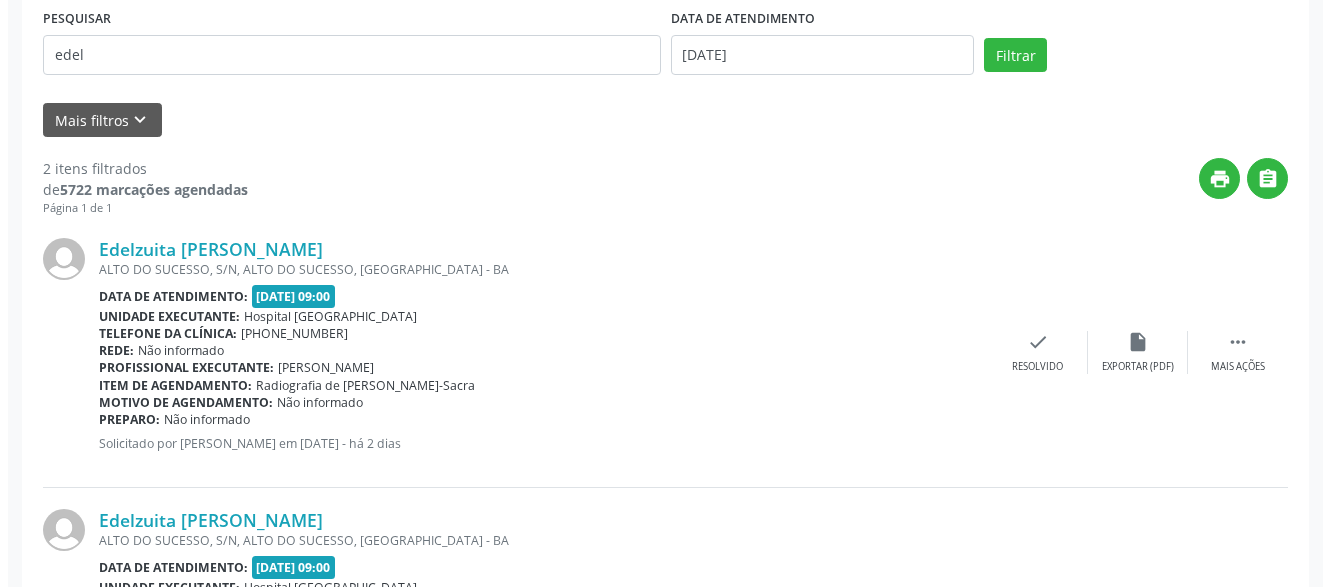 scroll, scrollTop: 496, scrollLeft: 0, axis: vertical 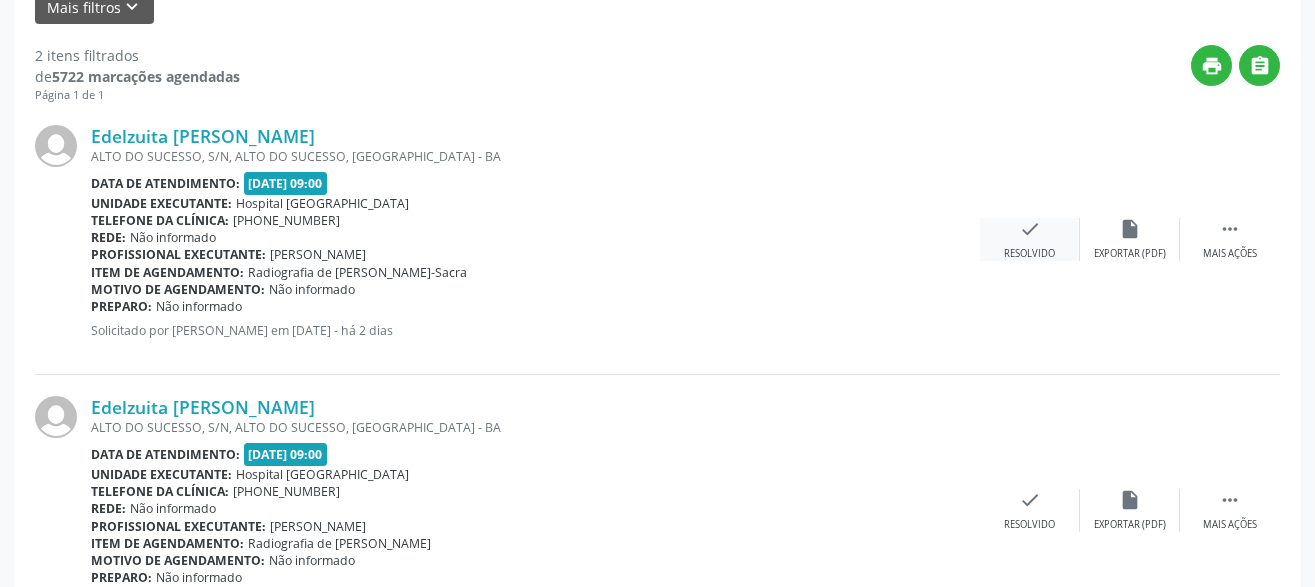 click on "check
Resolvido" at bounding box center [1030, 239] 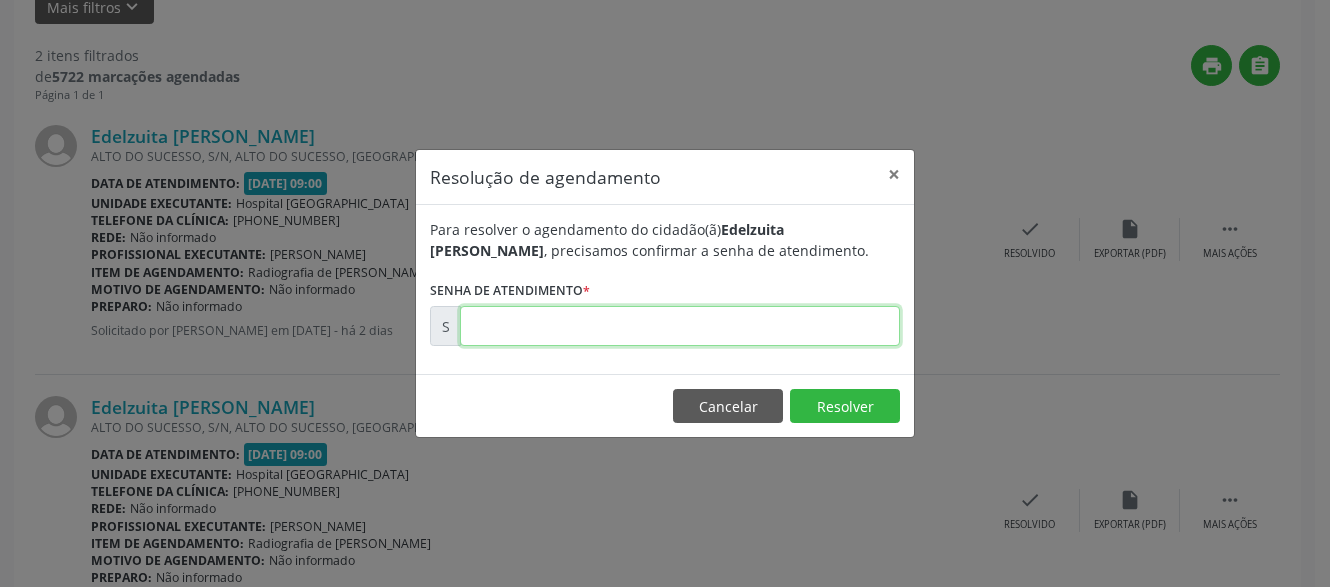 click at bounding box center [680, 326] 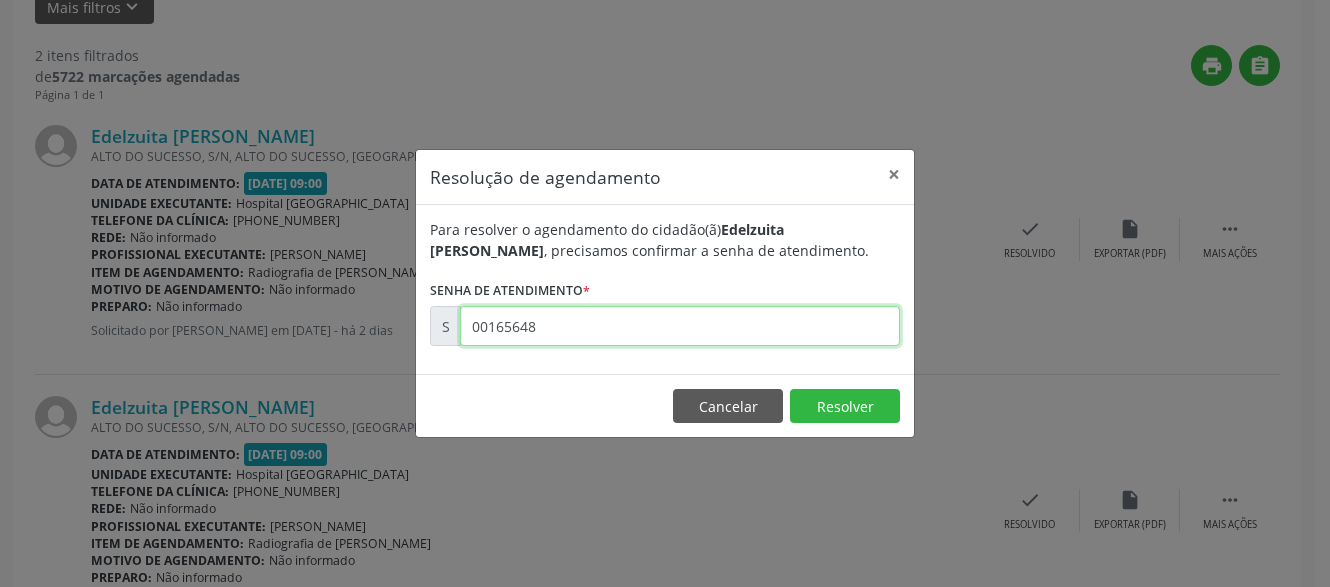 type on "00165648" 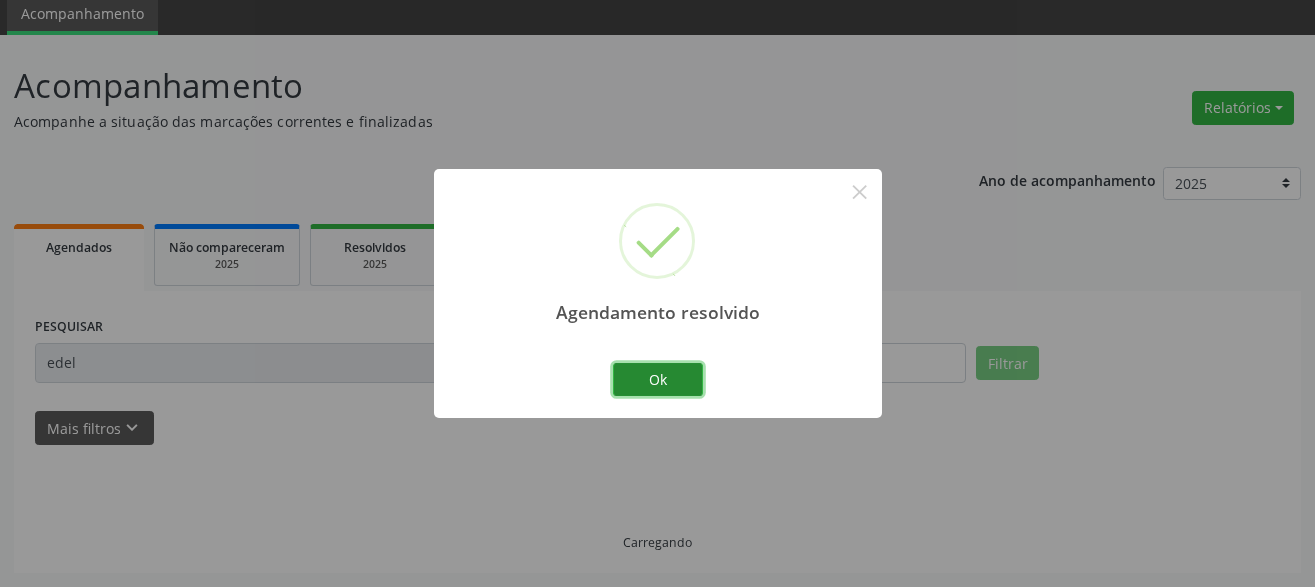 click on "Ok" at bounding box center (658, 380) 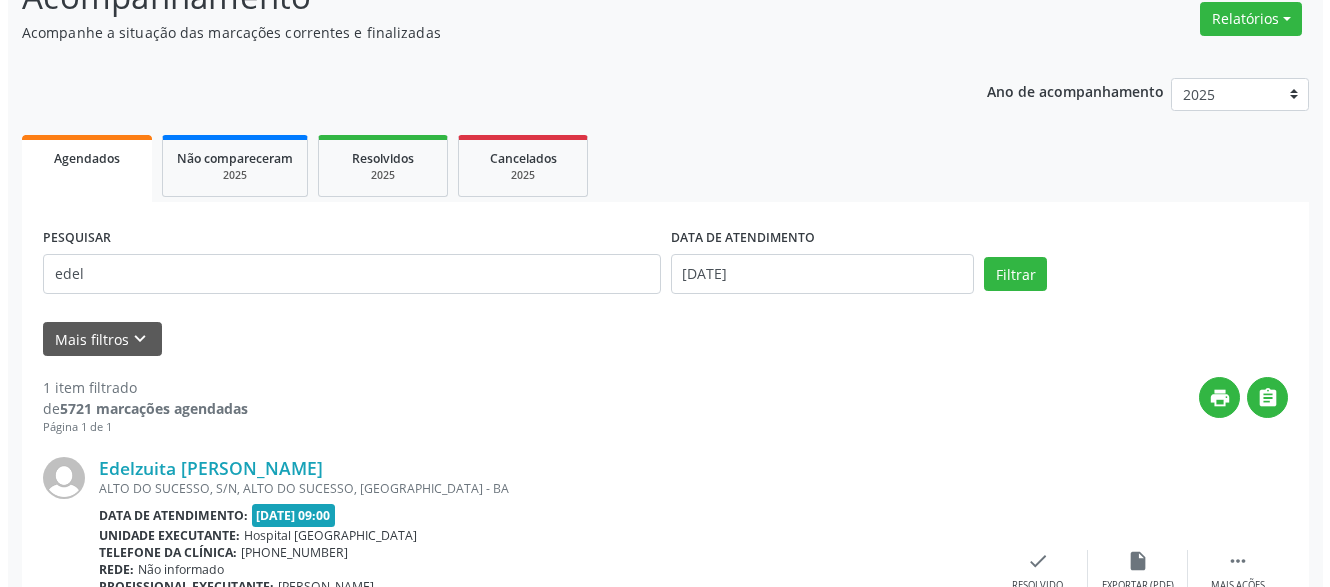 scroll, scrollTop: 318, scrollLeft: 0, axis: vertical 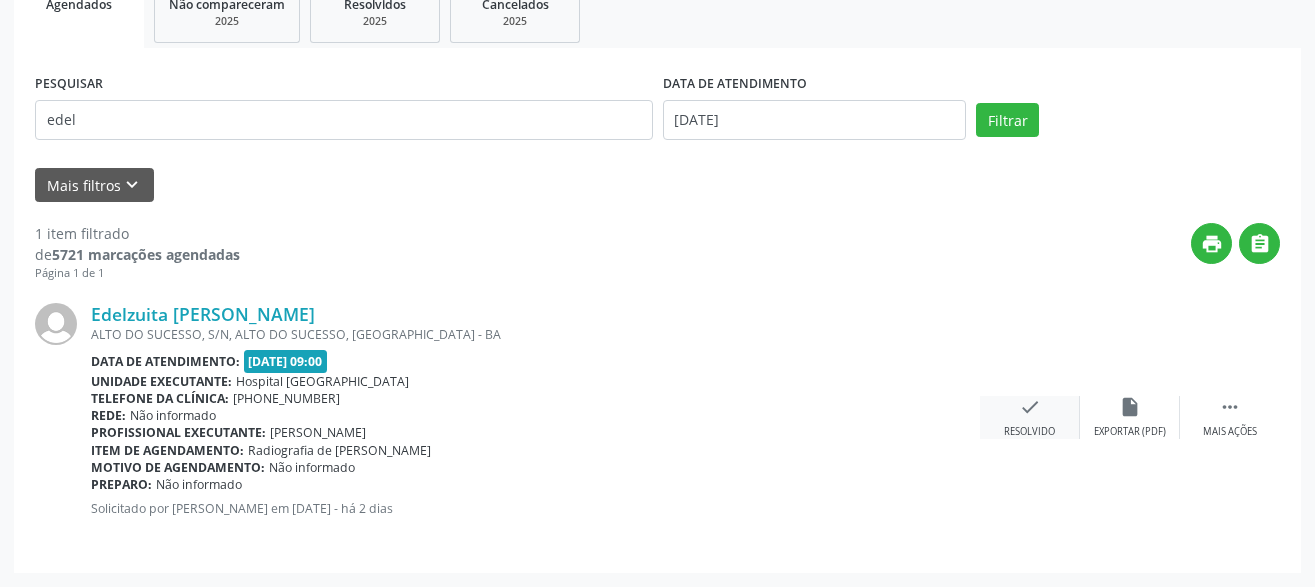 click on "check
Resolvido" at bounding box center [1030, 417] 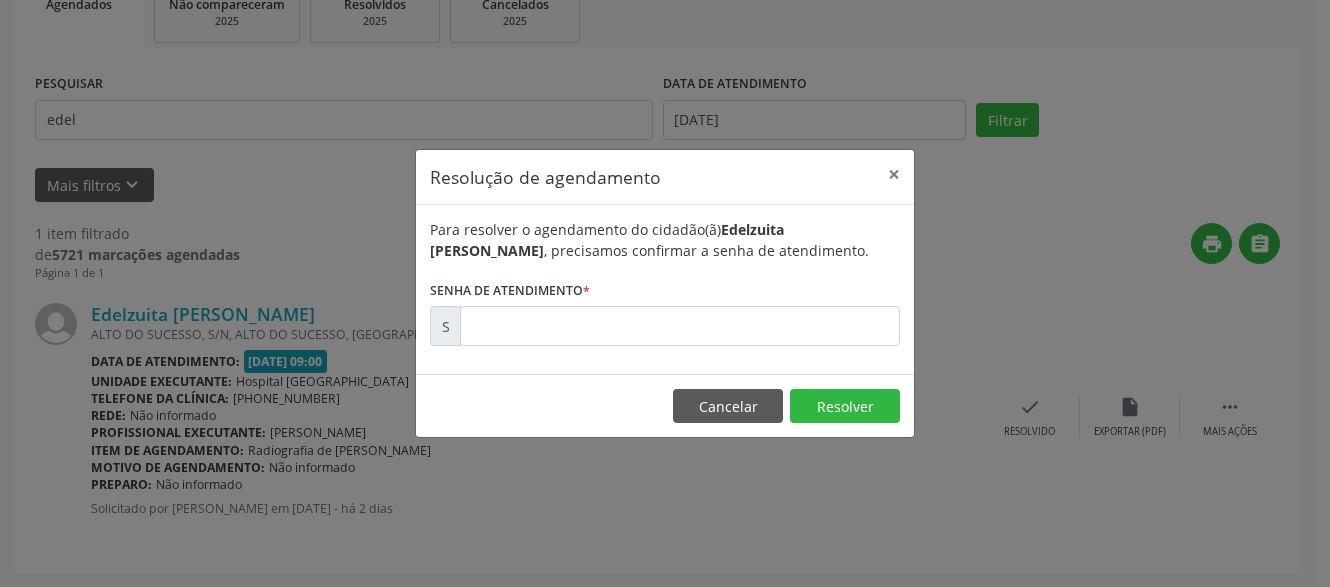 click on "Para resolver o agendamento do cidadão(ã)  Edelzuita Goncalves da Silva ,
precisamos confirmar a senha de atendimento.
Senha de atendimento
*
S" at bounding box center (665, 282) 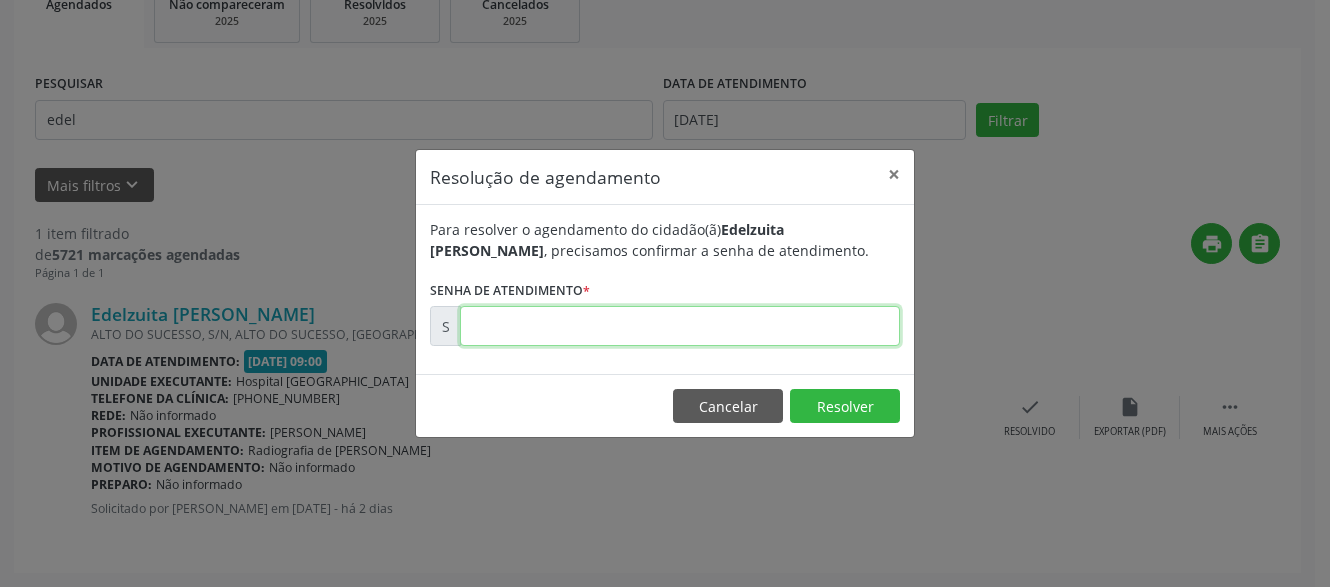 click at bounding box center [680, 326] 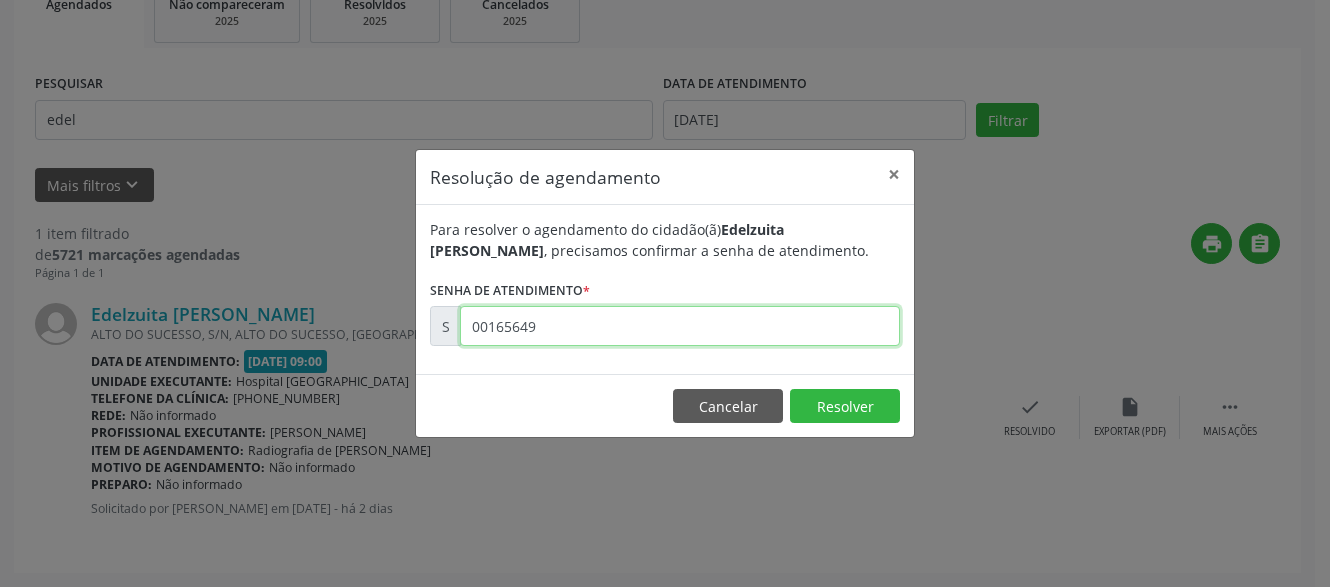 type on "00165649" 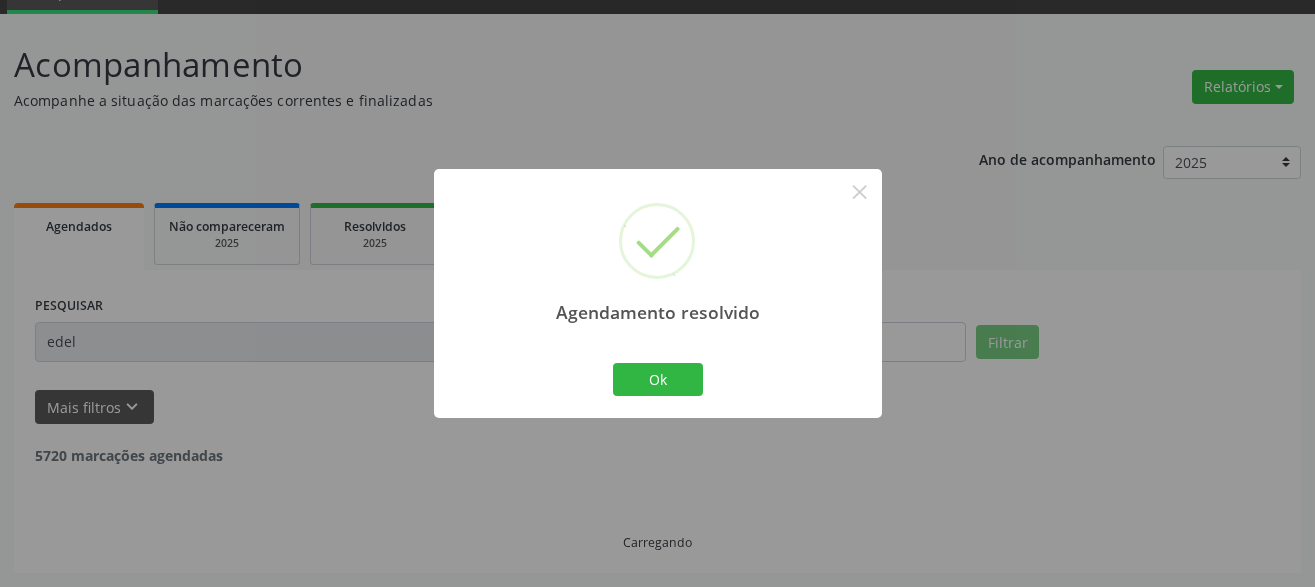scroll, scrollTop: 31, scrollLeft: 0, axis: vertical 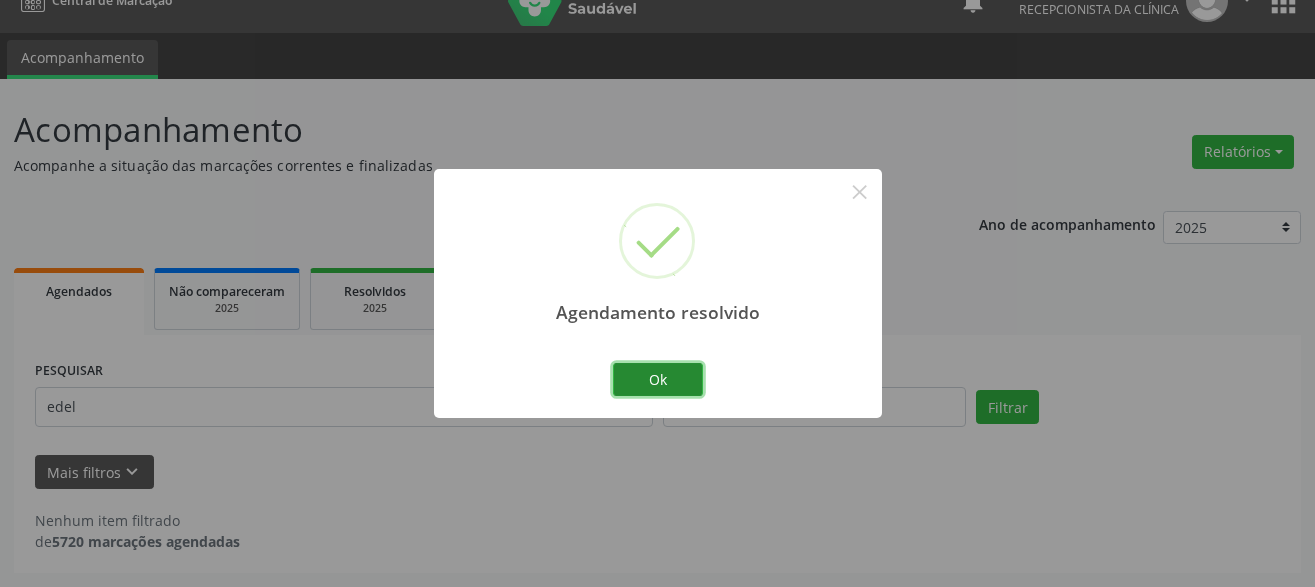 click on "Ok" at bounding box center (658, 380) 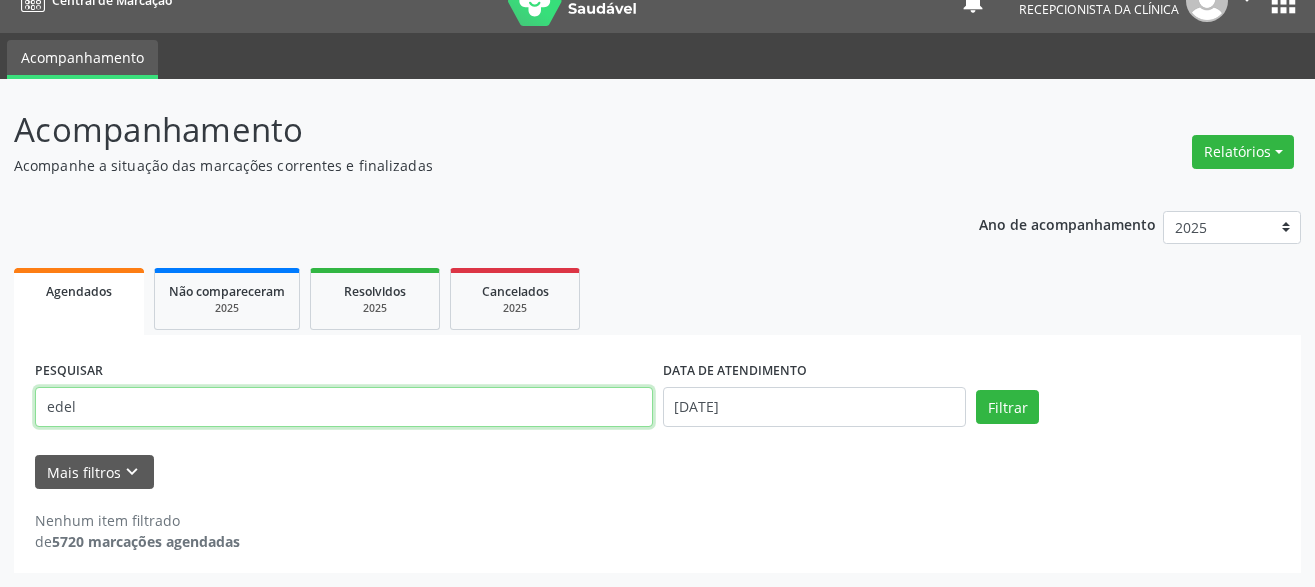 drag, startPoint x: 152, startPoint y: 417, endPoint x: -18, endPoint y: 409, distance: 170.18813 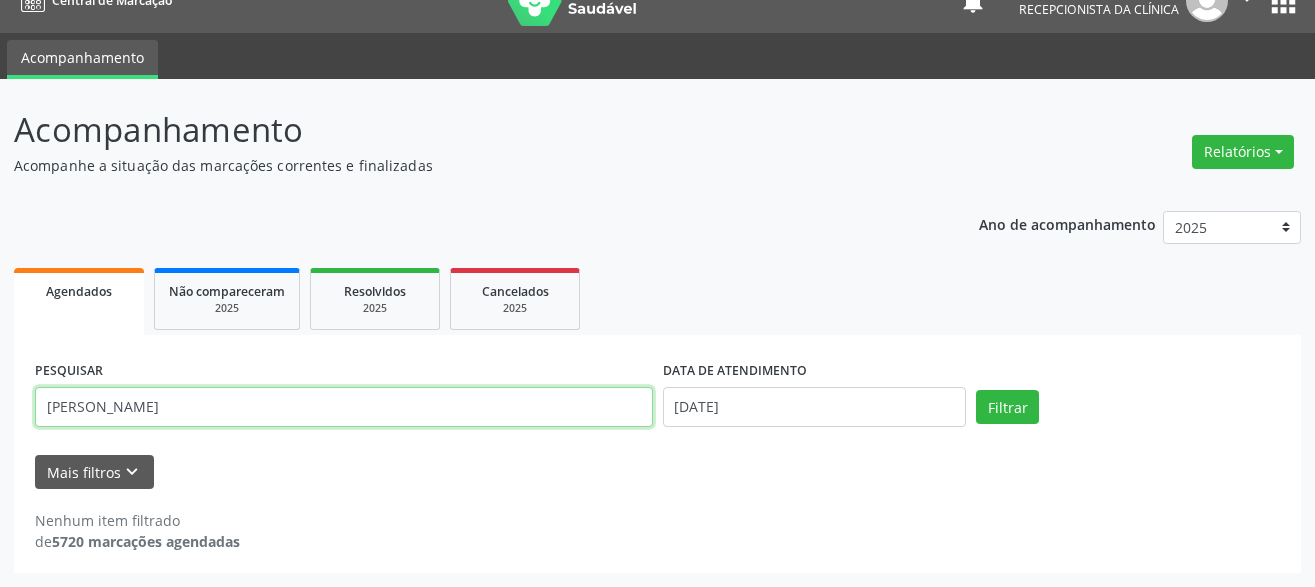 type on "maria de fa" 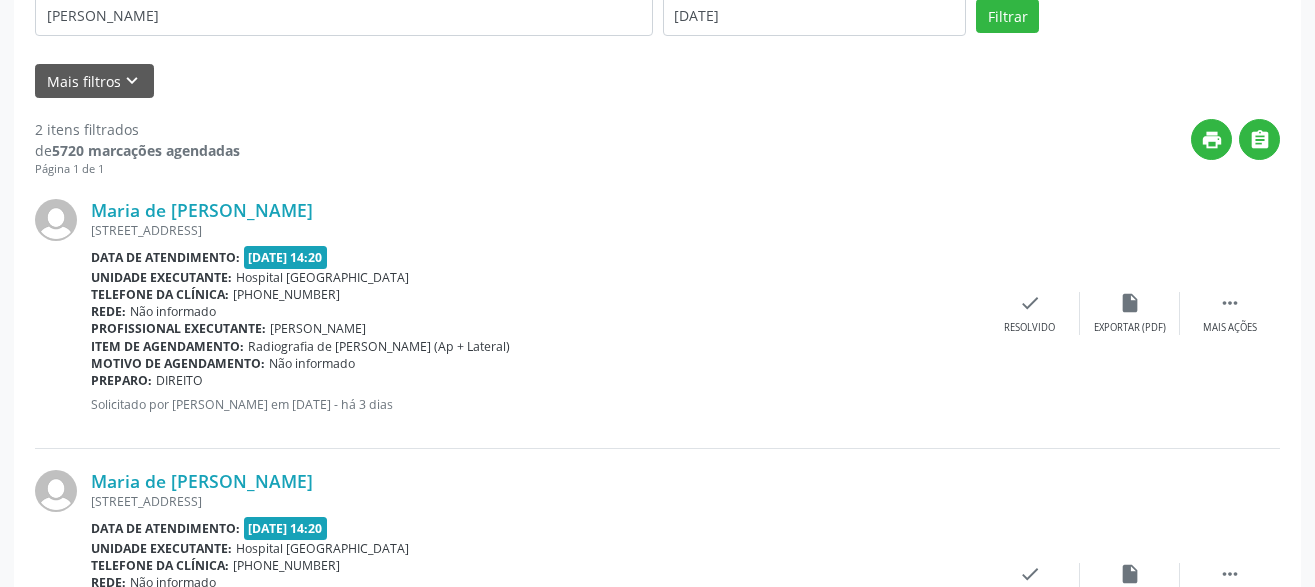 scroll, scrollTop: 531, scrollLeft: 0, axis: vertical 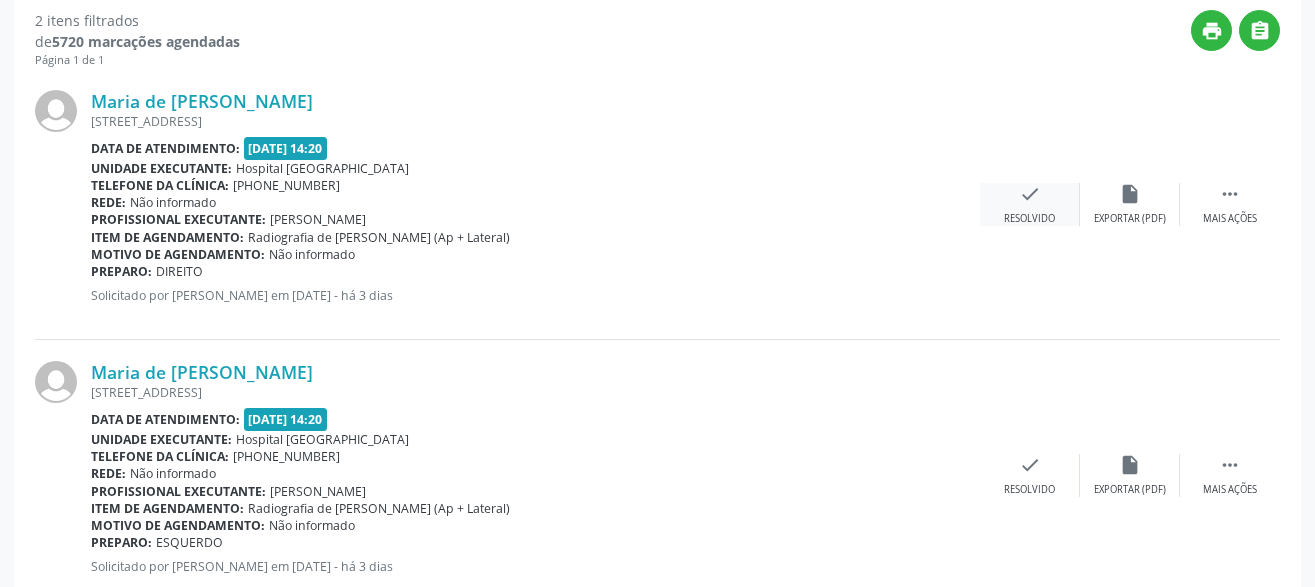 click on "check" at bounding box center (1030, 194) 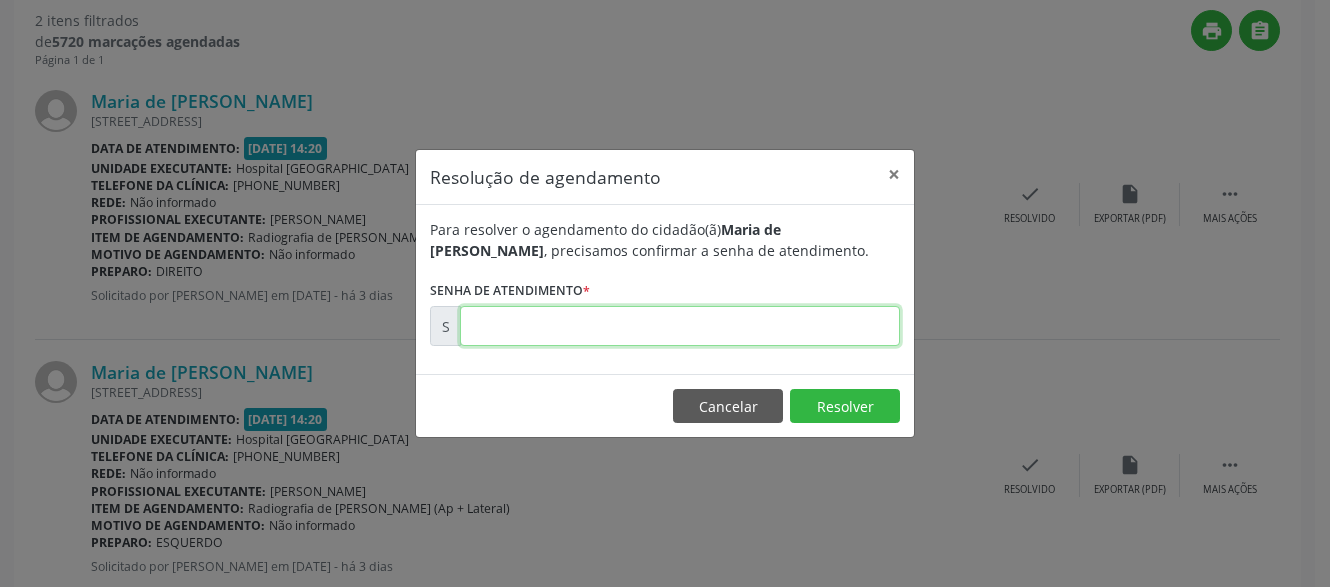 click at bounding box center (680, 326) 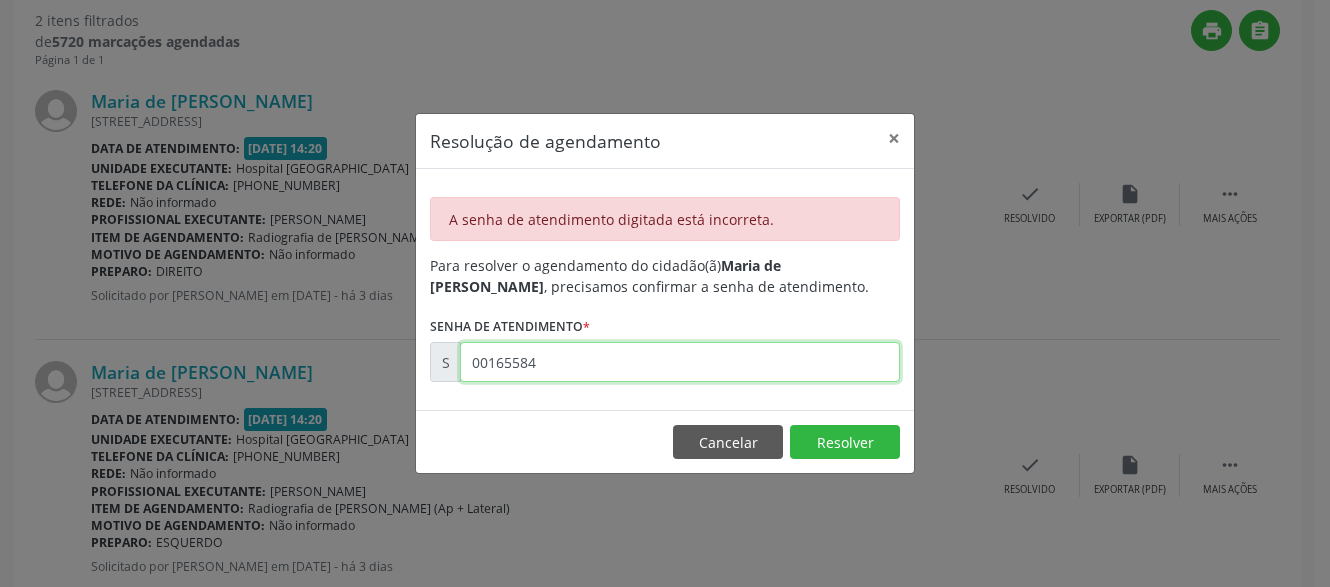 click on "00165584" at bounding box center (680, 362) 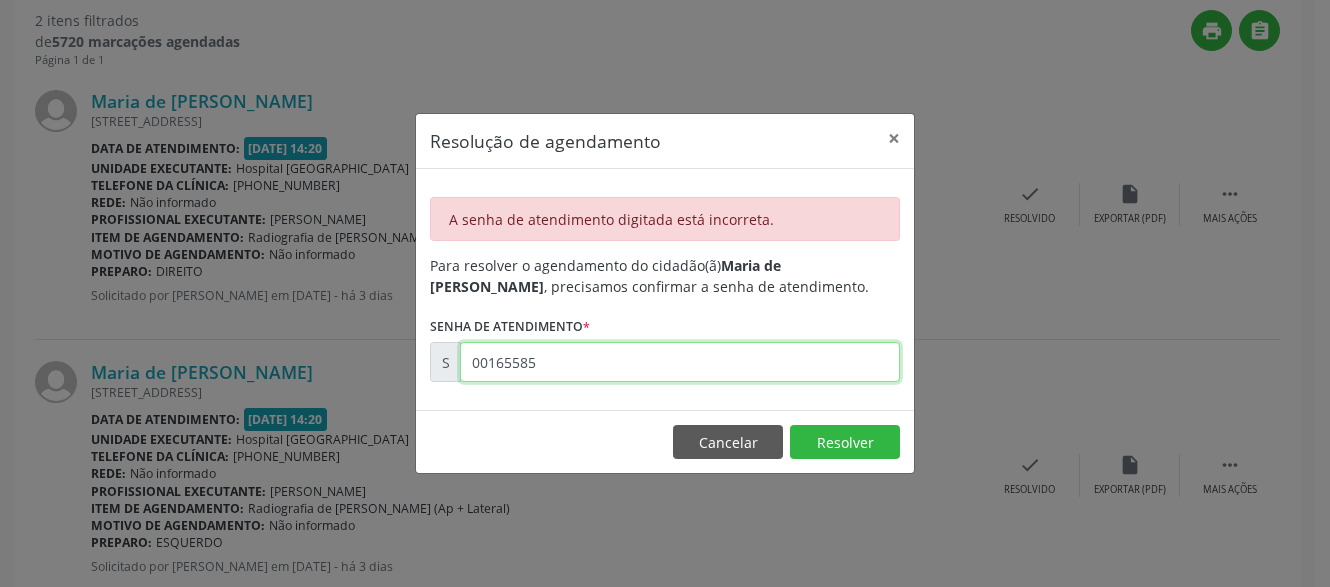 type on "00165585" 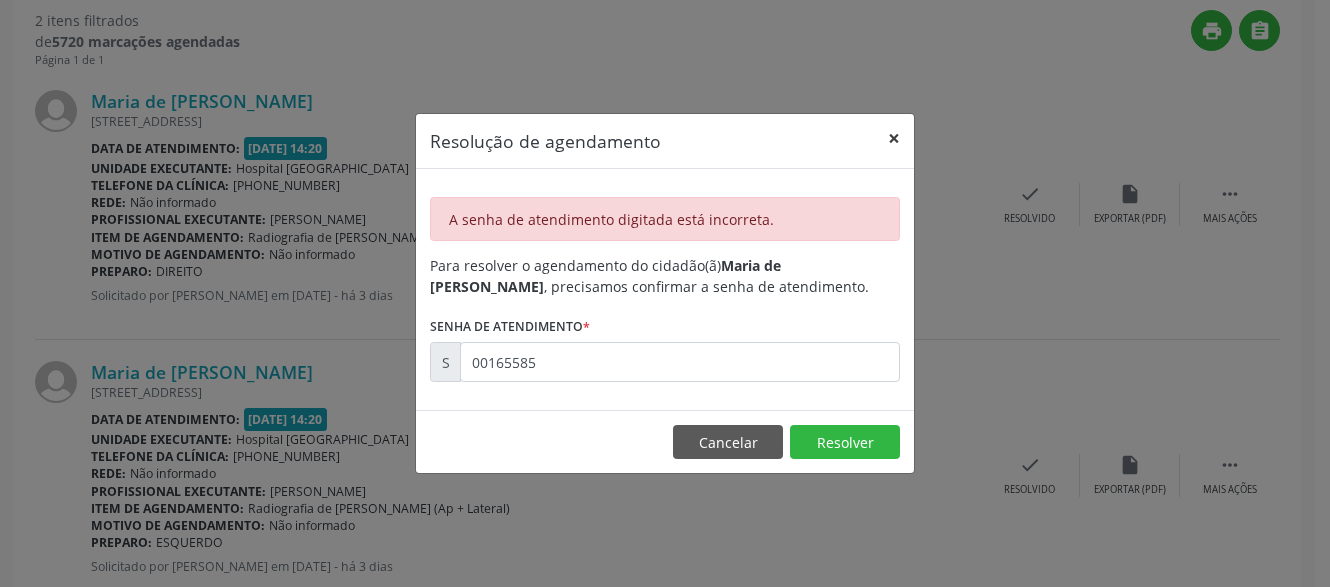 click on "×" at bounding box center [894, 138] 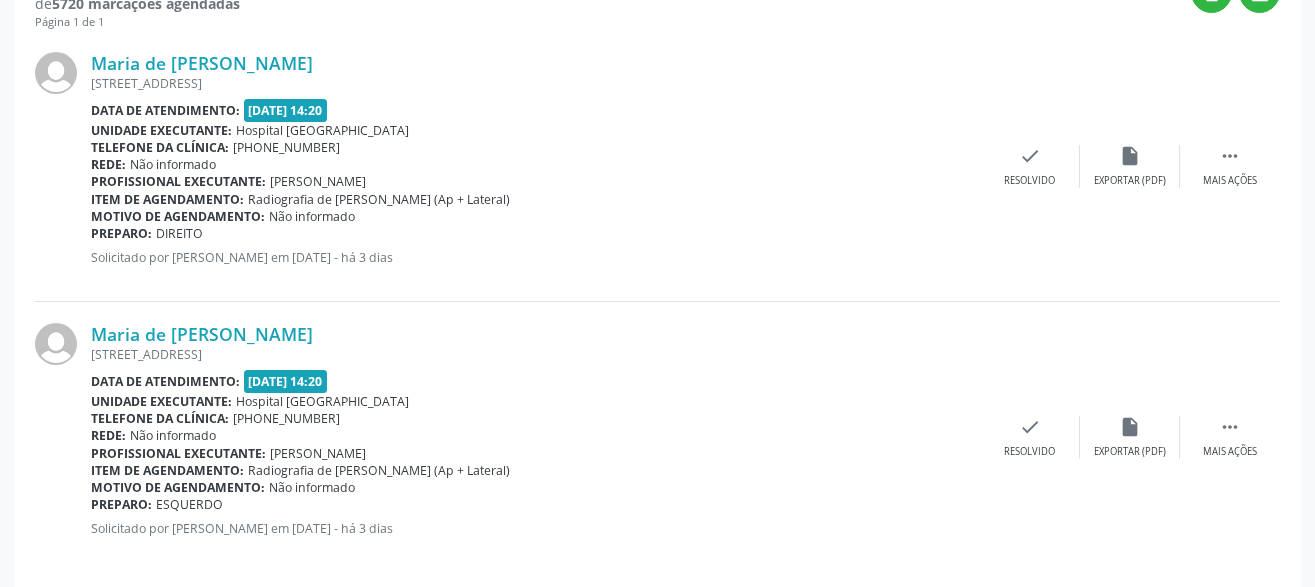 scroll, scrollTop: 589, scrollLeft: 0, axis: vertical 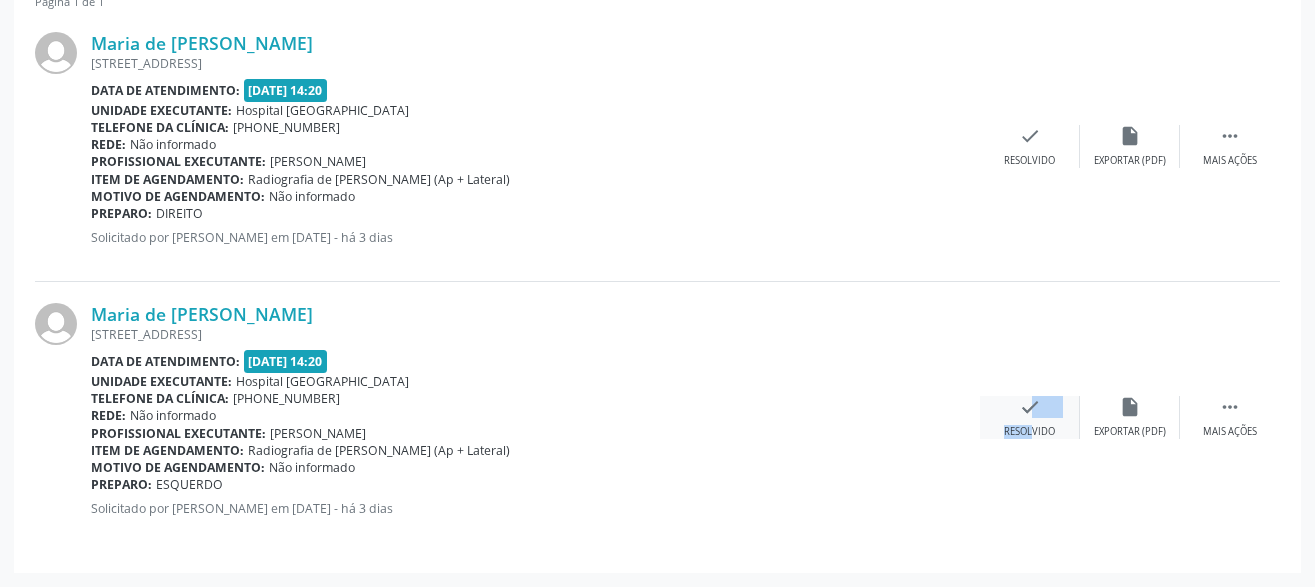 click on "check
Resolvido" at bounding box center (1030, 417) 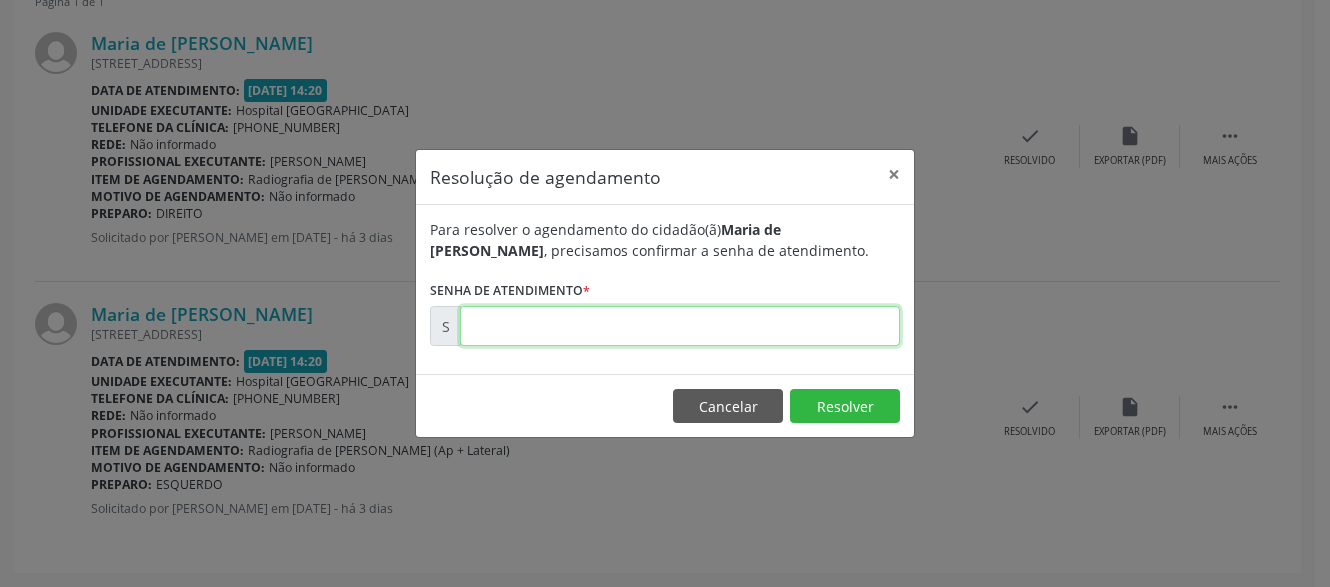 click at bounding box center [680, 326] 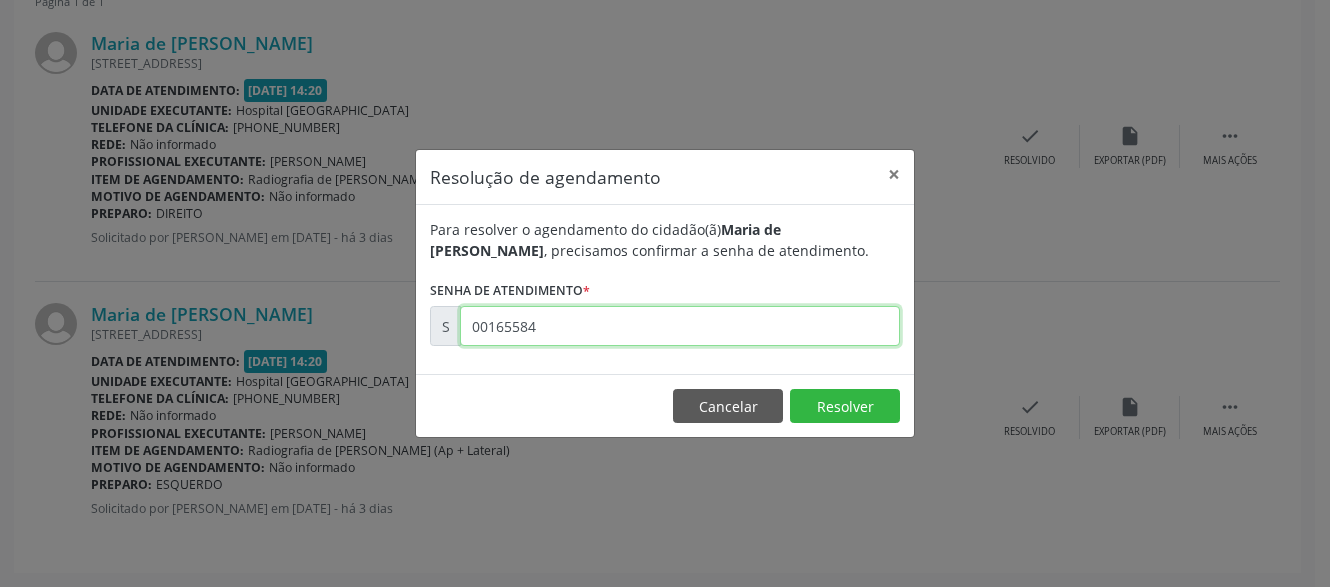 type on "00165584" 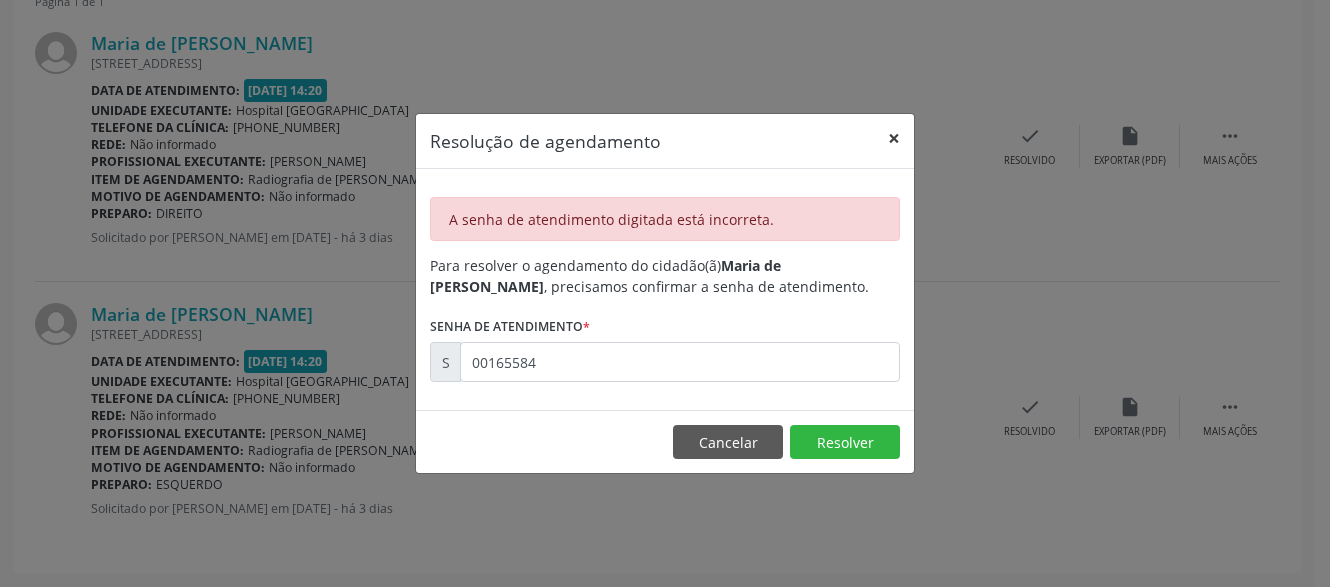 click on "×" at bounding box center [894, 138] 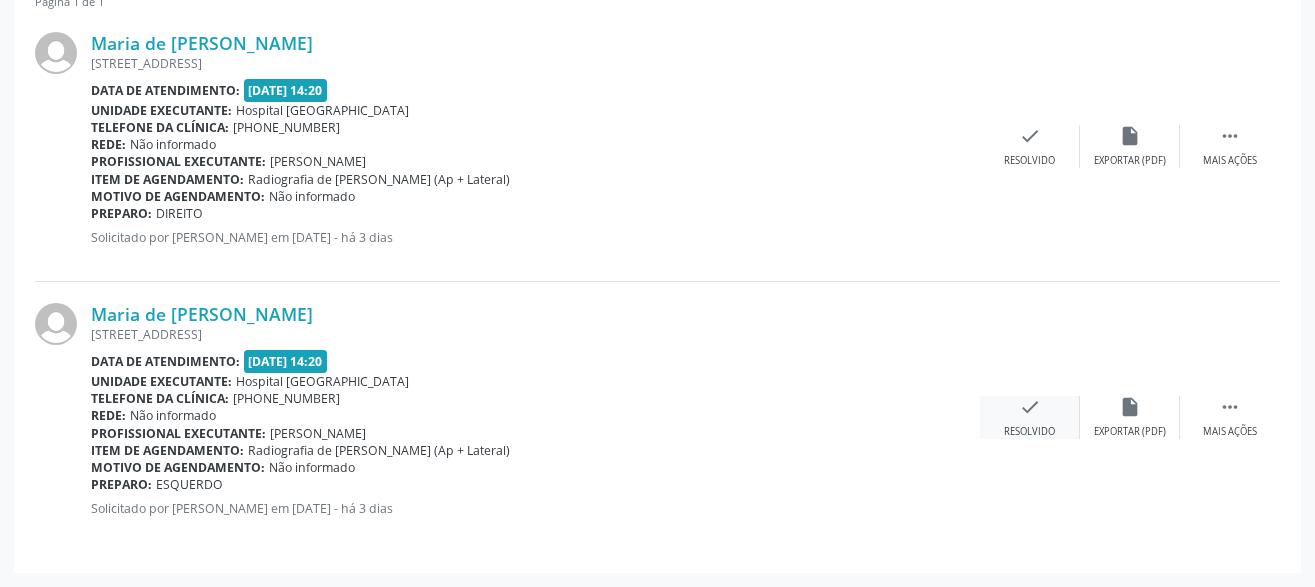 click on "check
Resolvido" at bounding box center (1030, 417) 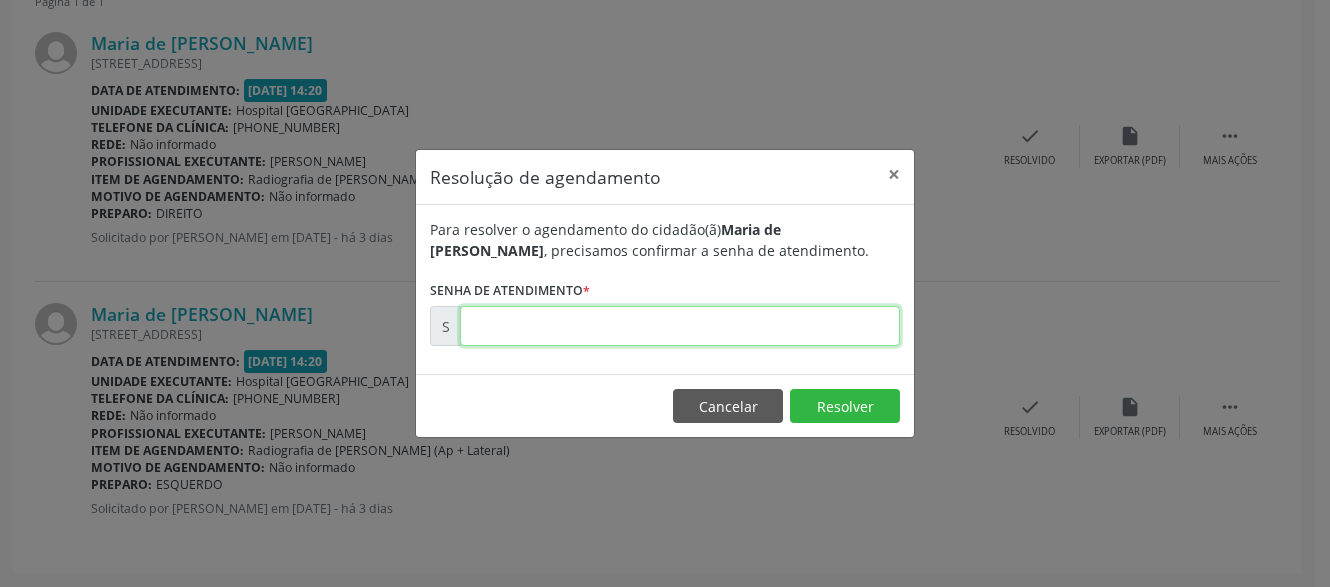 click at bounding box center [680, 326] 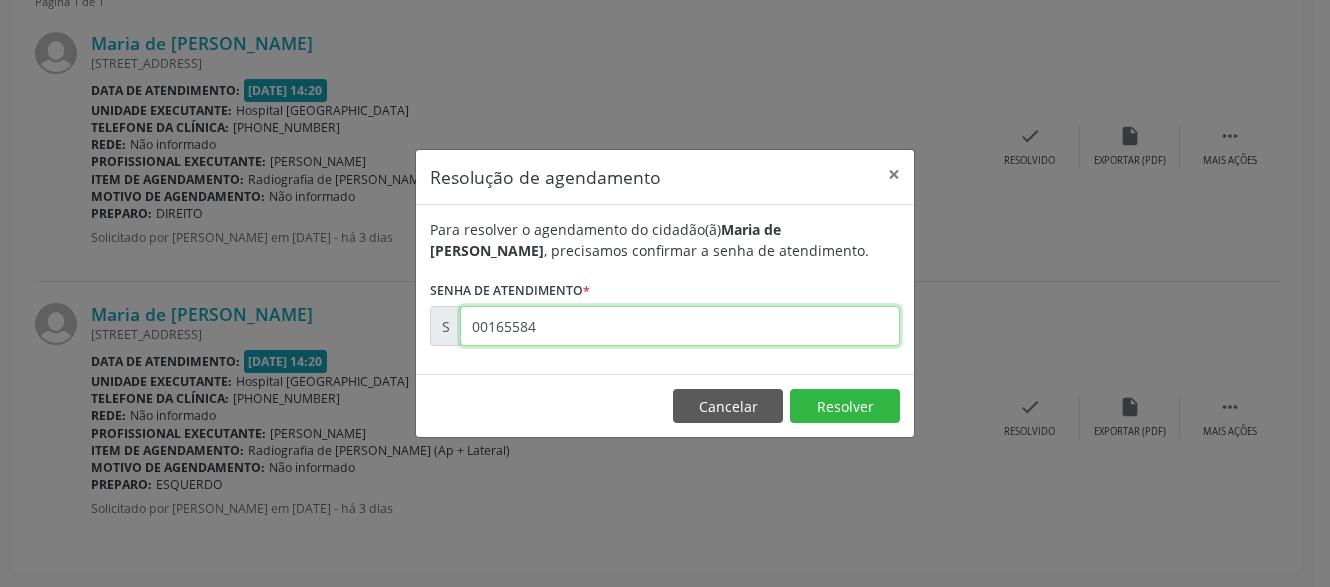 type on "00165584" 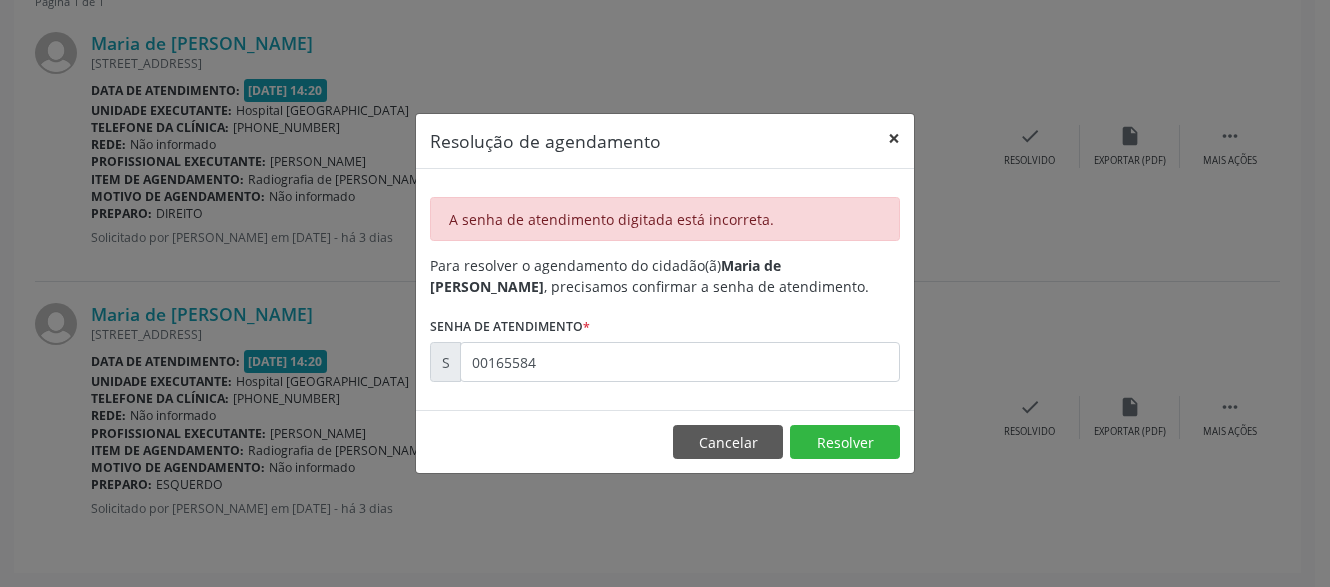 drag, startPoint x: 899, startPoint y: 128, endPoint x: 1122, endPoint y: 344, distance: 310.45935 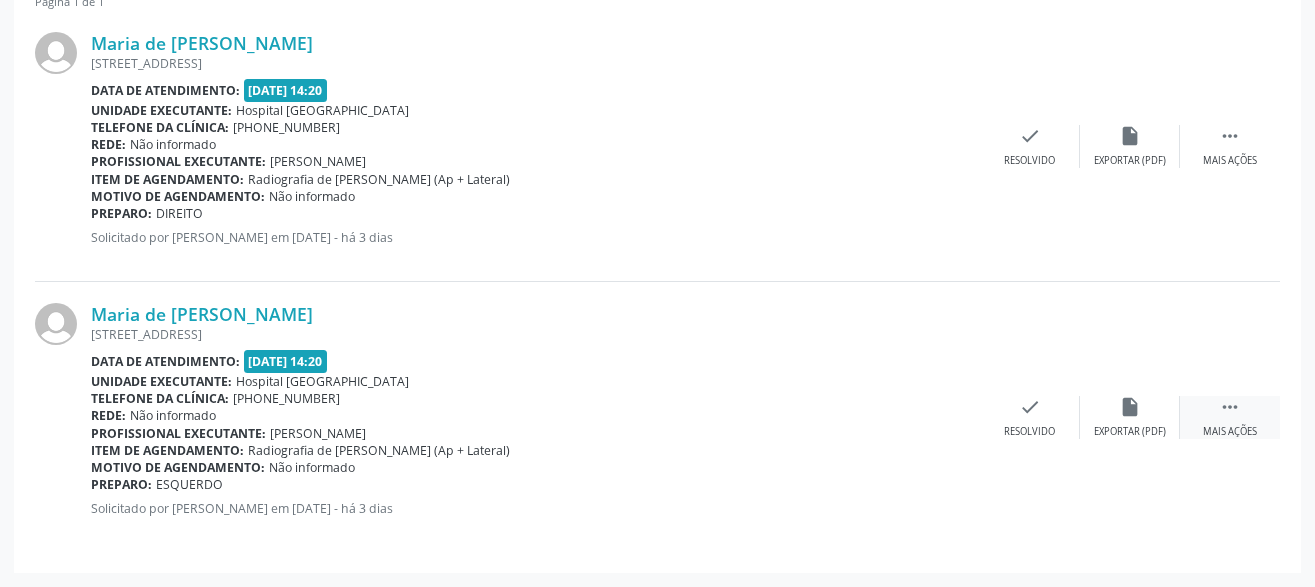 drag, startPoint x: 1227, startPoint y: 387, endPoint x: 1228, endPoint y: 405, distance: 18.027756 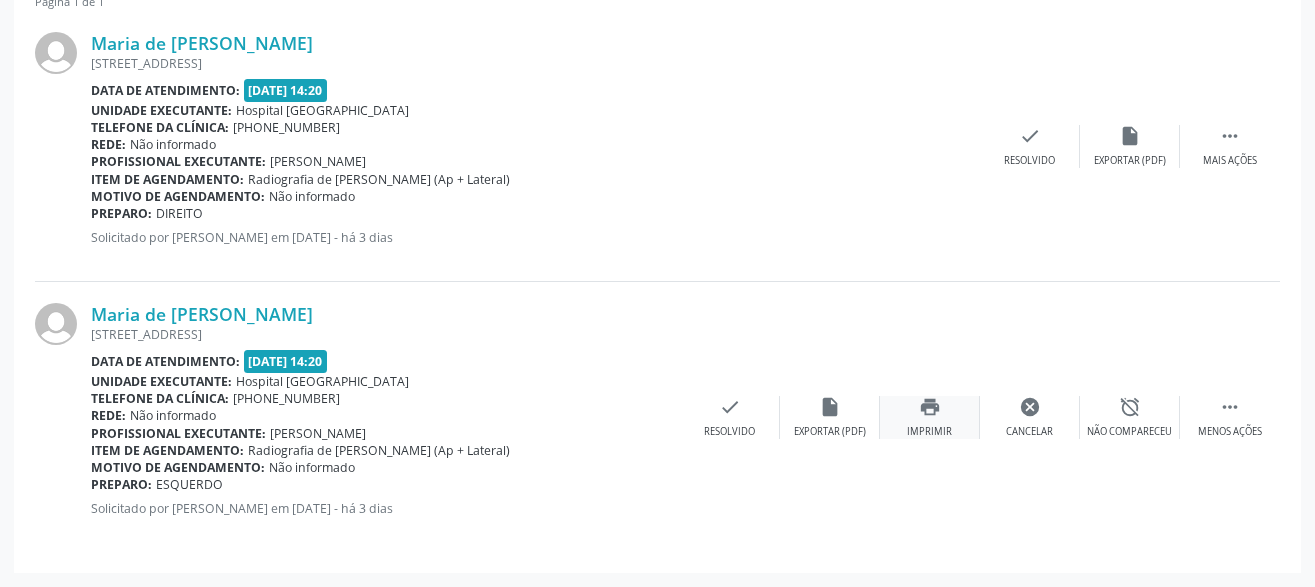 click on "print
Imprimir" at bounding box center [930, 417] 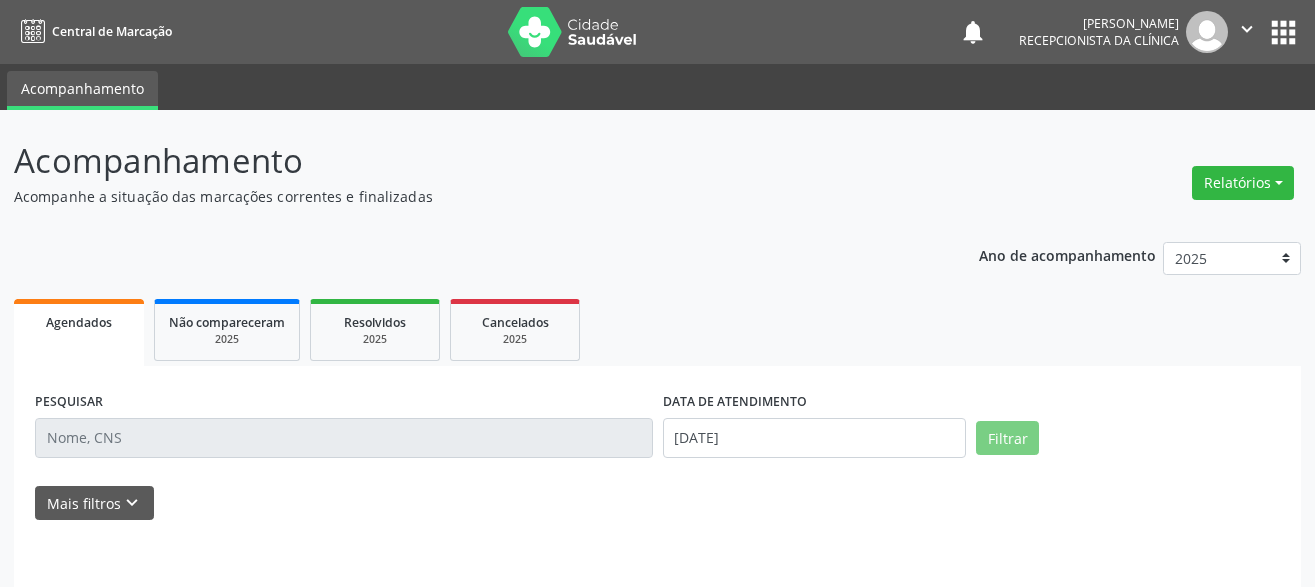 scroll, scrollTop: 0, scrollLeft: 0, axis: both 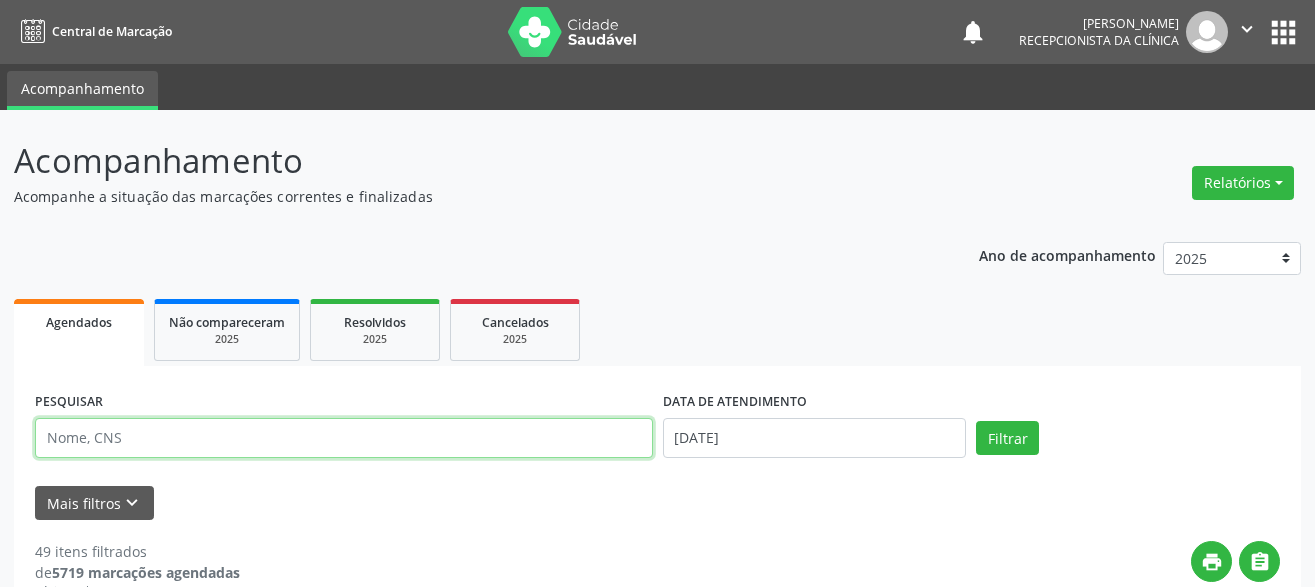 click at bounding box center [344, 438] 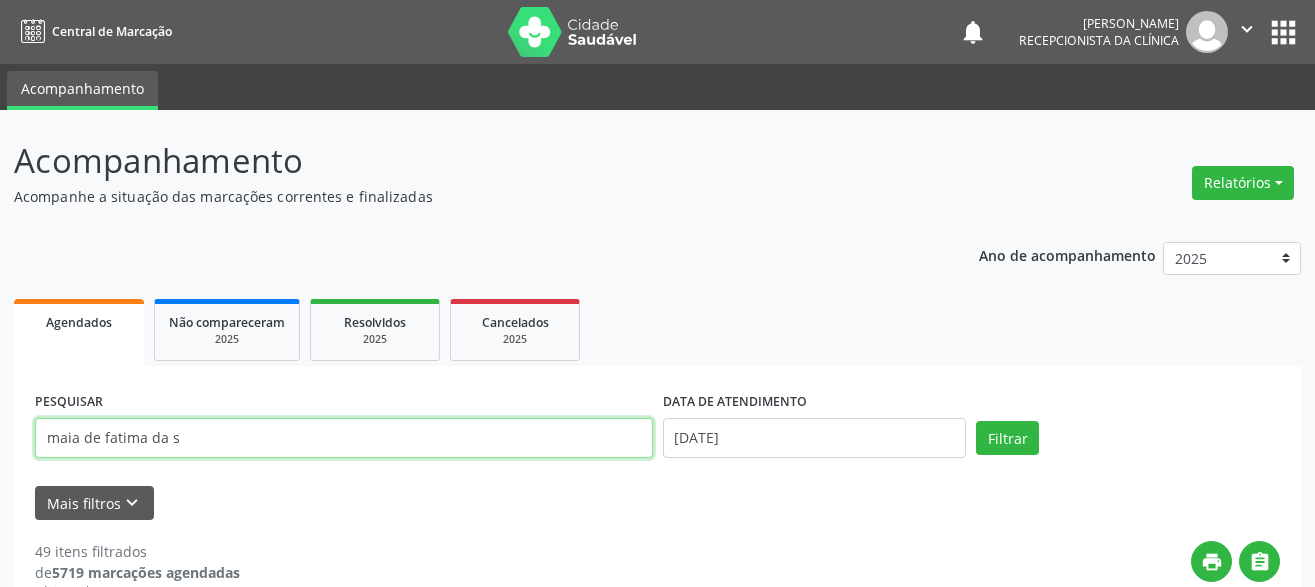 click on "Filtrar" at bounding box center (1007, 438) 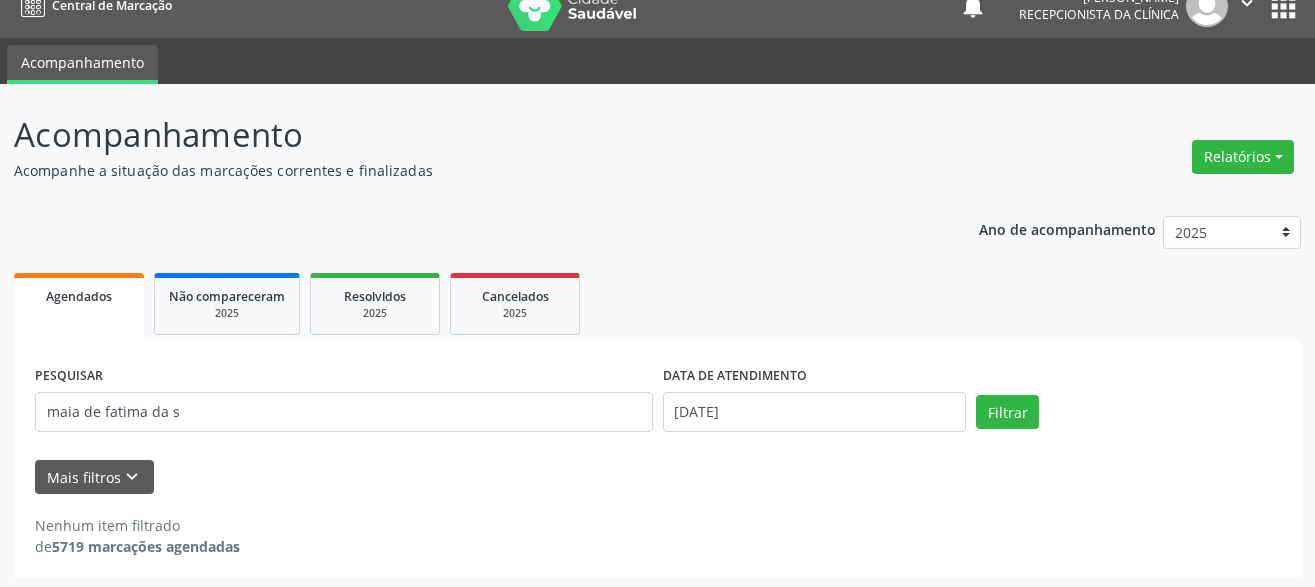 scroll, scrollTop: 31, scrollLeft: 0, axis: vertical 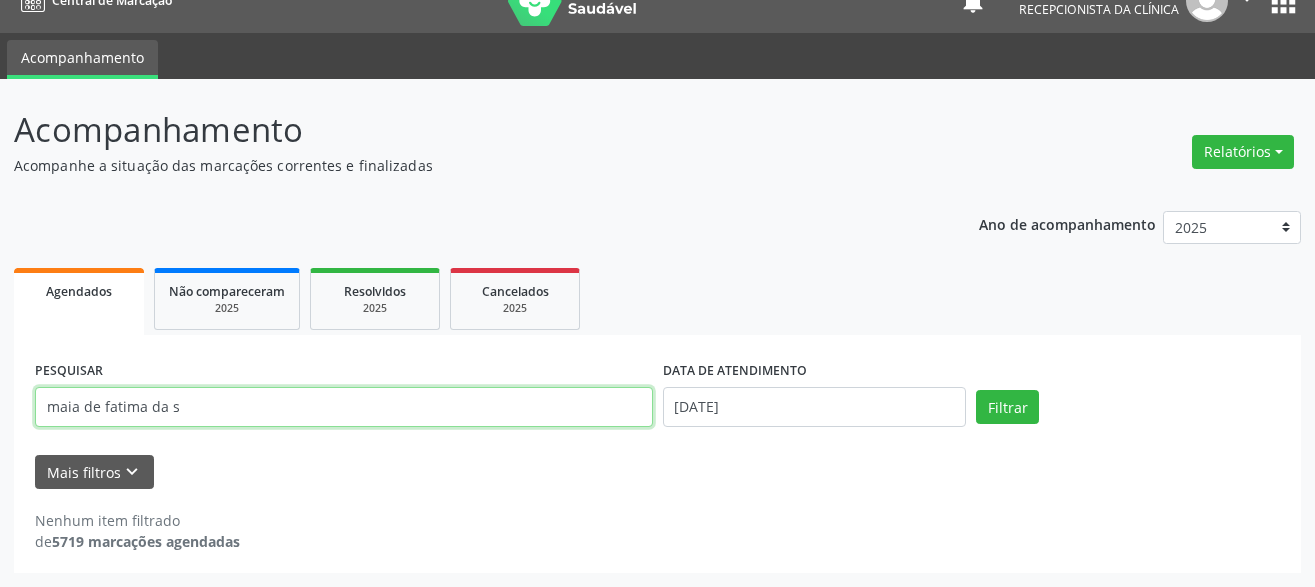 drag, startPoint x: 69, startPoint y: 406, endPoint x: 90, endPoint y: 416, distance: 23.259407 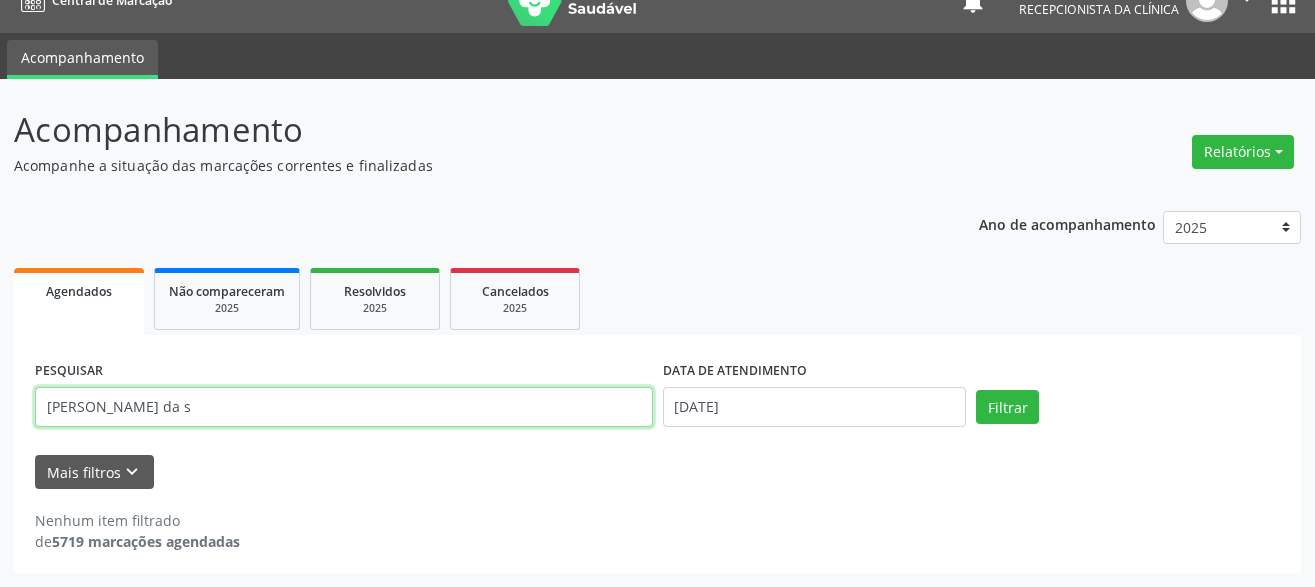 click on "Filtrar" at bounding box center (1007, 407) 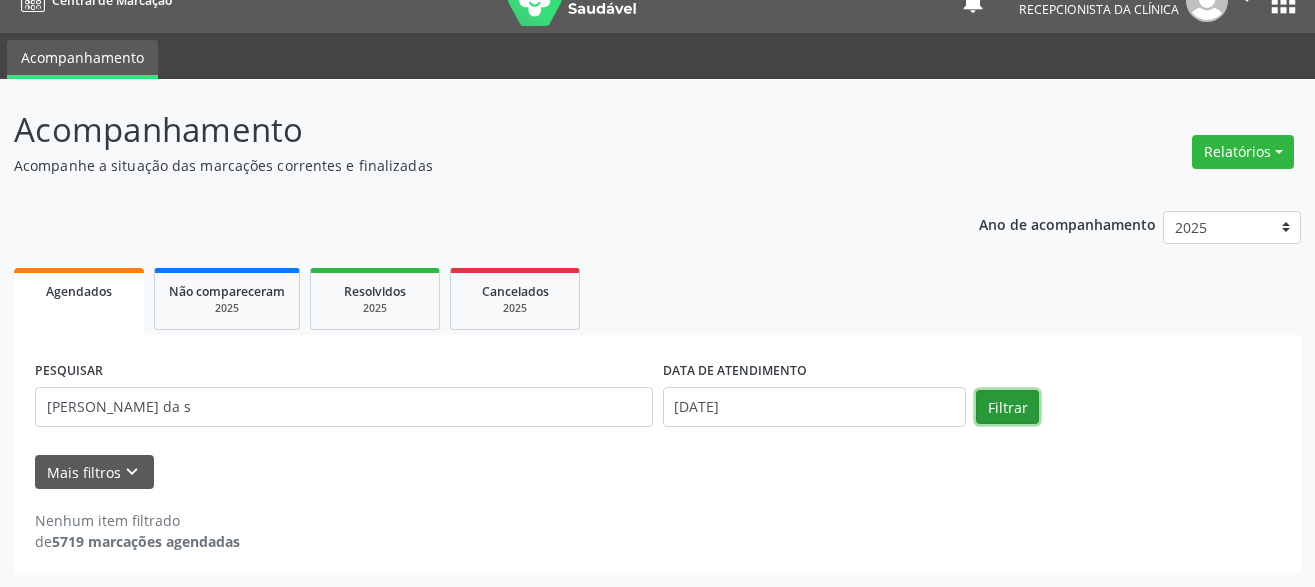 click on "Filtrar" at bounding box center (1007, 407) 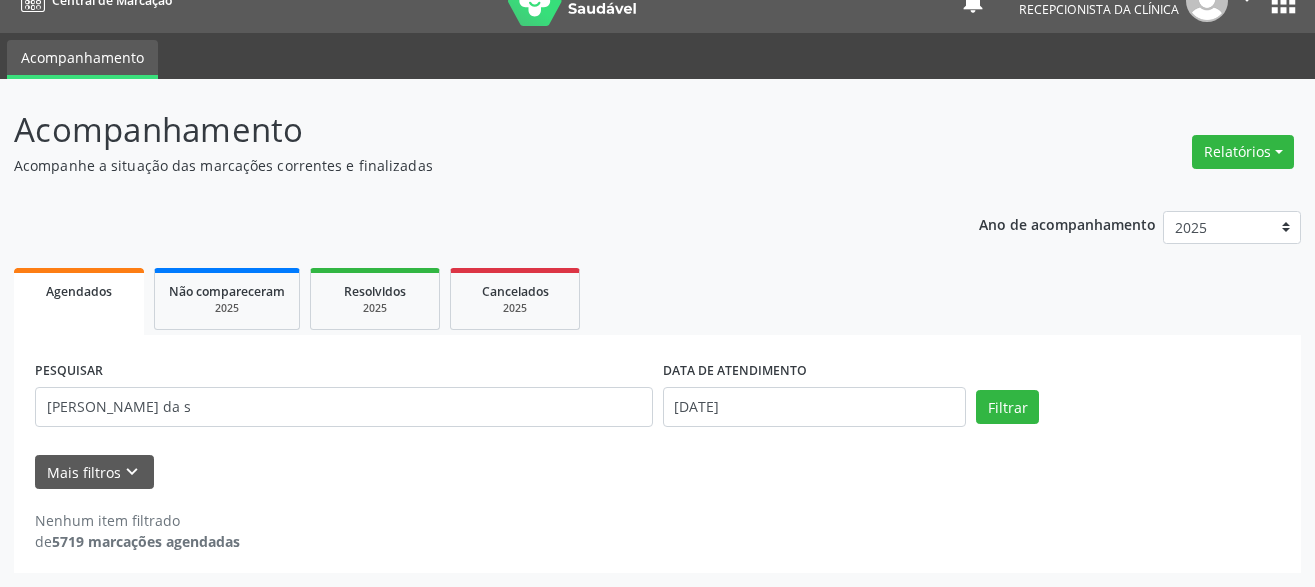 scroll, scrollTop: 31, scrollLeft: 0, axis: vertical 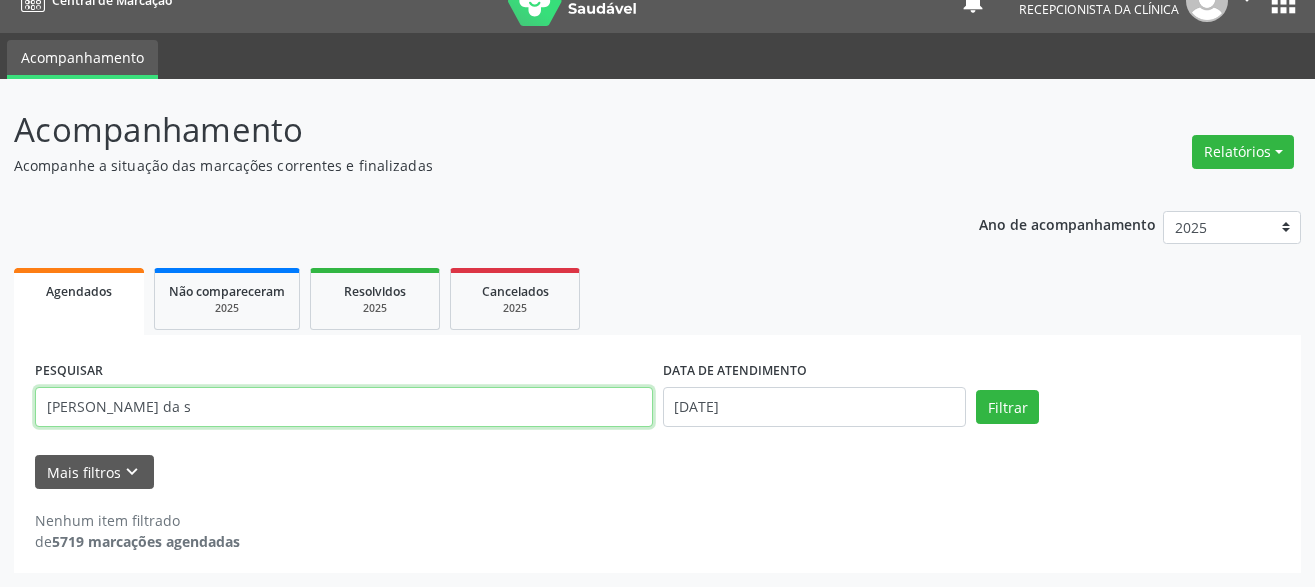 drag, startPoint x: 104, startPoint y: 407, endPoint x: 112, endPoint y: 414, distance: 10.630146 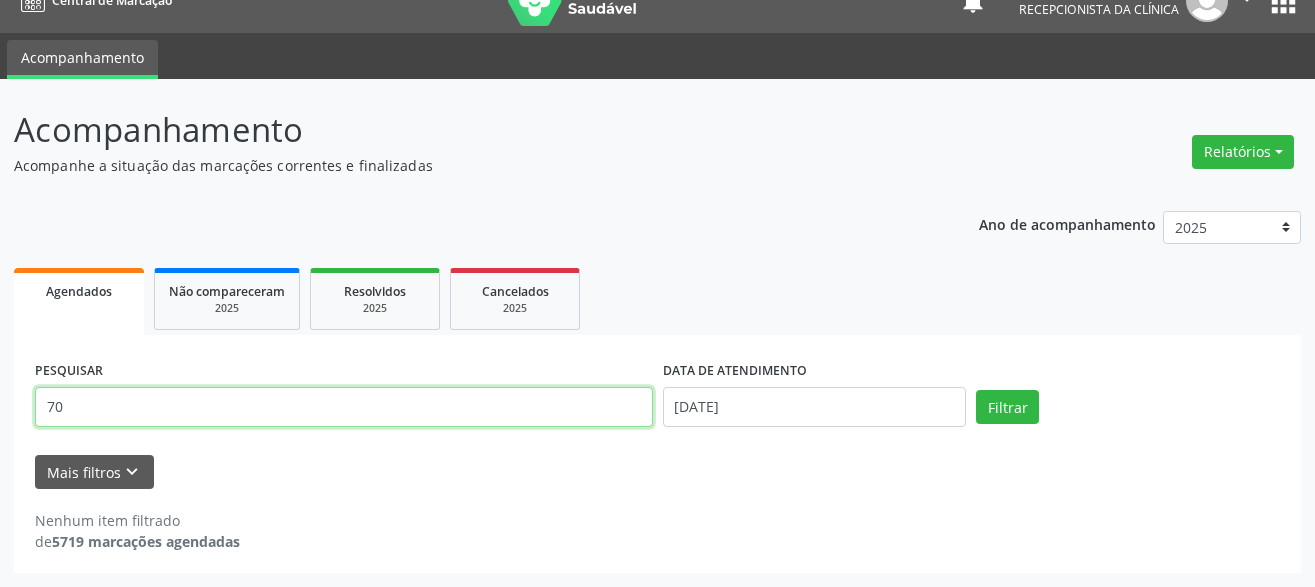 type on "7" 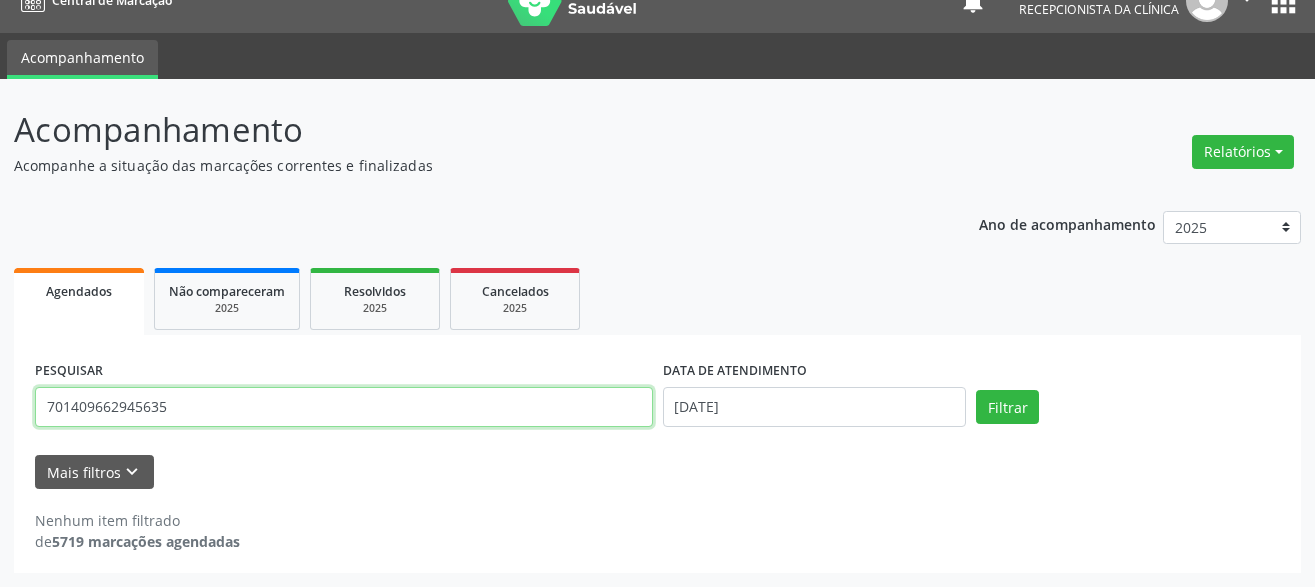 type on "701409662945635" 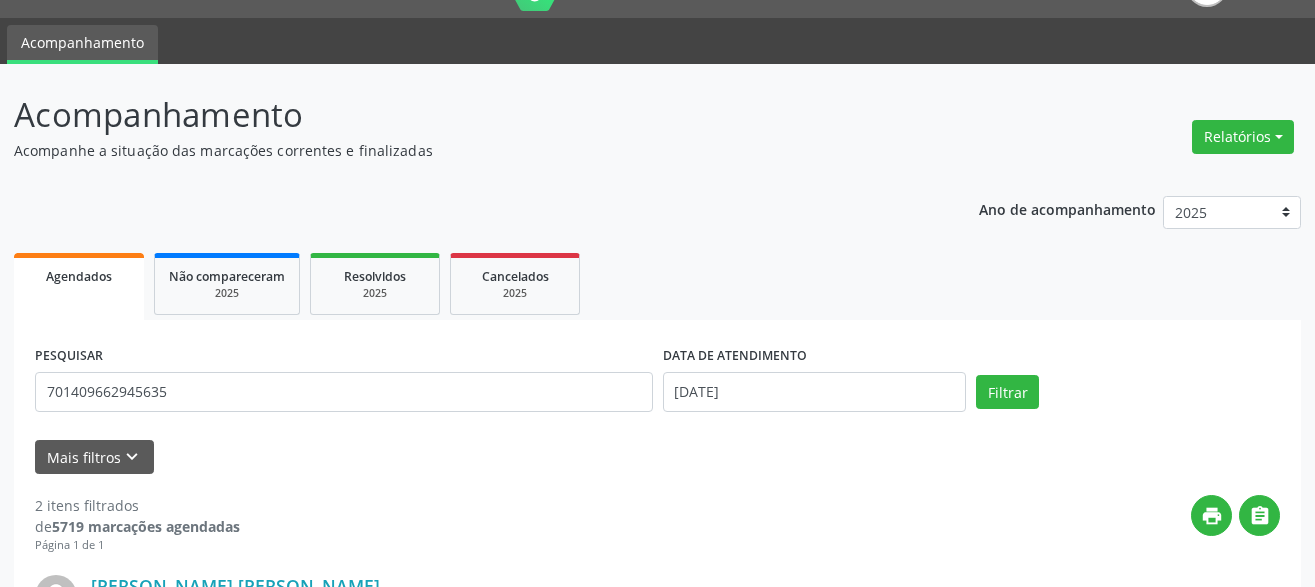 scroll, scrollTop: 331, scrollLeft: 0, axis: vertical 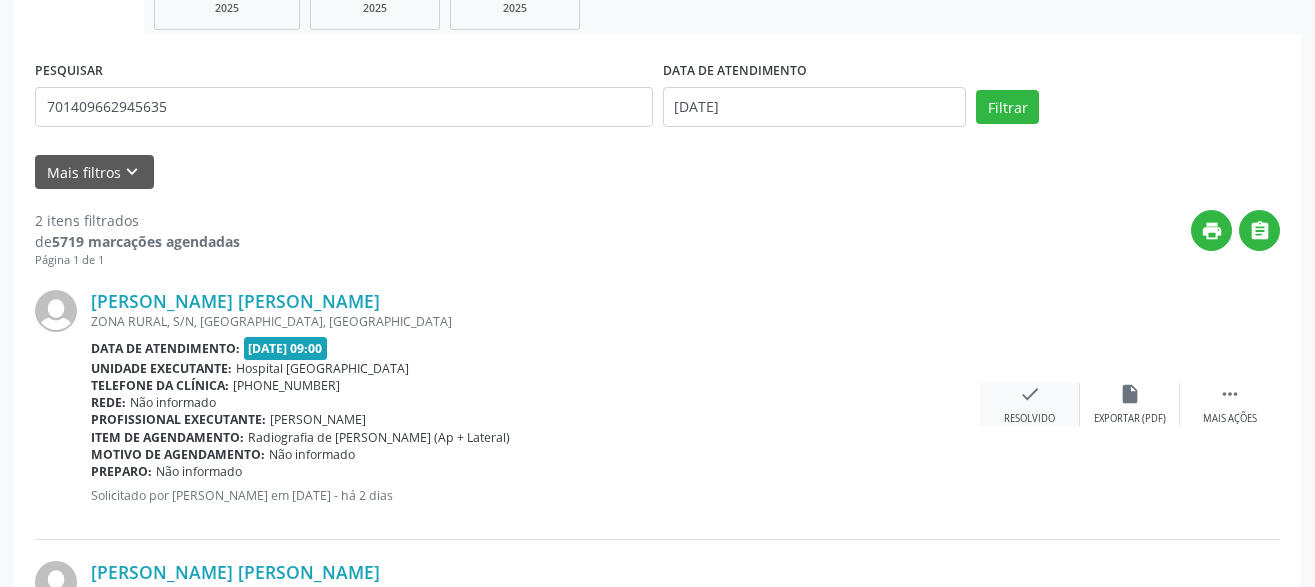 click on "check
Resolvido" at bounding box center [1030, 404] 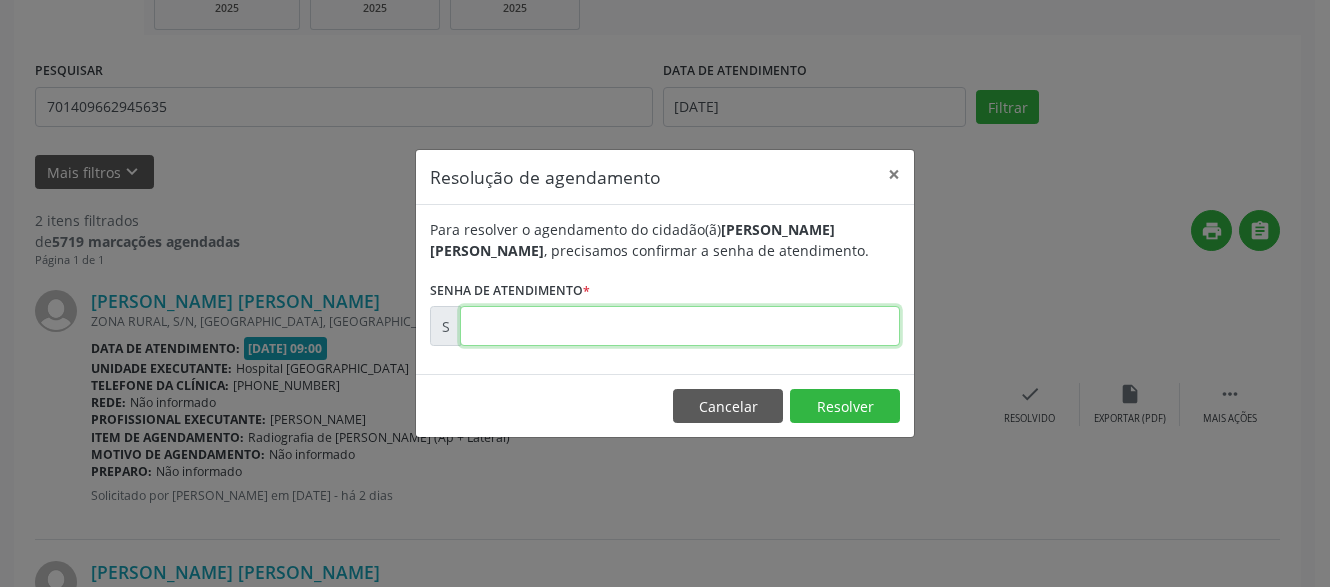 click at bounding box center [680, 326] 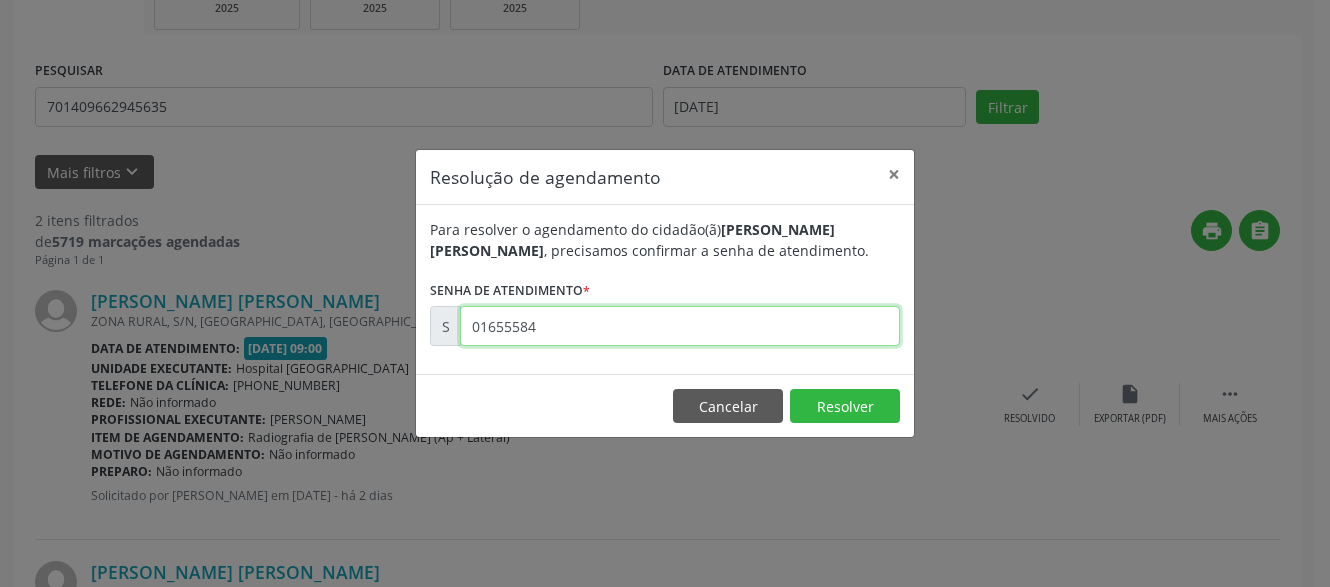 type on "01655584" 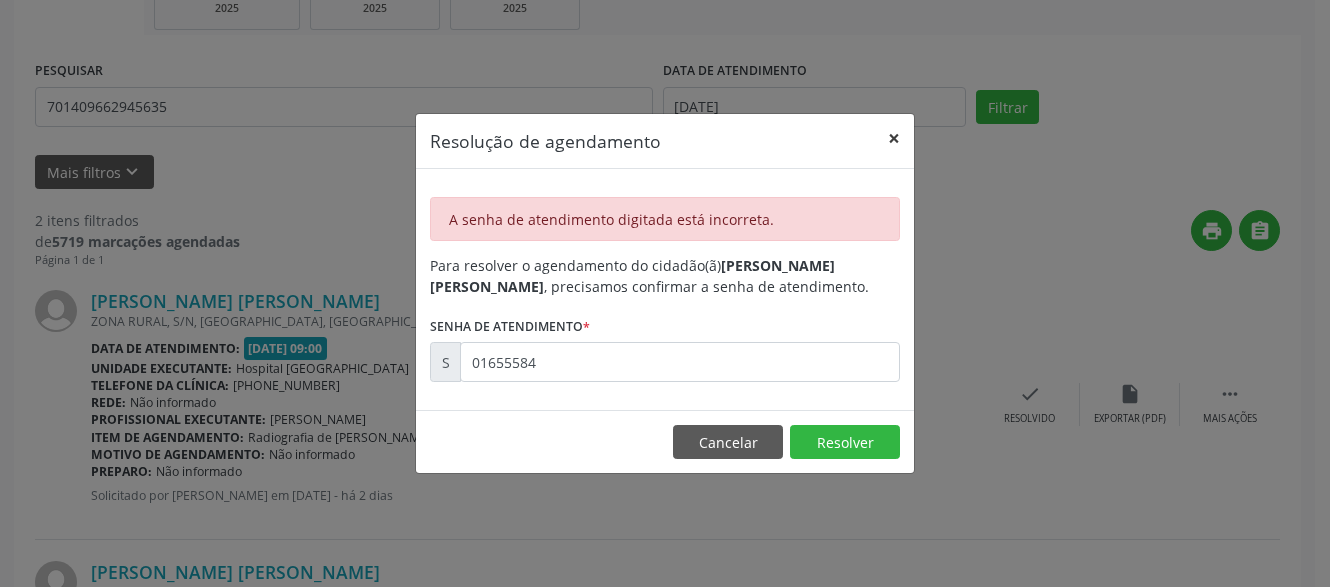 click on "×" at bounding box center [894, 138] 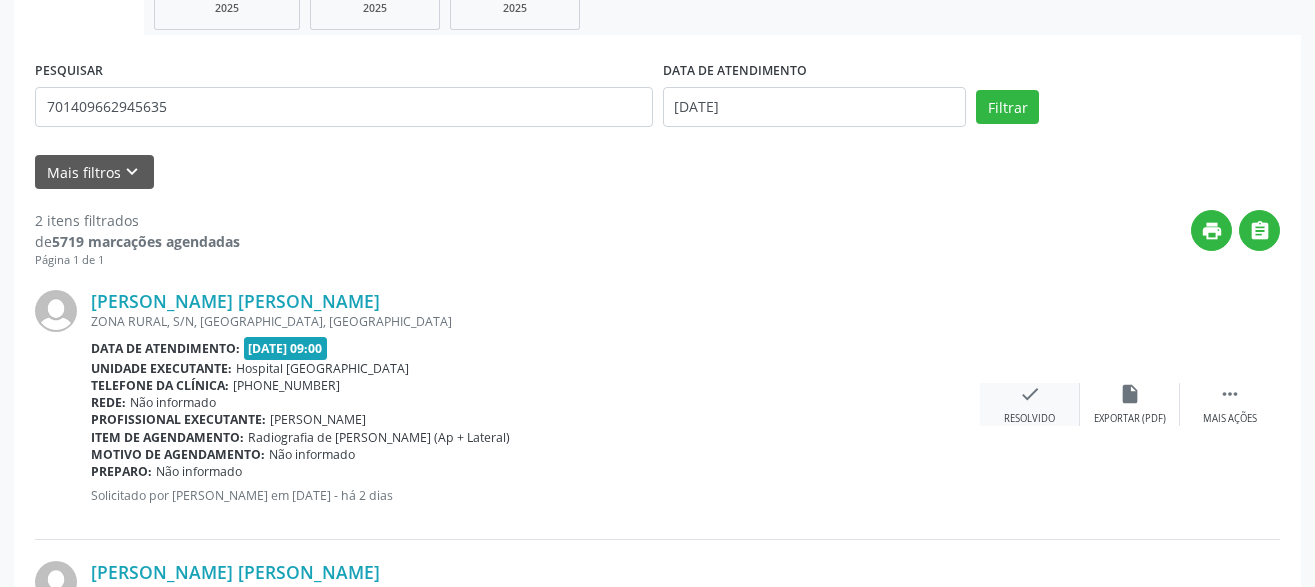 click on "check" at bounding box center [1030, 394] 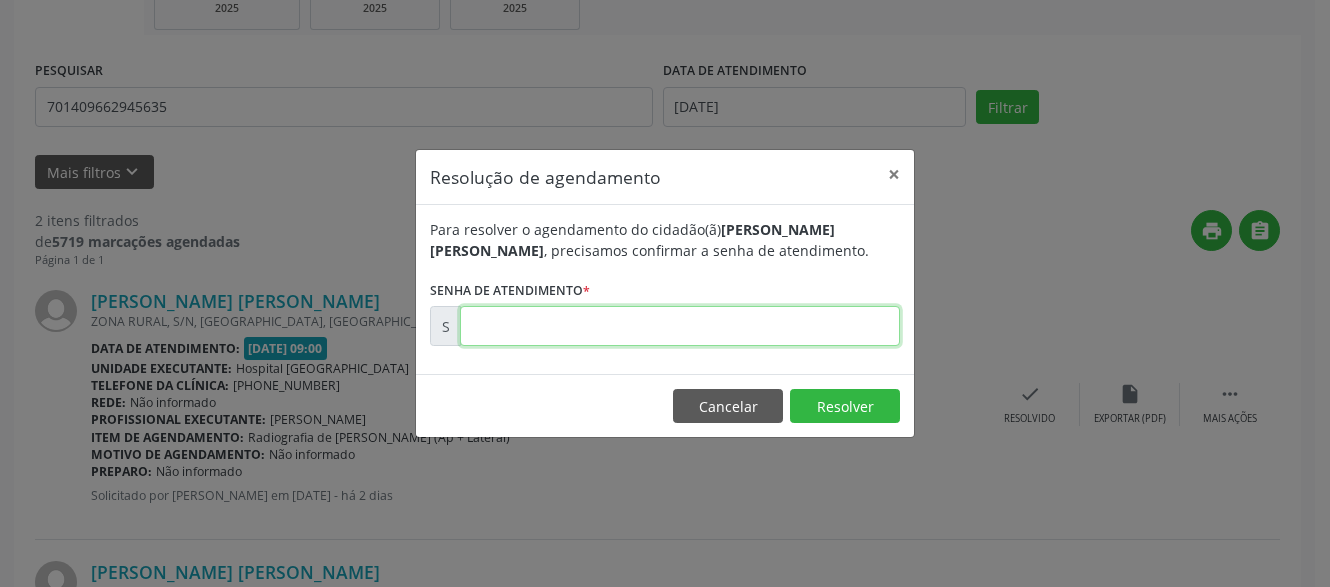 click at bounding box center [680, 326] 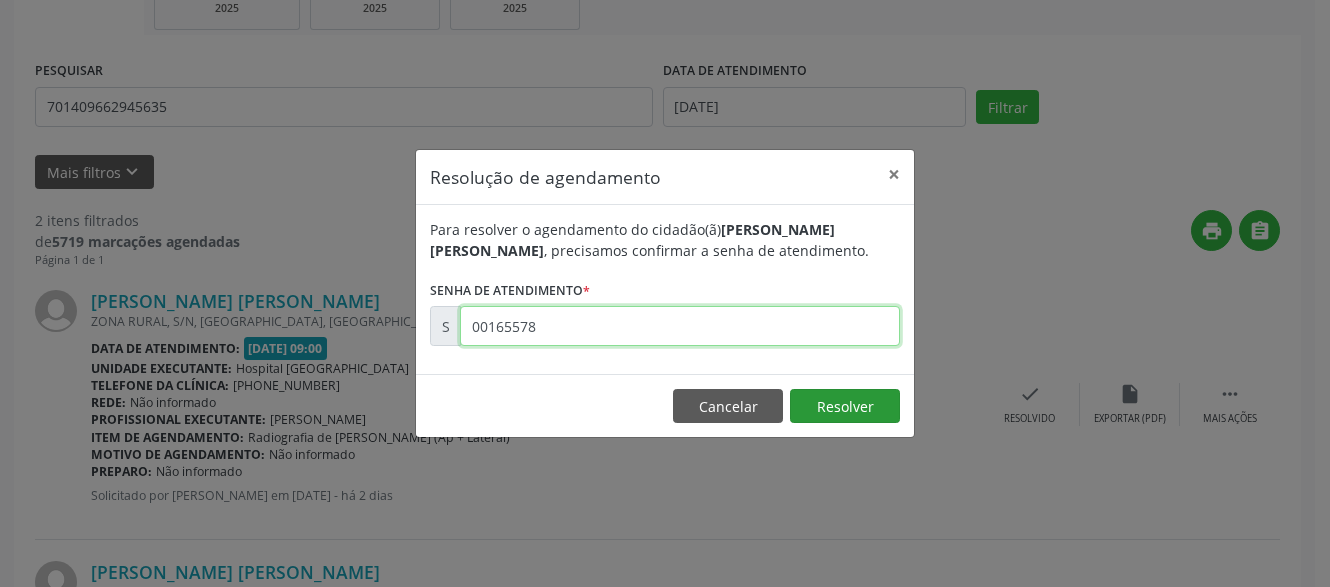 type on "00165578" 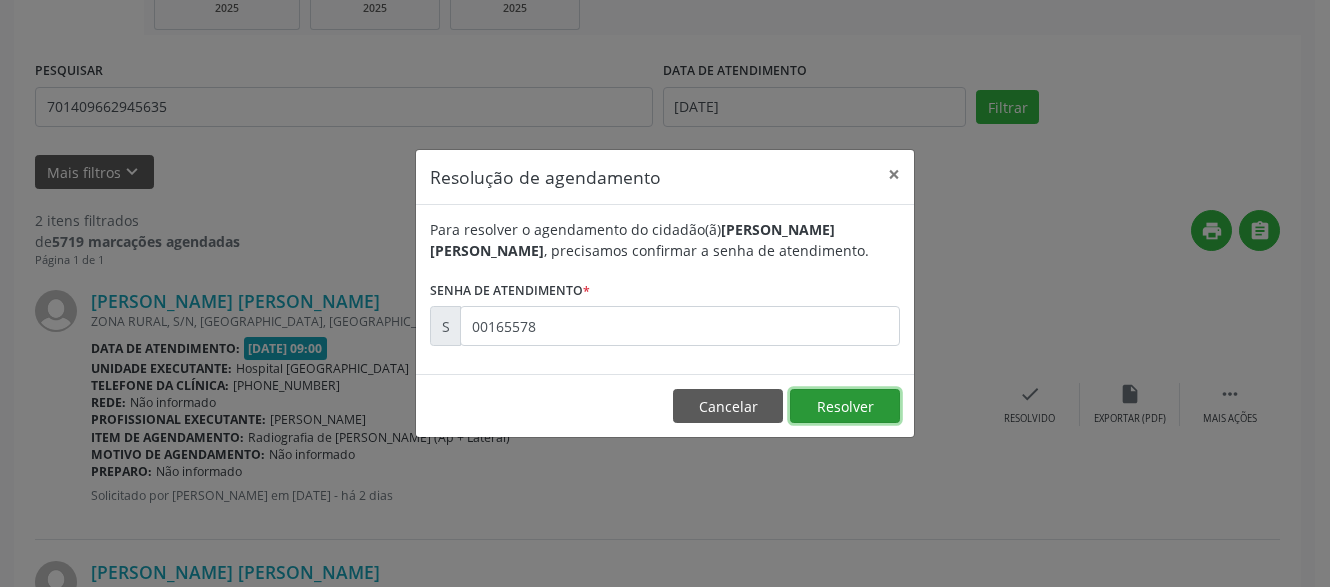 click on "Resolver" at bounding box center (845, 406) 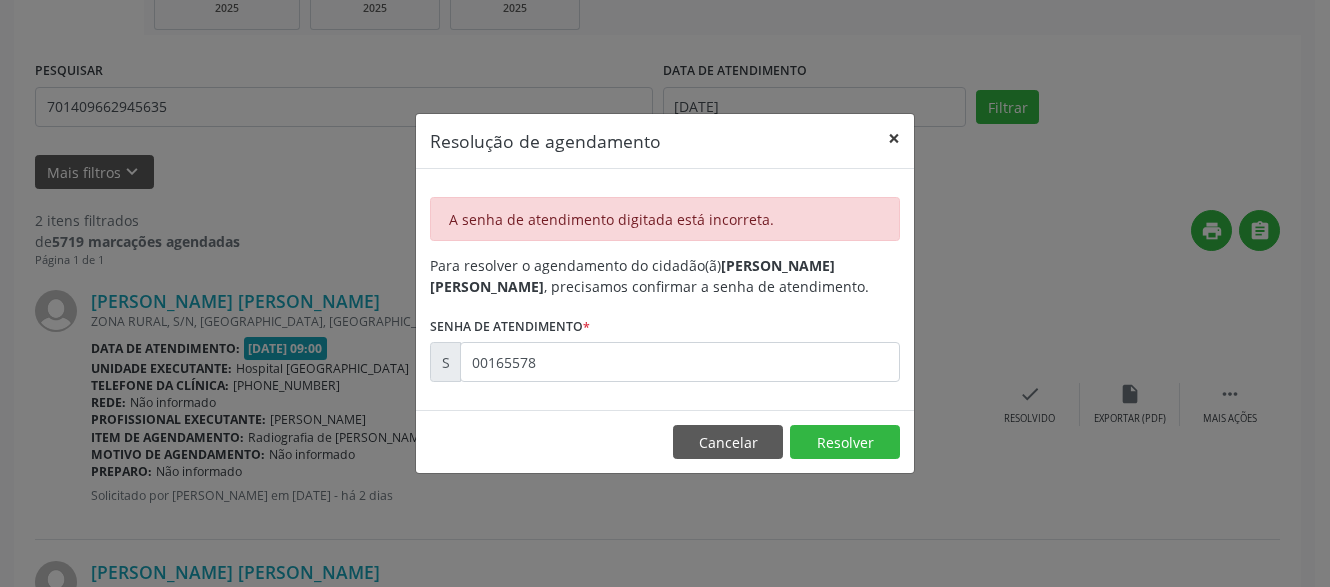 click on "×" at bounding box center (894, 138) 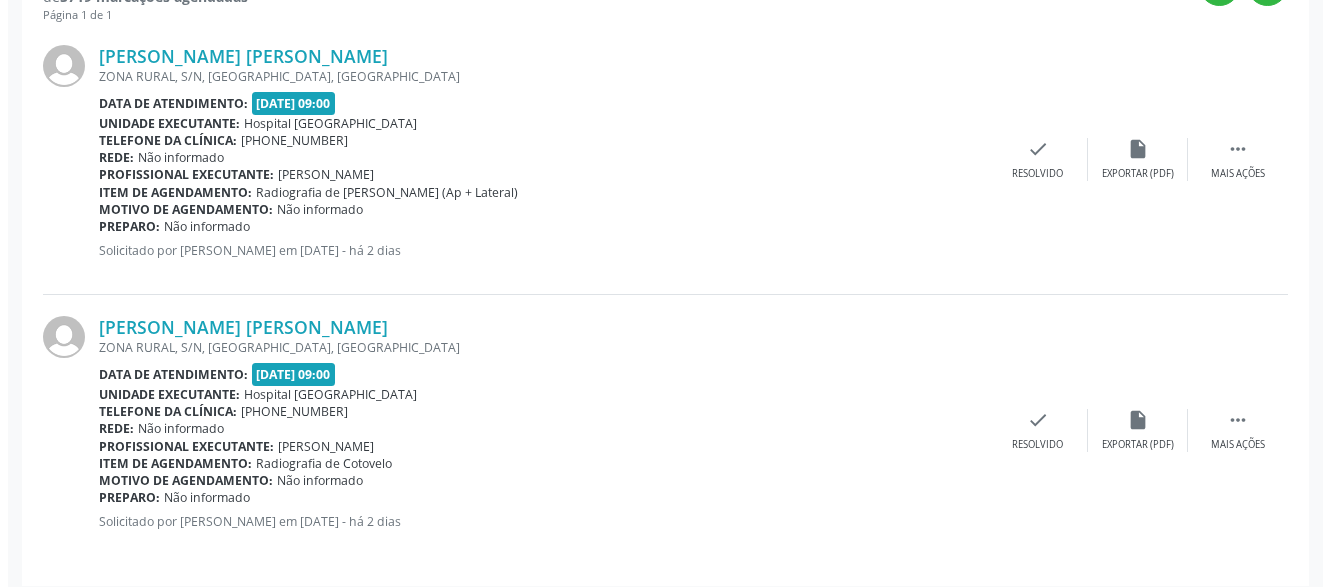 scroll, scrollTop: 589, scrollLeft: 0, axis: vertical 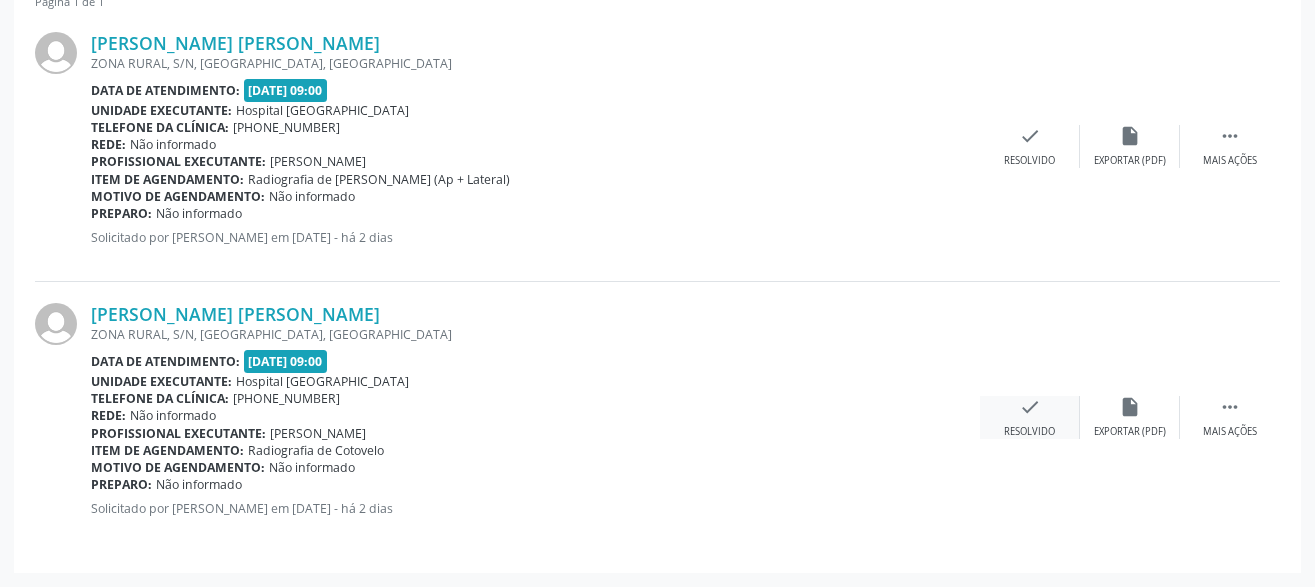 click on "check
Resolvido" at bounding box center [1030, 417] 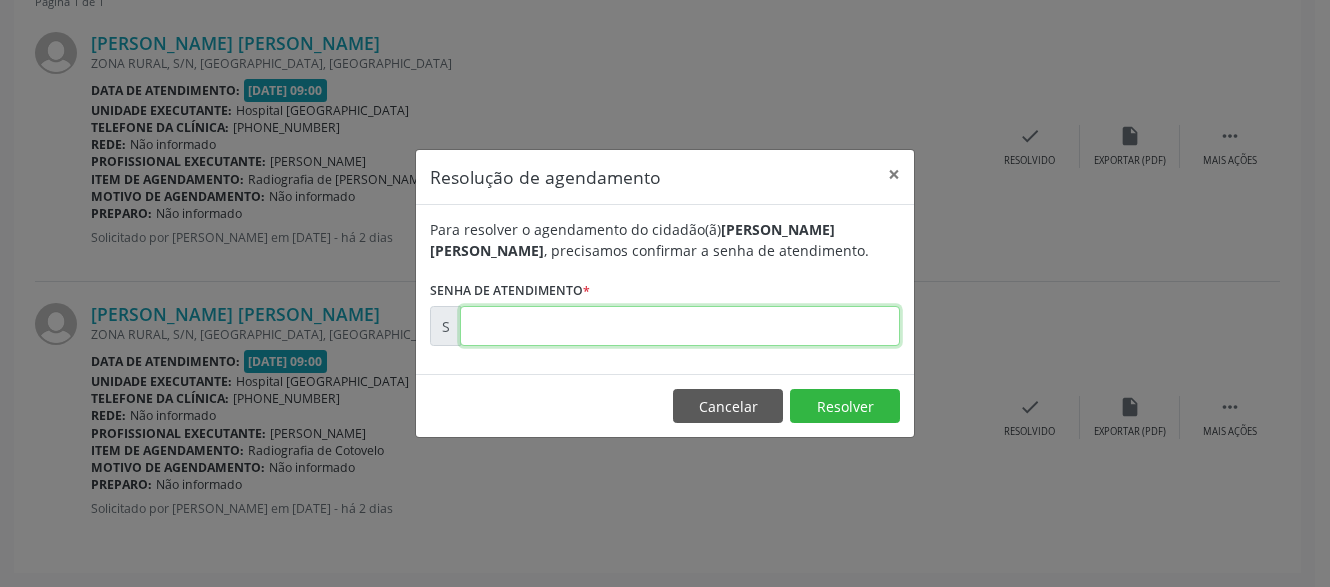 click at bounding box center [680, 326] 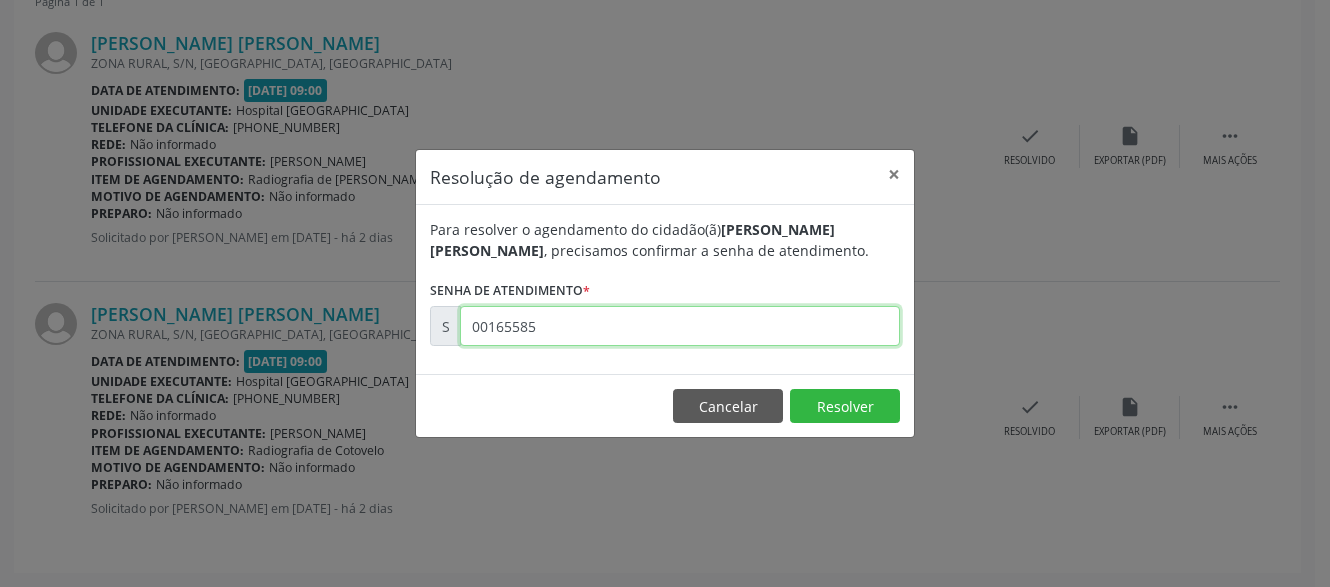 type on "00165585" 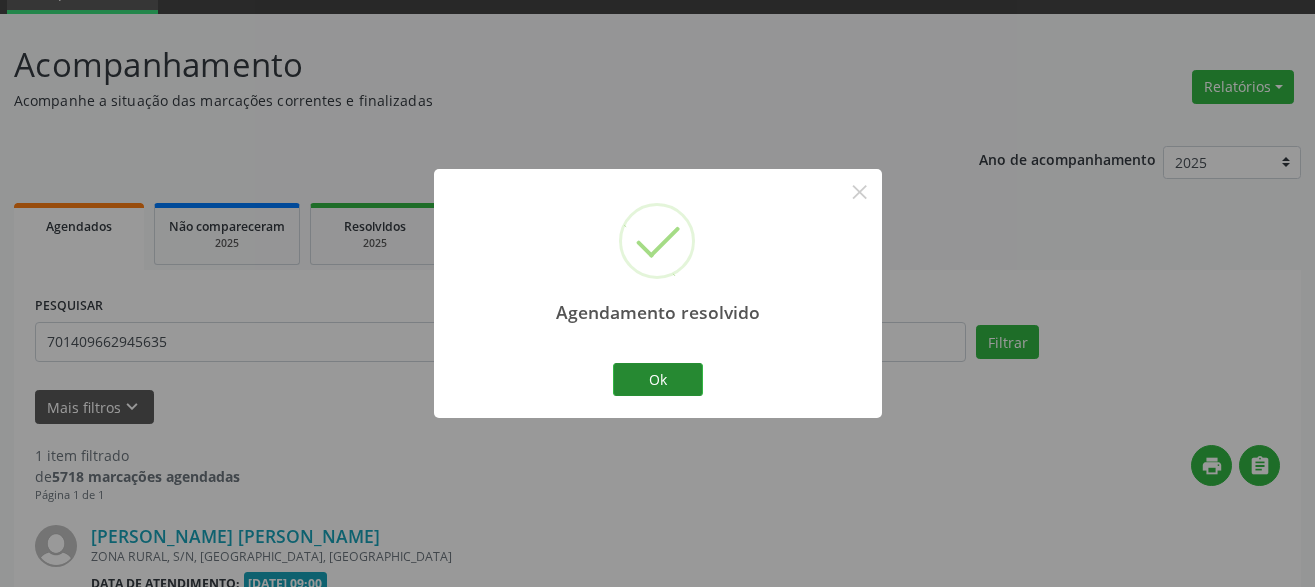scroll, scrollTop: 318, scrollLeft: 0, axis: vertical 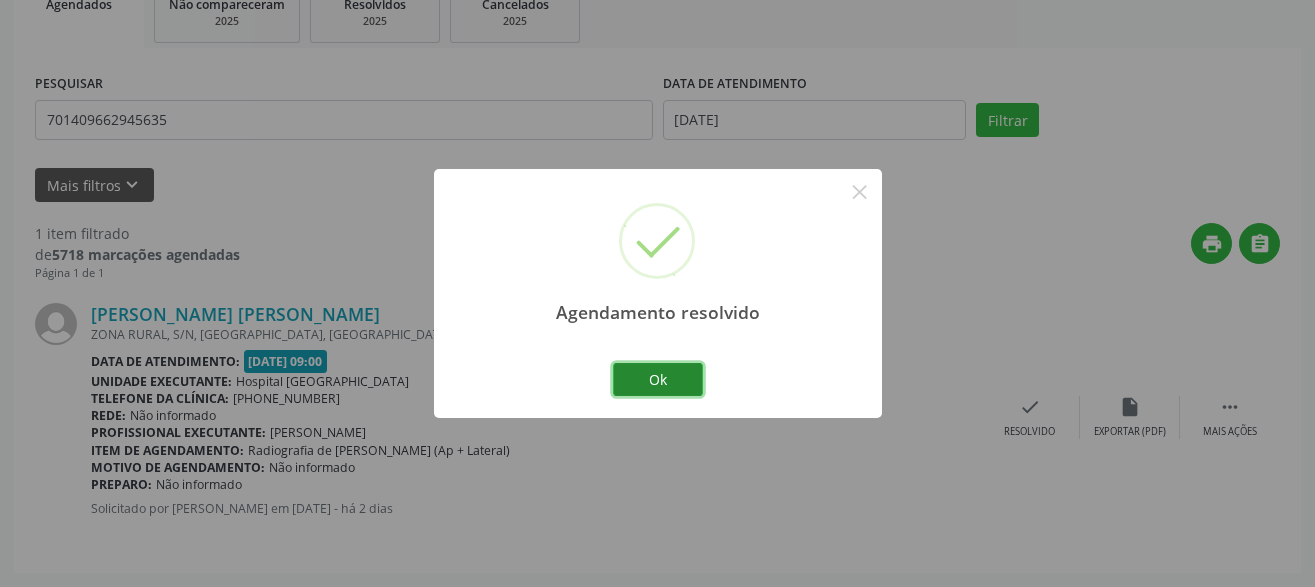 click on "Ok" at bounding box center [658, 380] 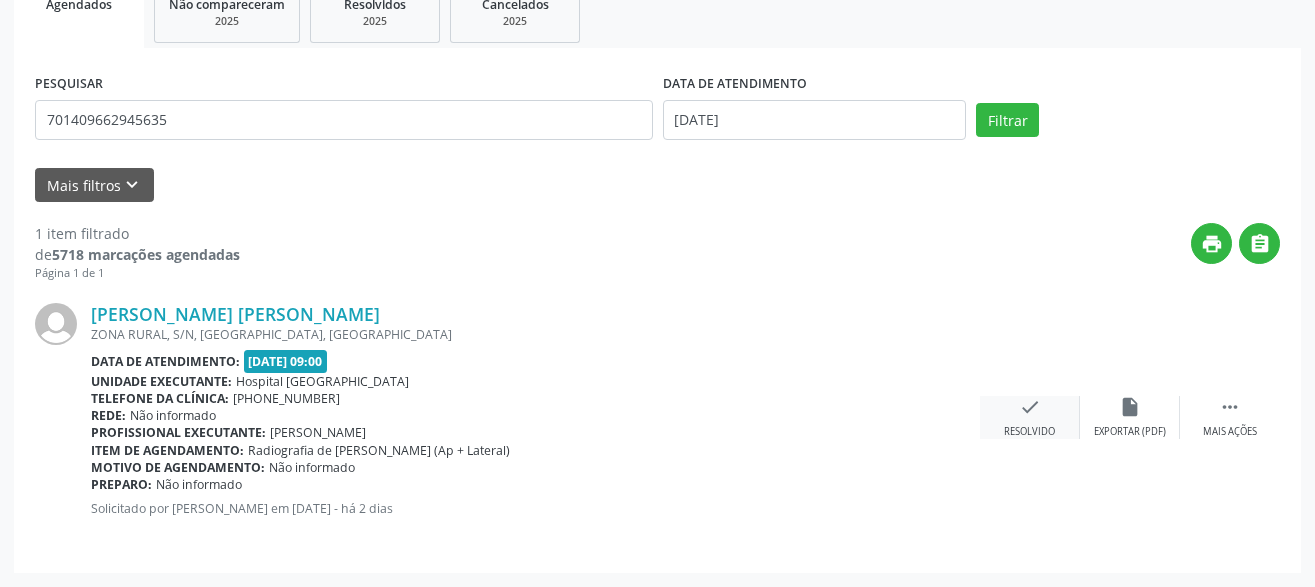 click on "check
Resolvido" at bounding box center (1030, 417) 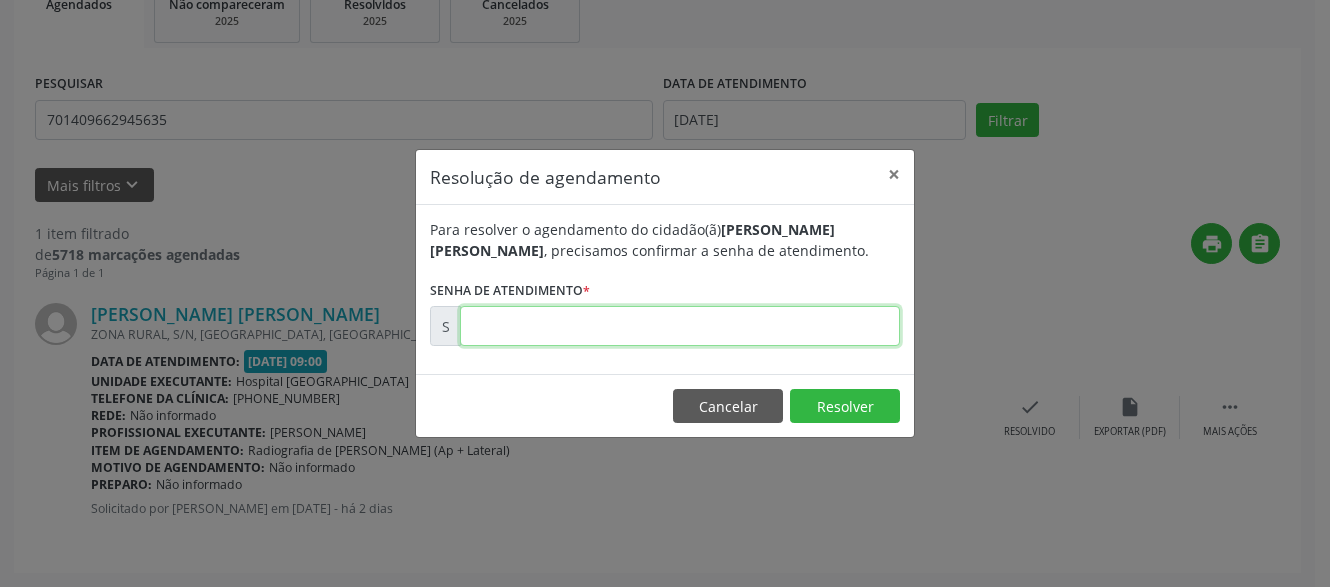 click at bounding box center [680, 326] 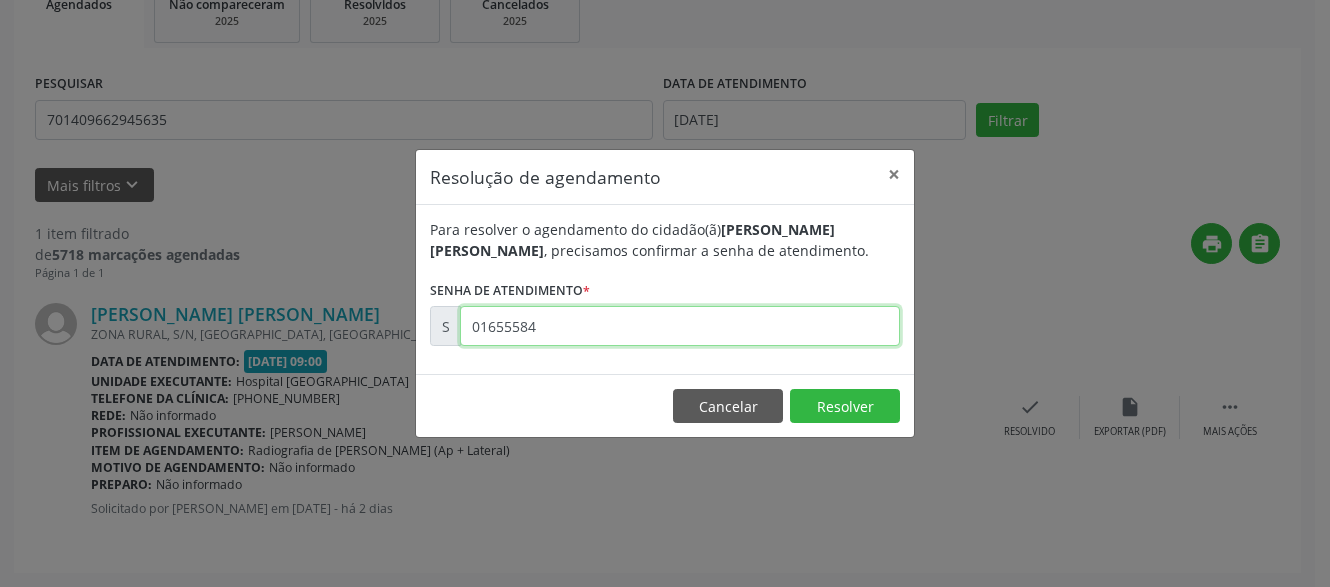 type on "01655584" 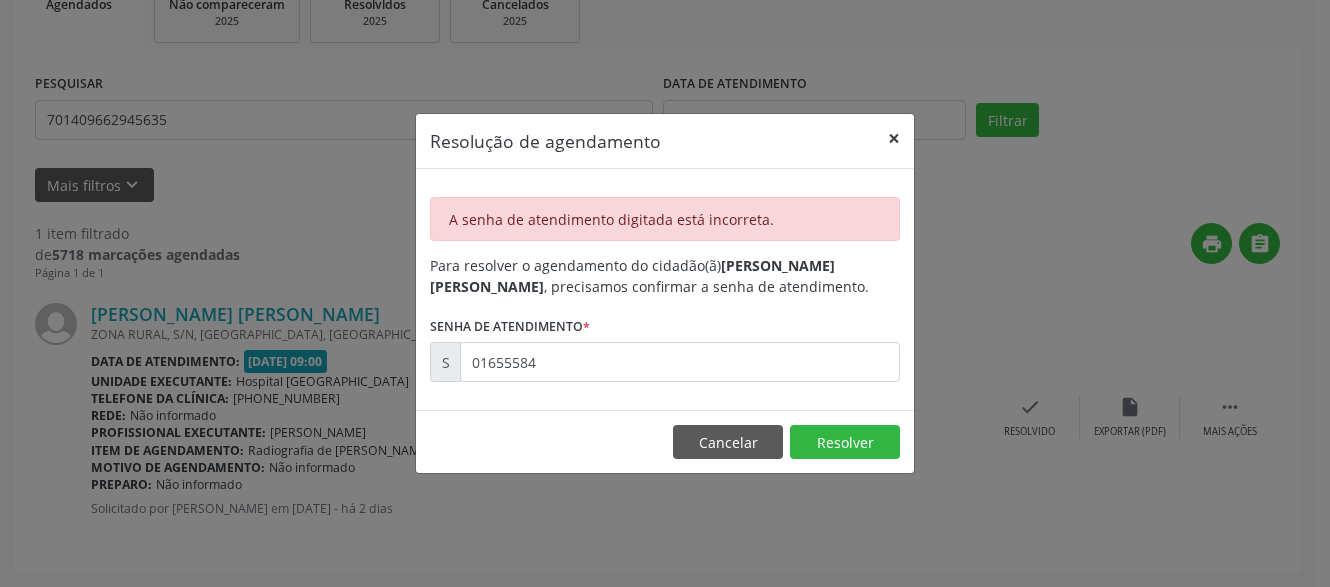 click on "×" at bounding box center [894, 138] 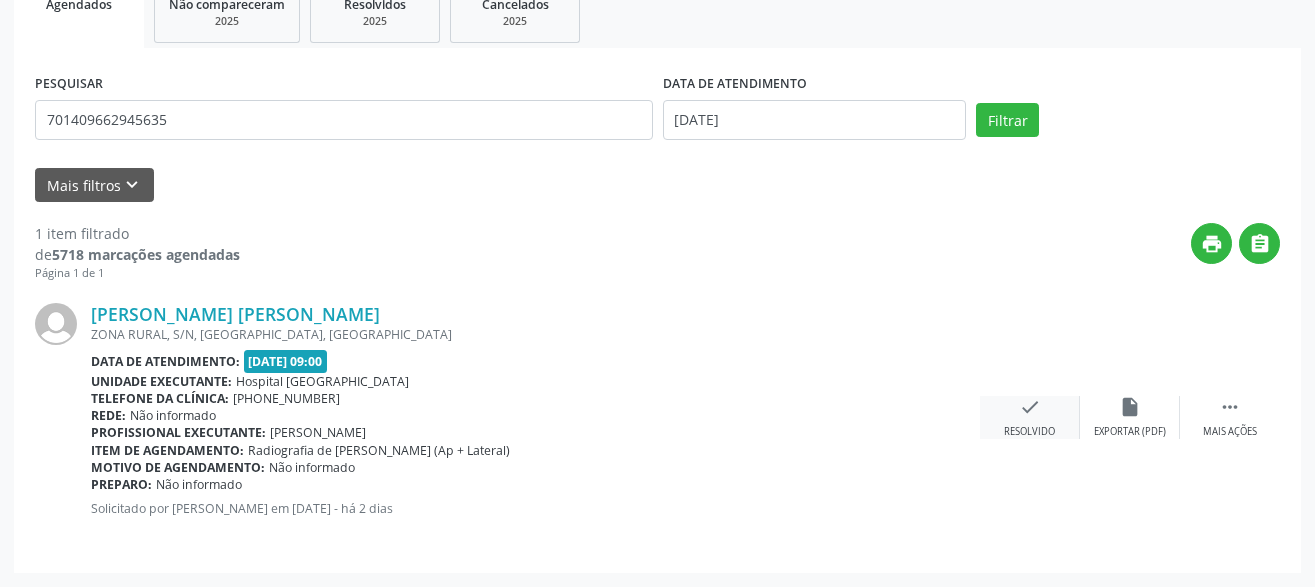 click on "check
Resolvido" at bounding box center (1030, 417) 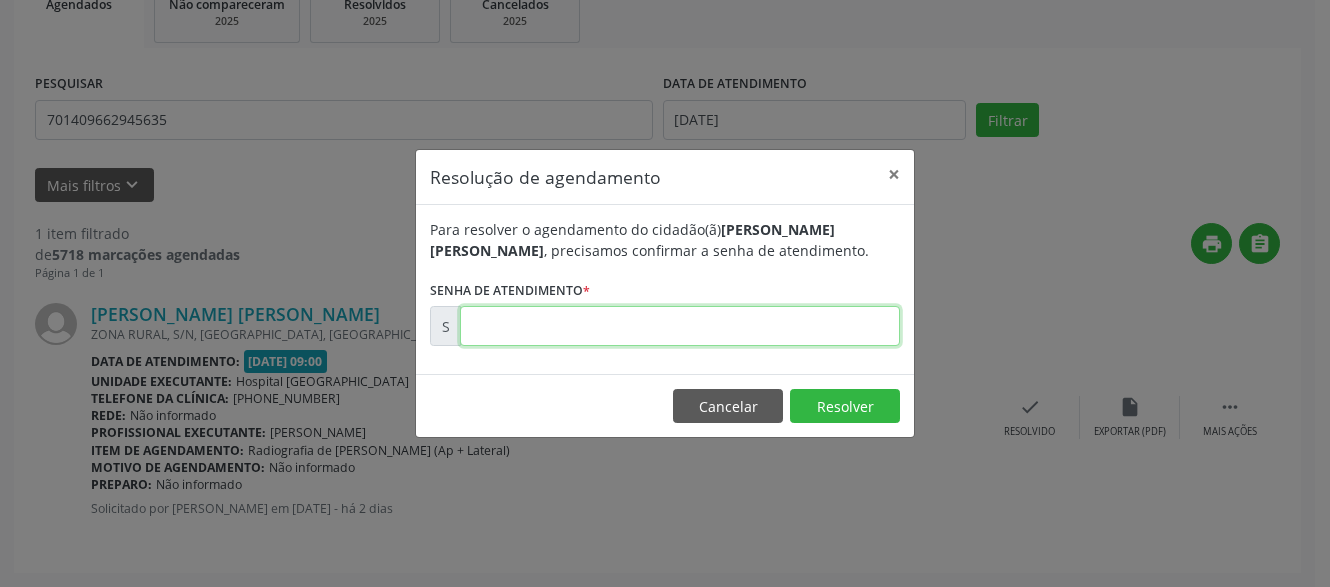 click at bounding box center [680, 326] 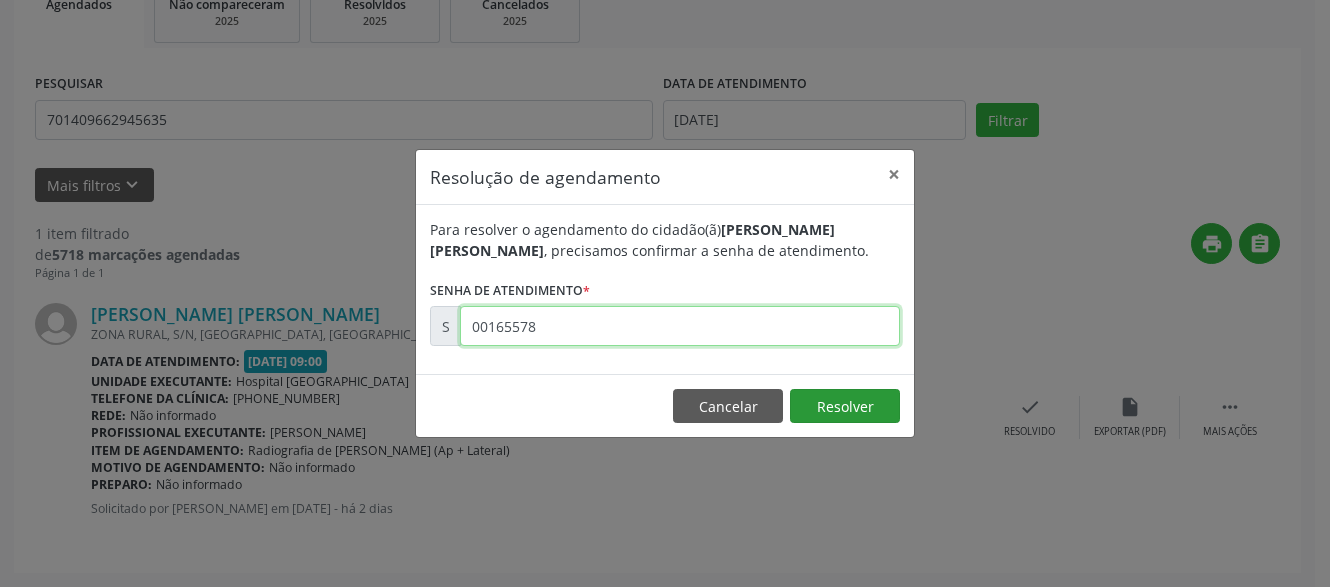 type on "00165578" 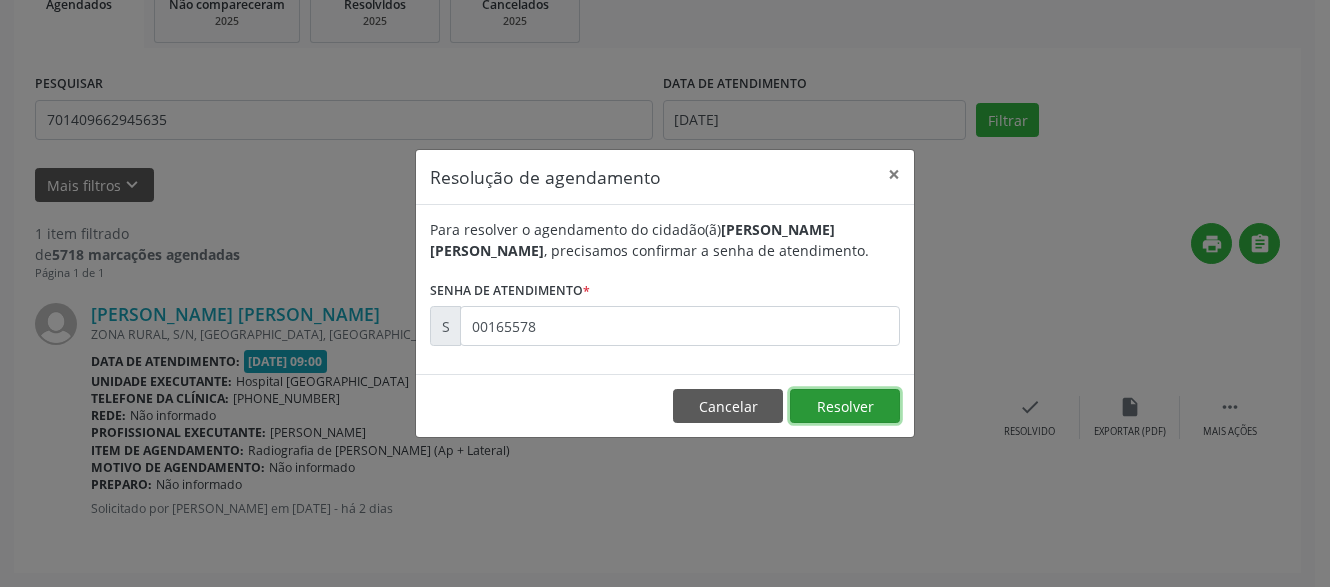 click on "Resolver" at bounding box center (845, 406) 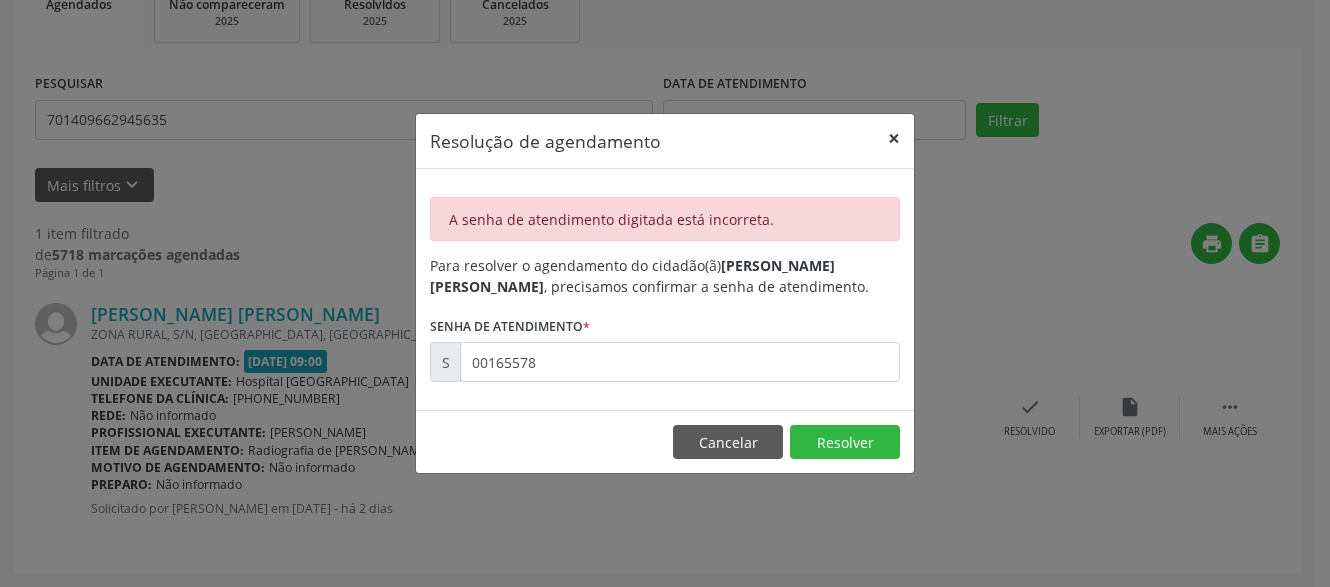 click on "×" at bounding box center [894, 138] 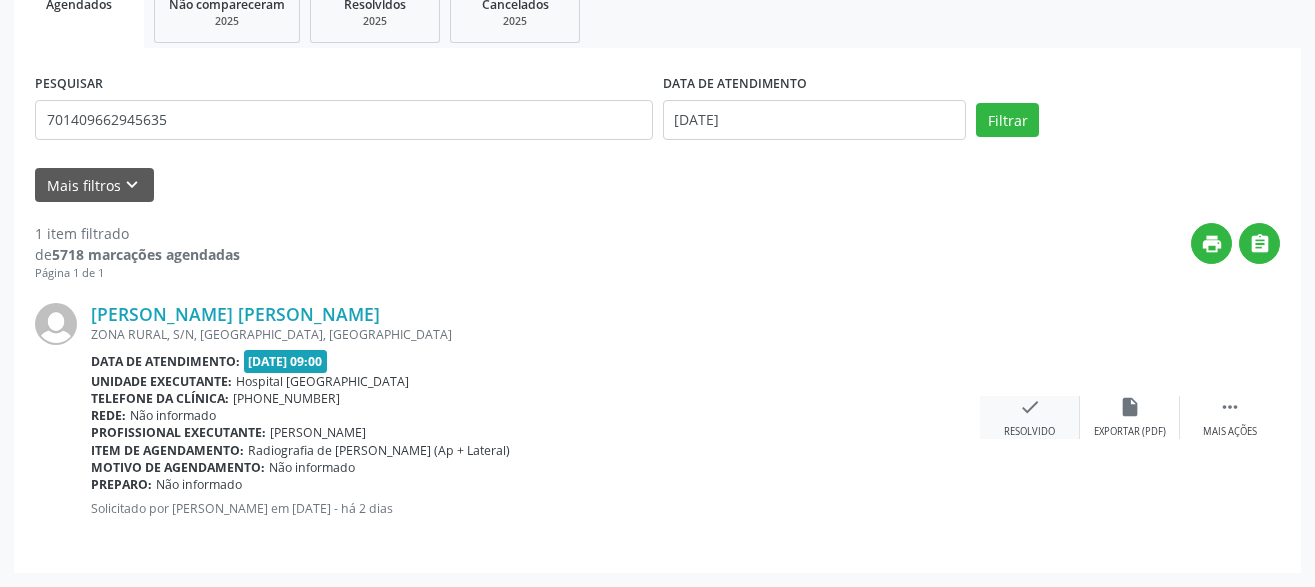 click on "check
Resolvido" at bounding box center [1030, 417] 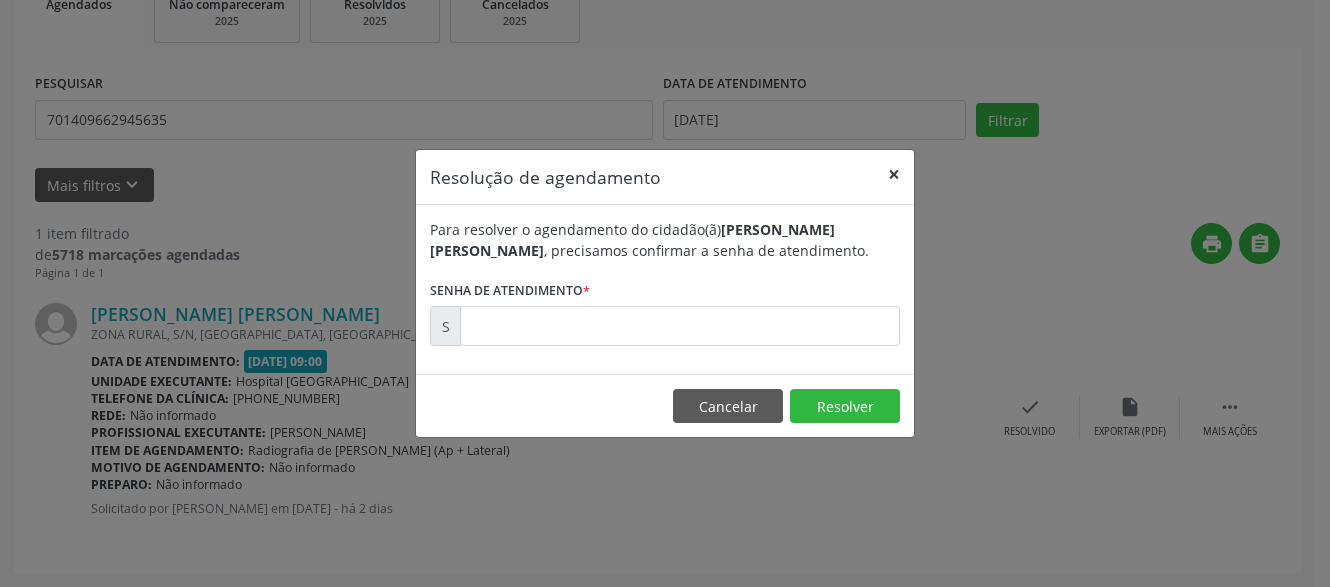 click on "×" at bounding box center (894, 174) 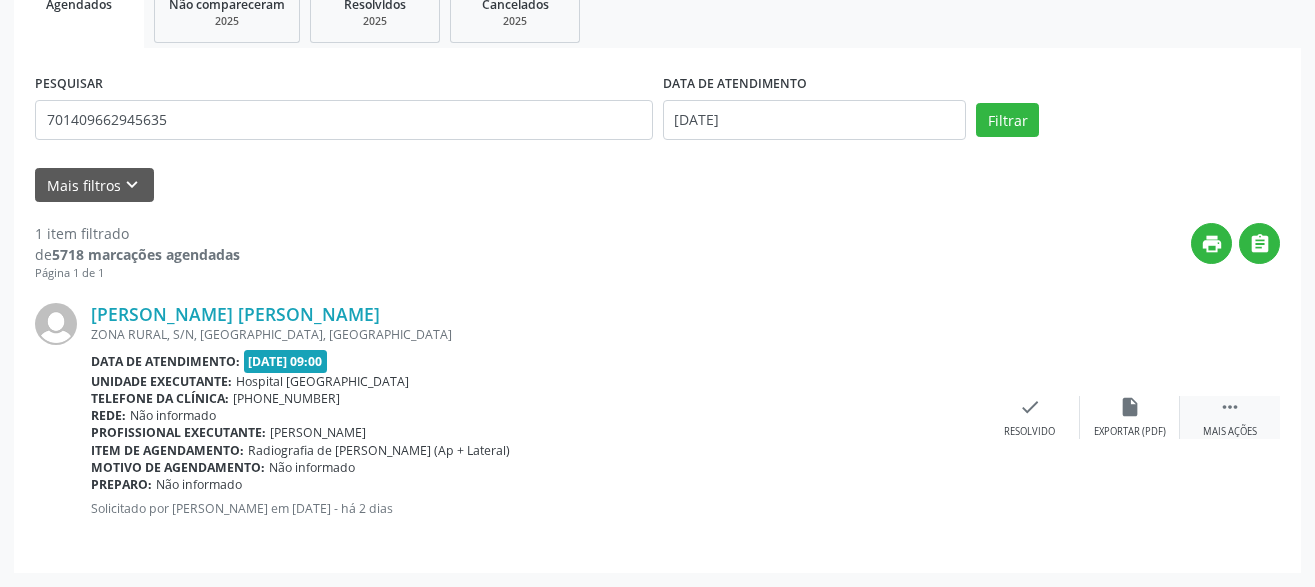 drag, startPoint x: 1204, startPoint y: 399, endPoint x: 1224, endPoint y: 411, distance: 23.323807 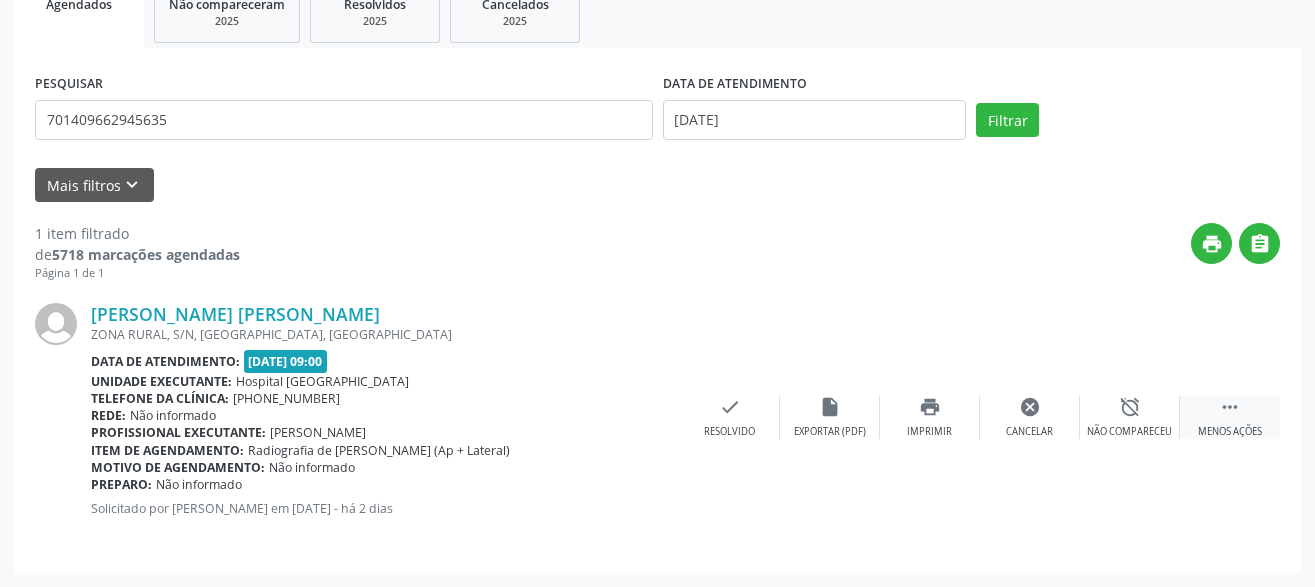 click on "" at bounding box center [1230, 407] 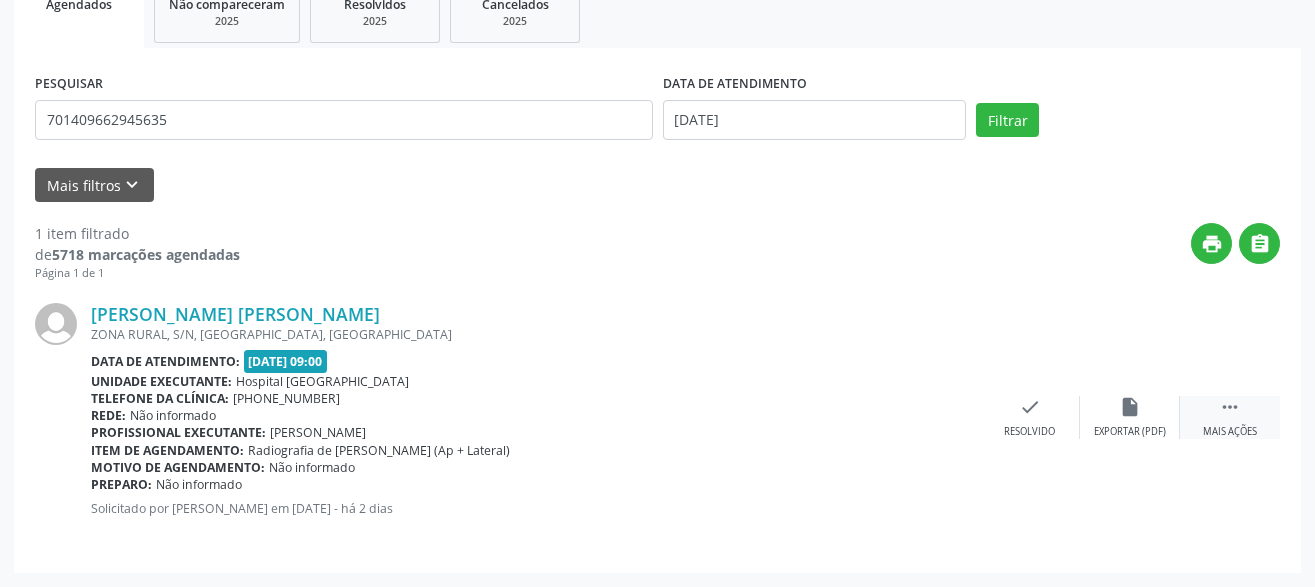 click on "
Mais ações" at bounding box center (1230, 417) 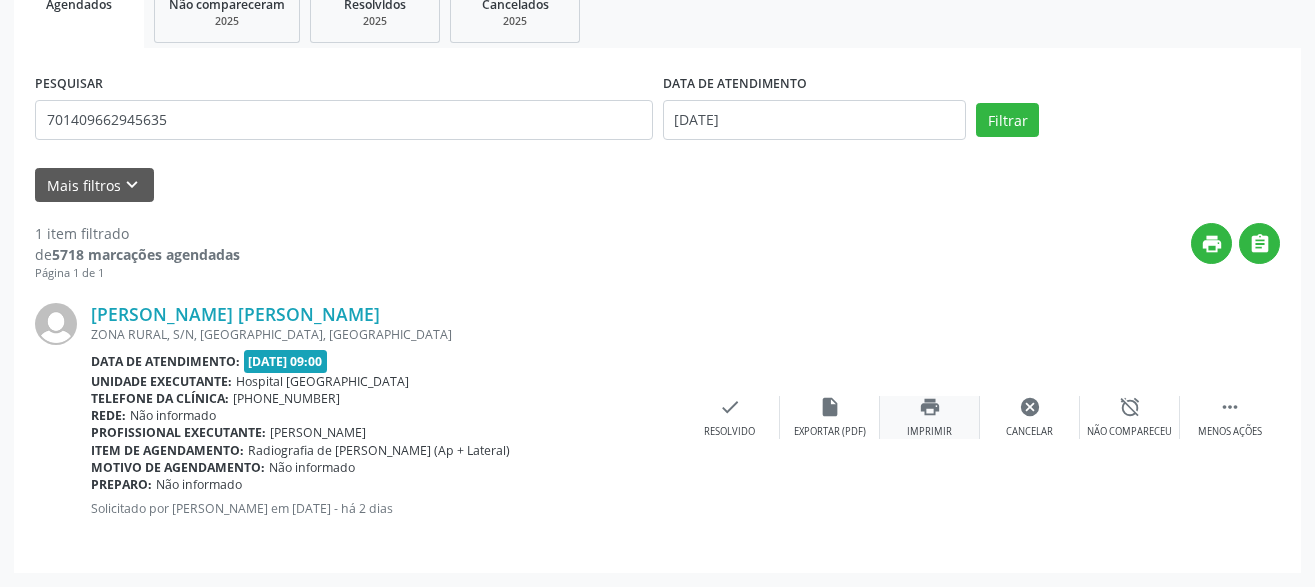 click on "print
Imprimir" at bounding box center (930, 417) 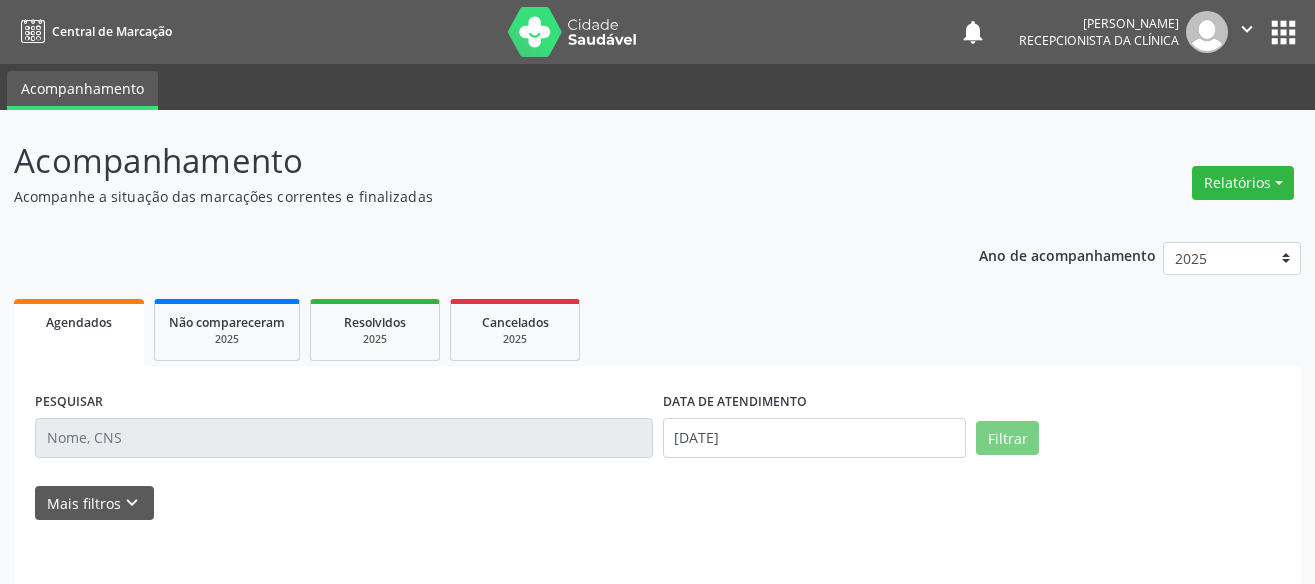 scroll, scrollTop: 0, scrollLeft: 0, axis: both 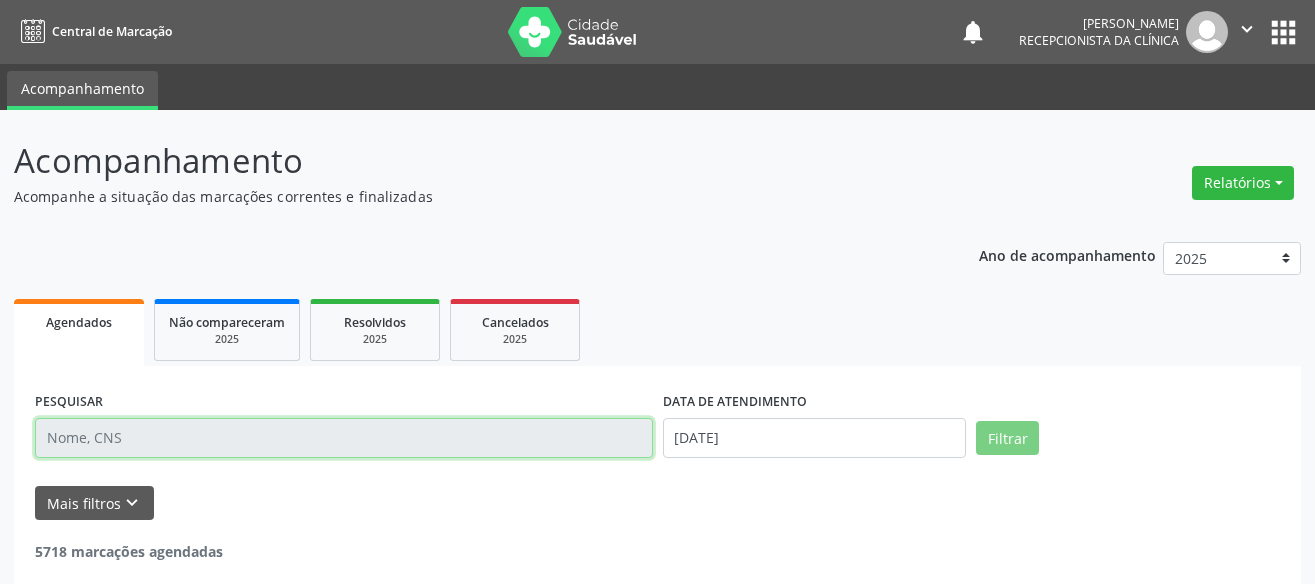 click at bounding box center (344, 438) 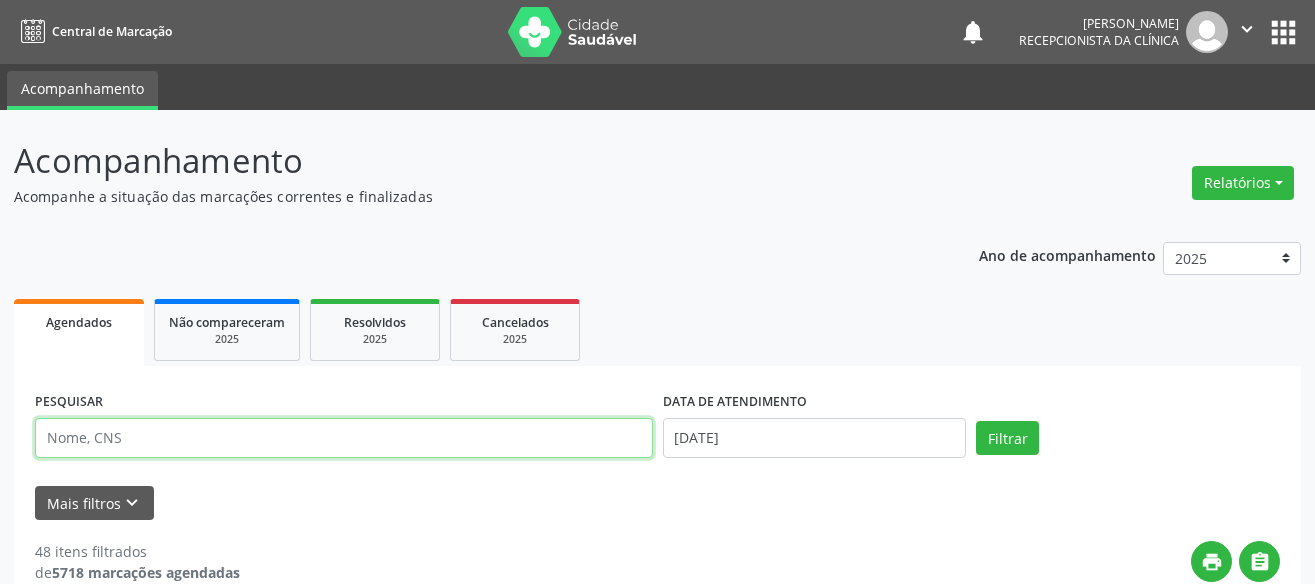 click at bounding box center [344, 438] 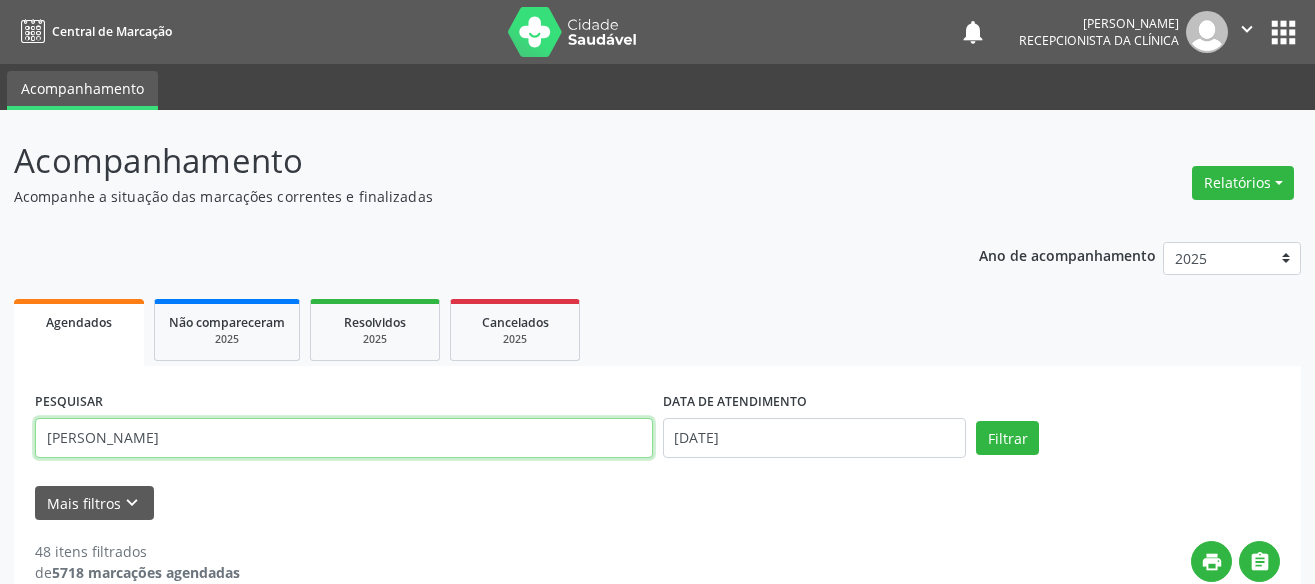 type on "[PERSON_NAME]" 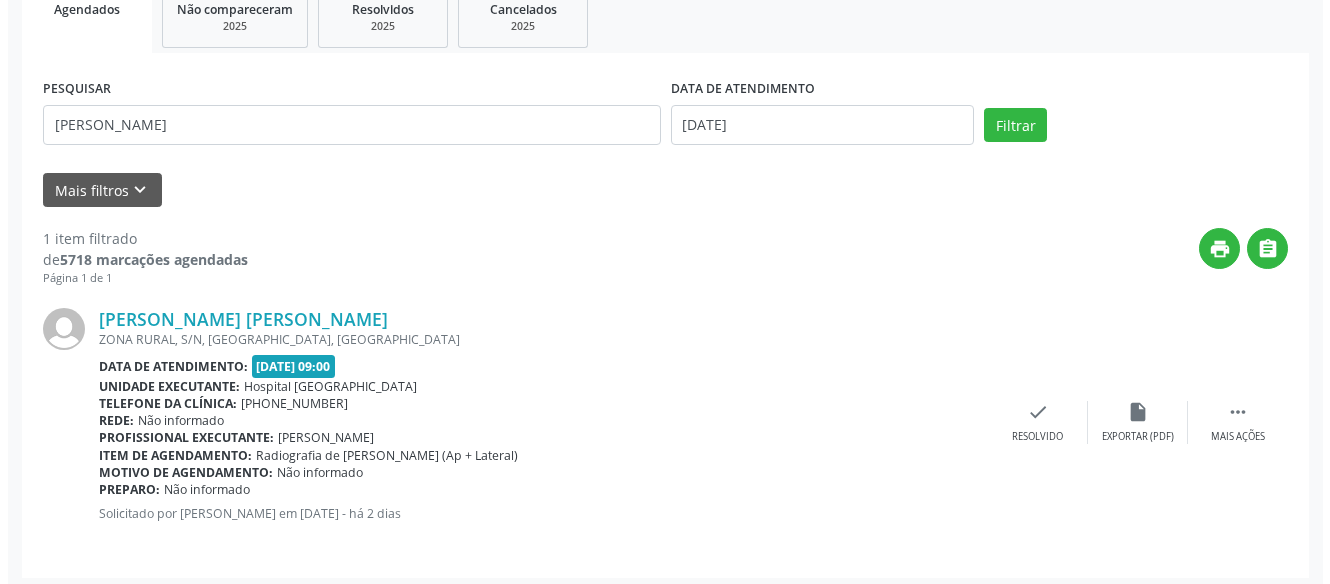 scroll, scrollTop: 321, scrollLeft: 0, axis: vertical 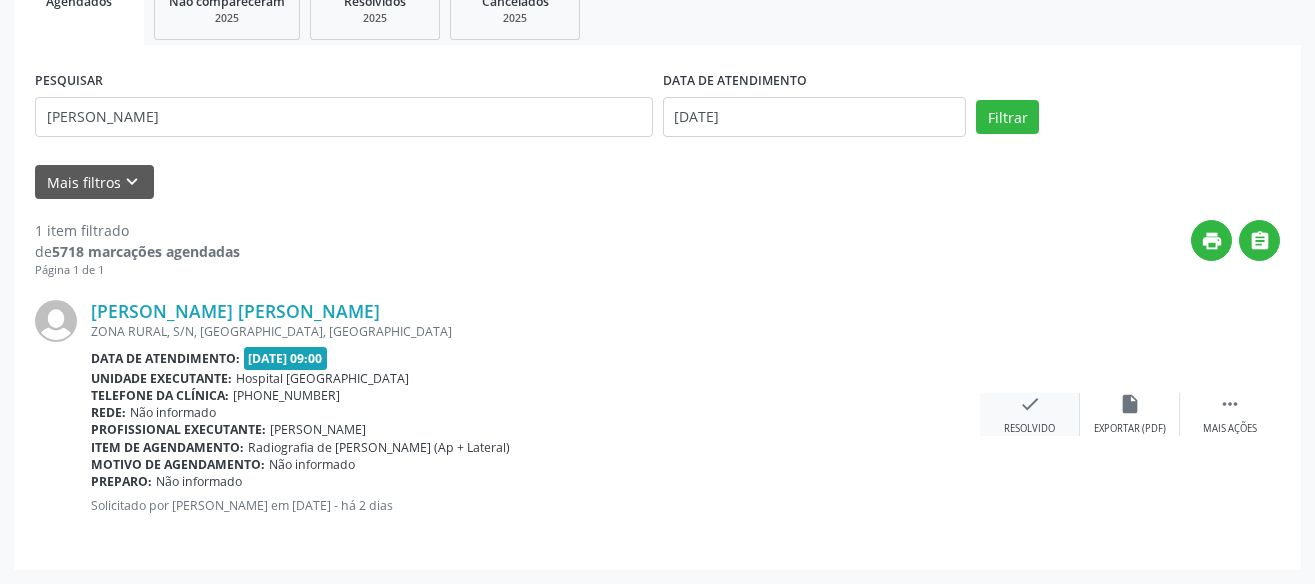 click on "check" at bounding box center [1030, 404] 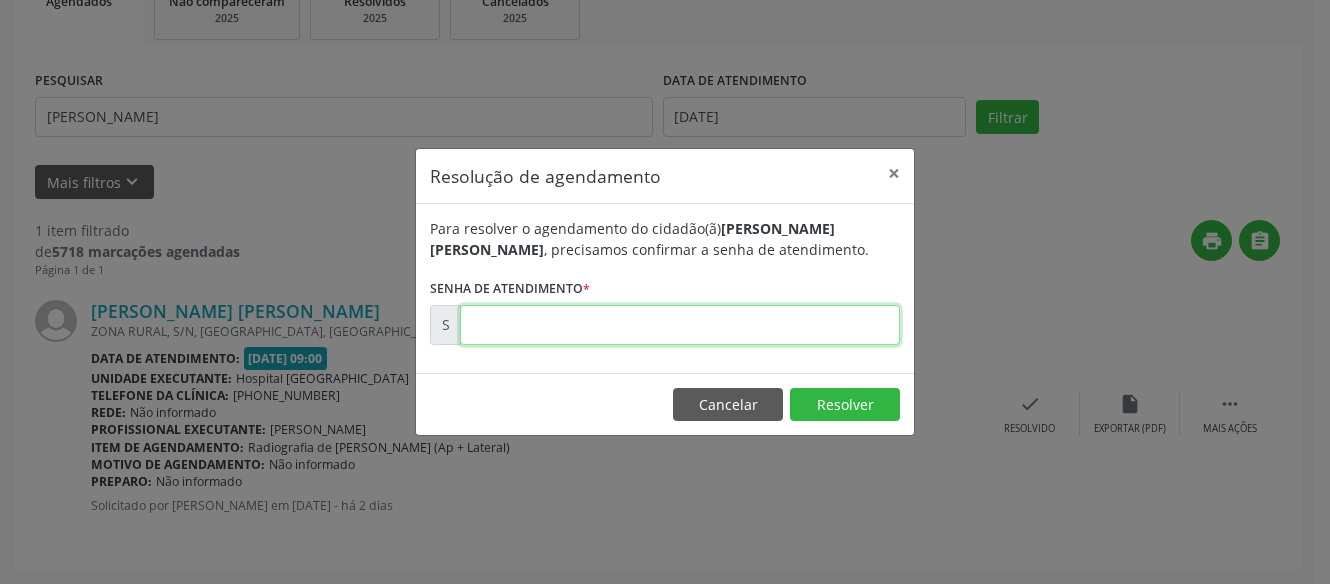 click at bounding box center [680, 325] 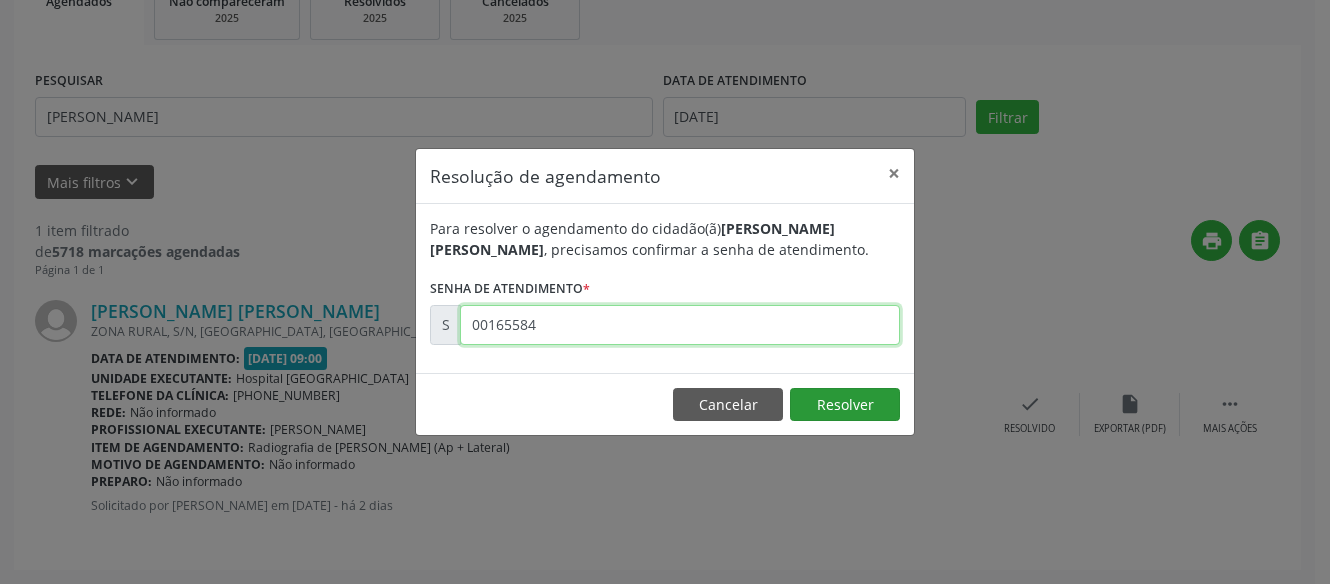 type on "00165584" 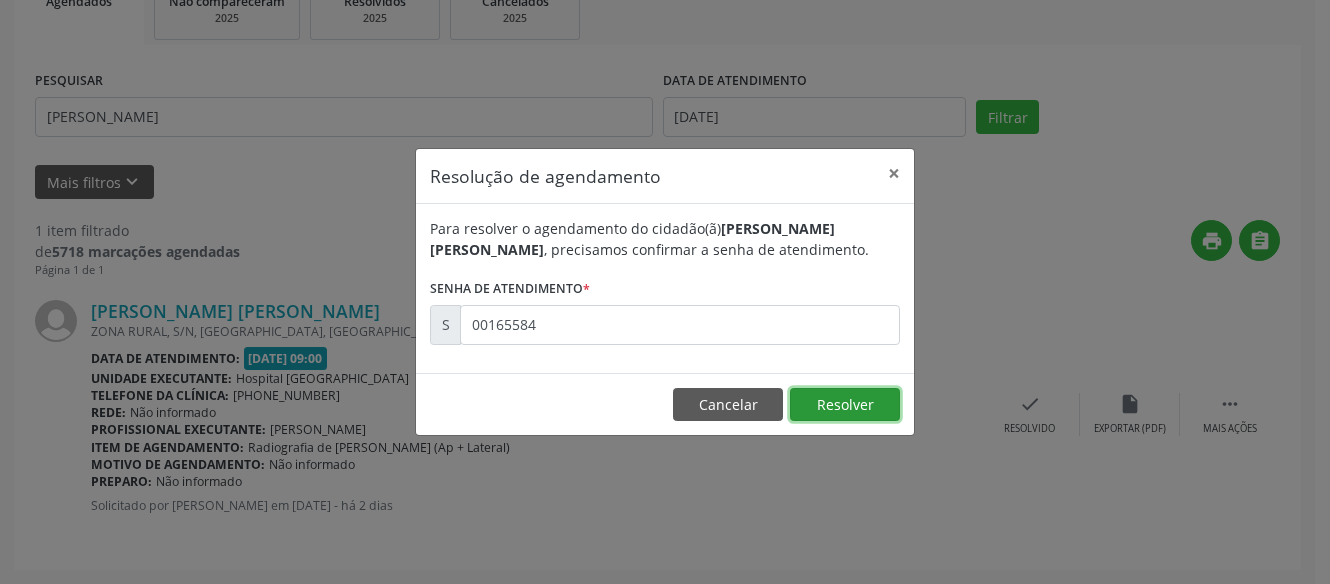 click on "Resolver" at bounding box center [845, 405] 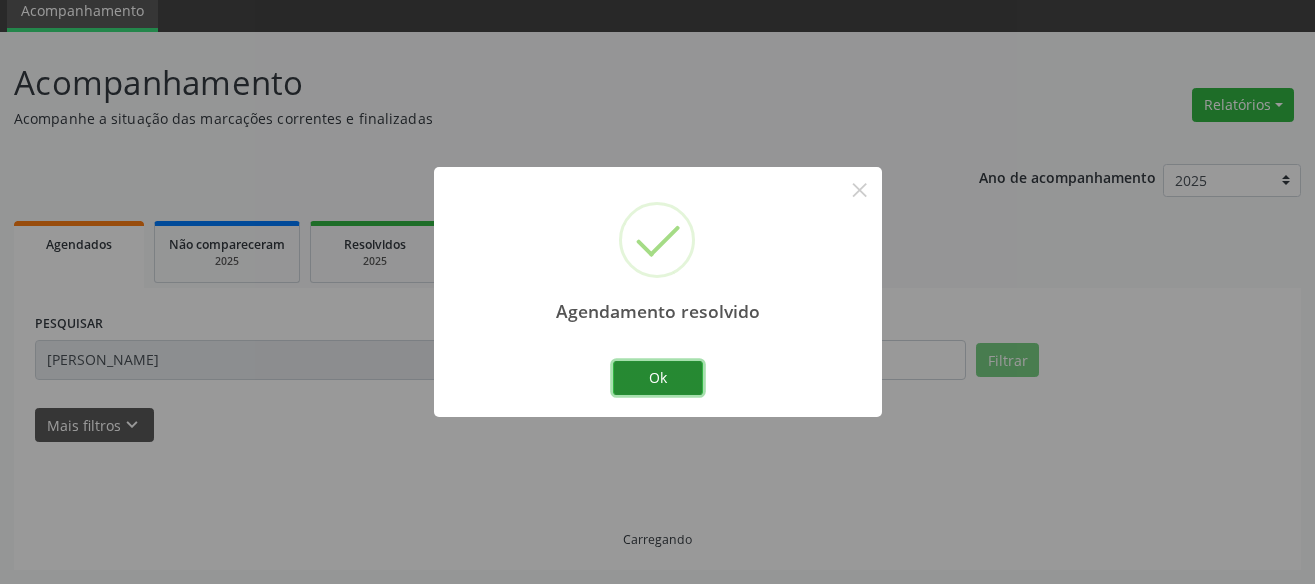 click on "Ok" at bounding box center [658, 378] 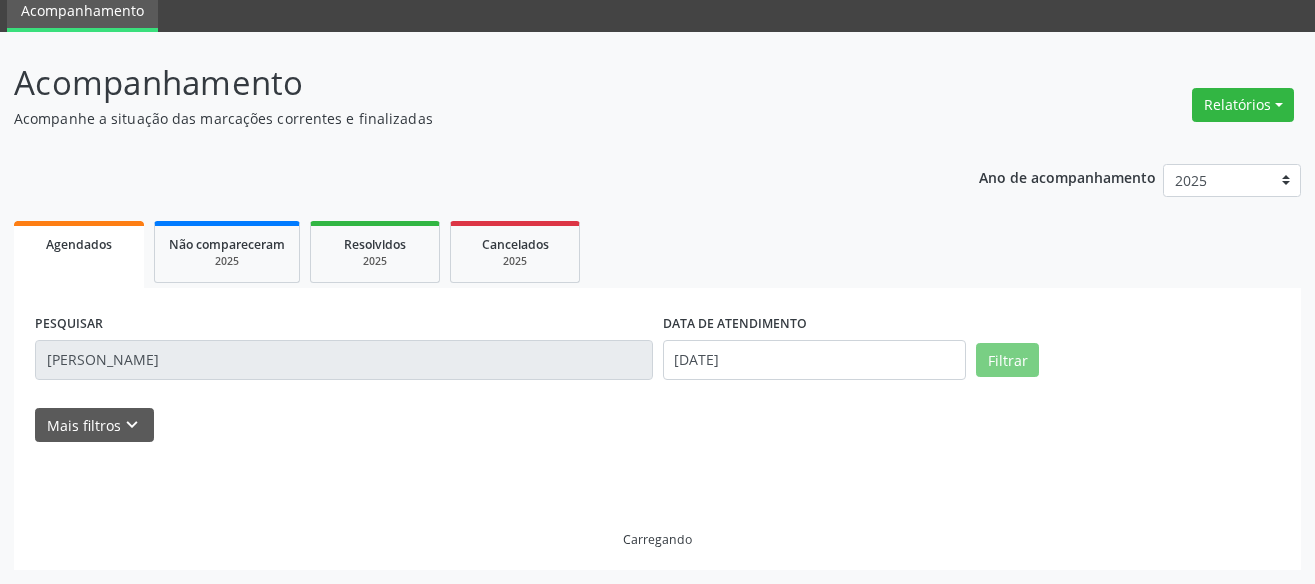 scroll, scrollTop: 34, scrollLeft: 0, axis: vertical 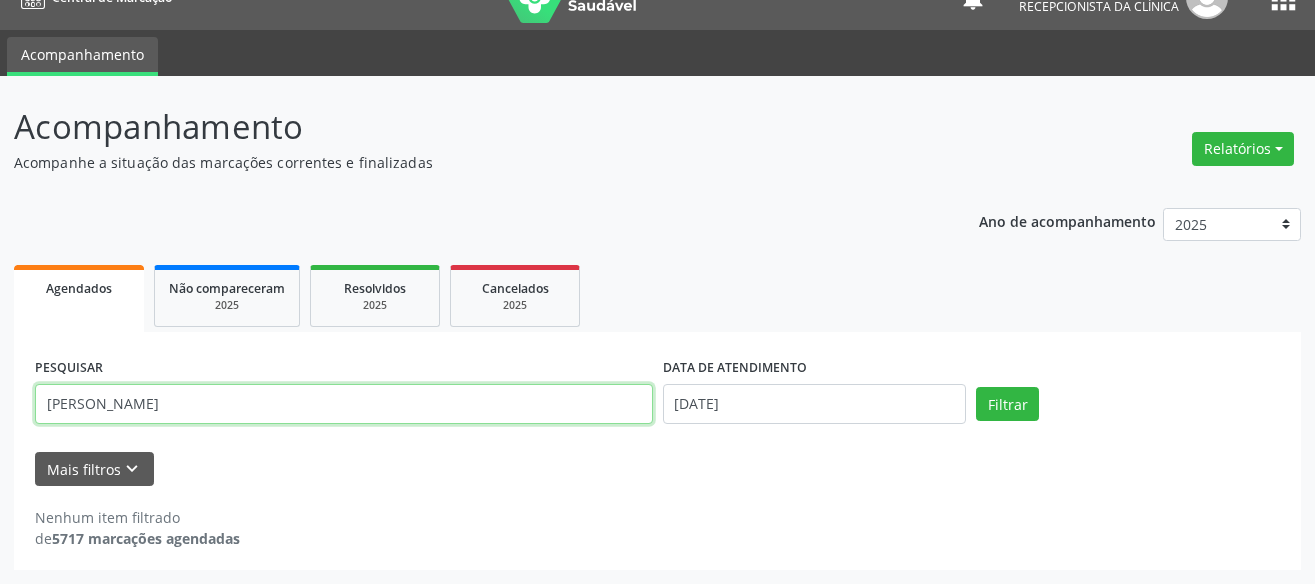 drag, startPoint x: 157, startPoint y: 398, endPoint x: -18, endPoint y: 397, distance: 175.00285 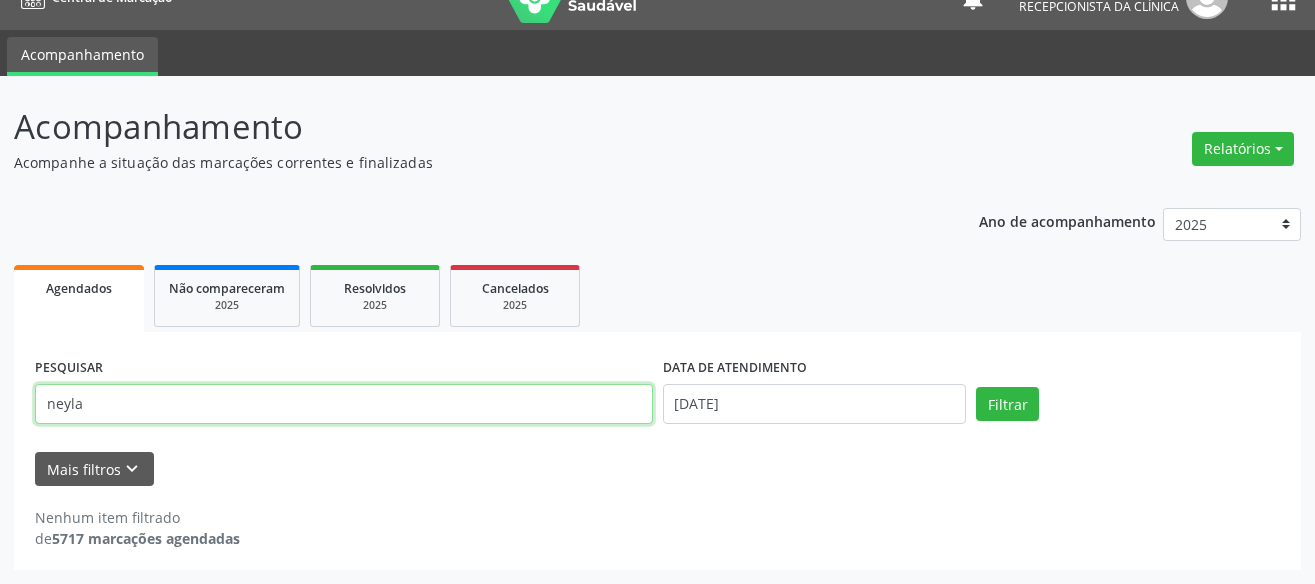 type on "neyla" 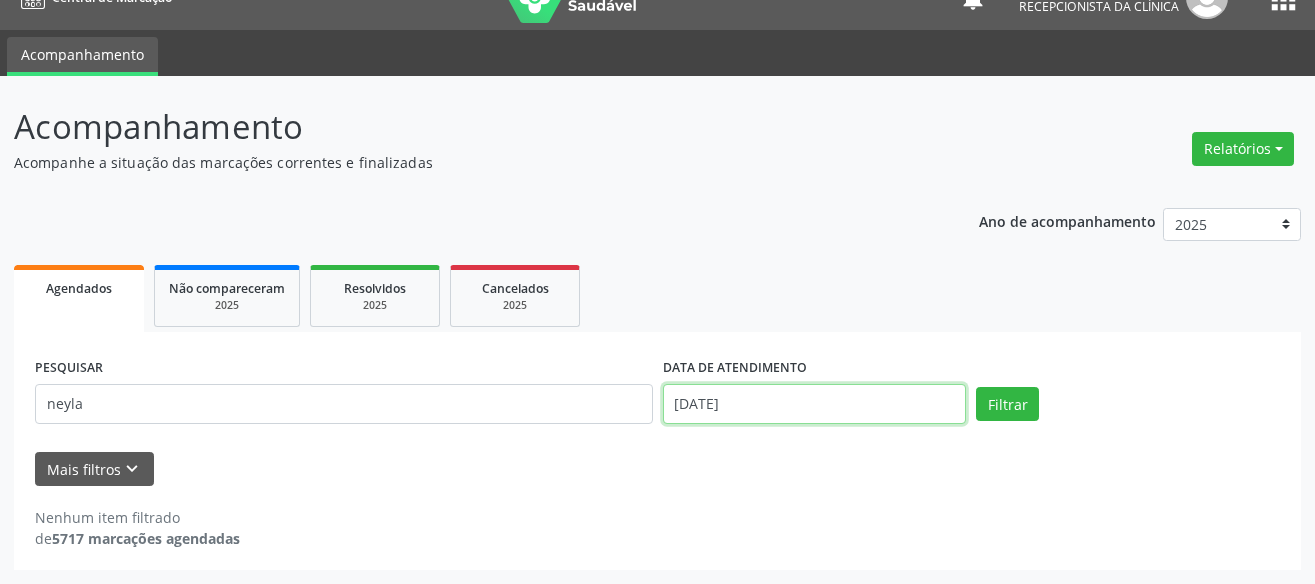 click on "[DATE]" at bounding box center [815, 404] 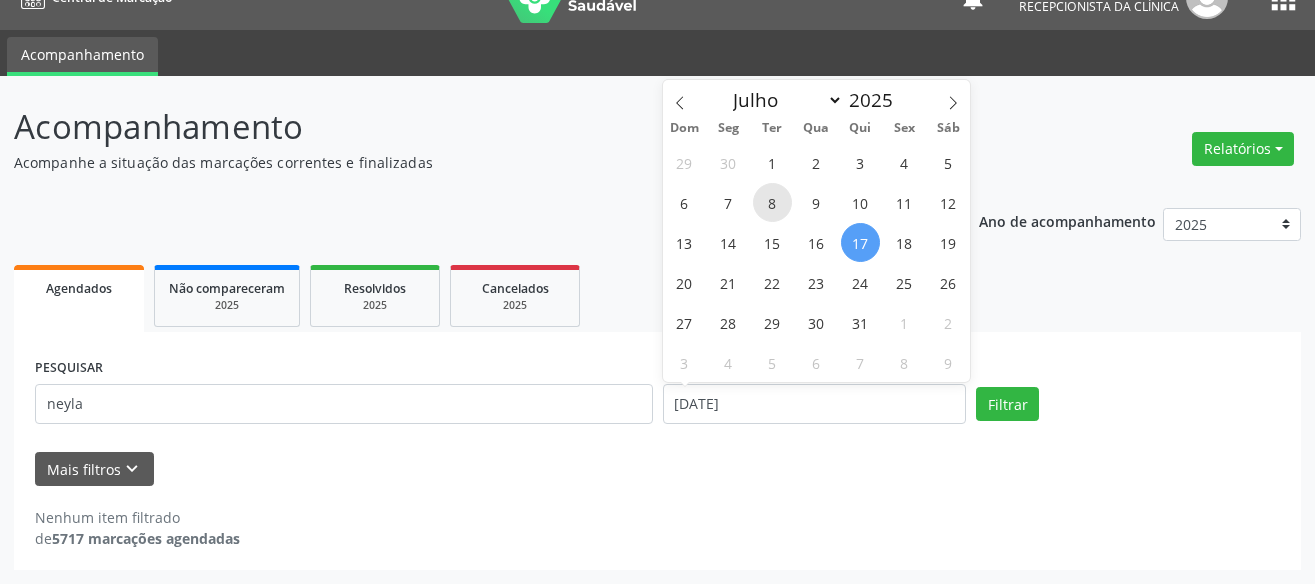 click on "8" at bounding box center [772, 202] 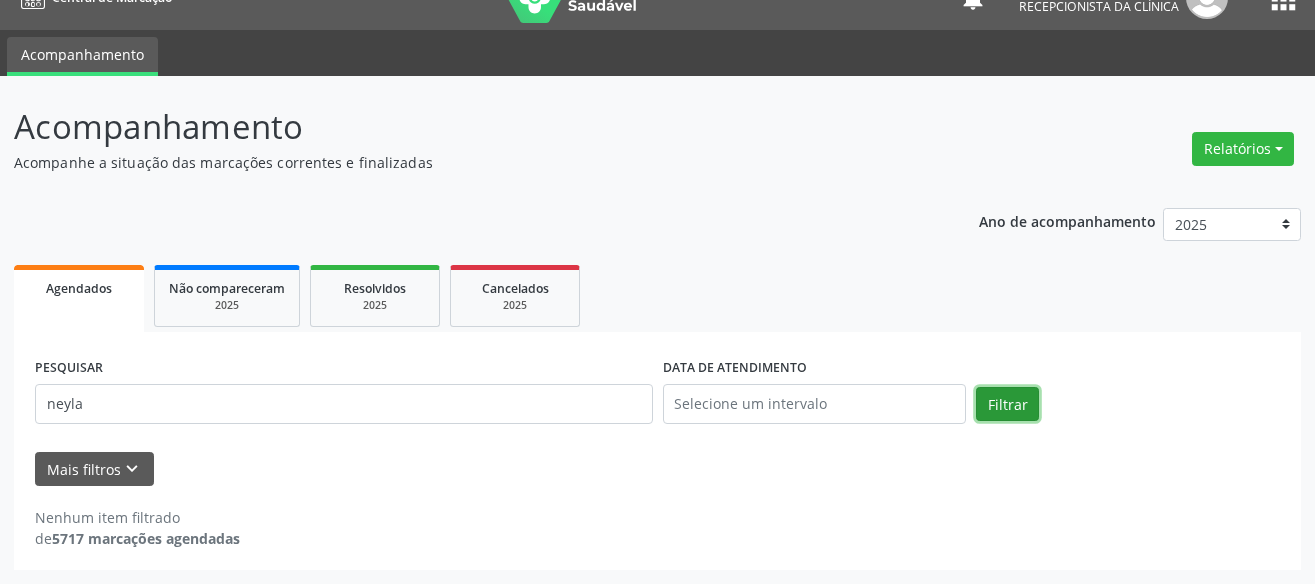 click on "Filtrar" at bounding box center [1007, 404] 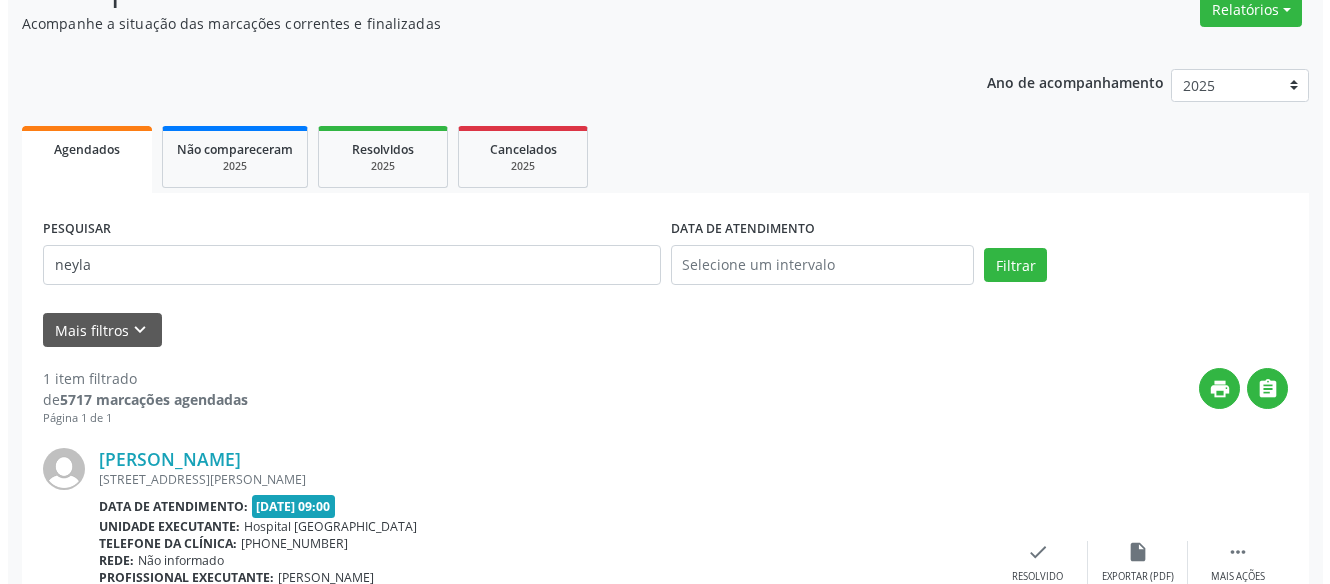 scroll, scrollTop: 299, scrollLeft: 0, axis: vertical 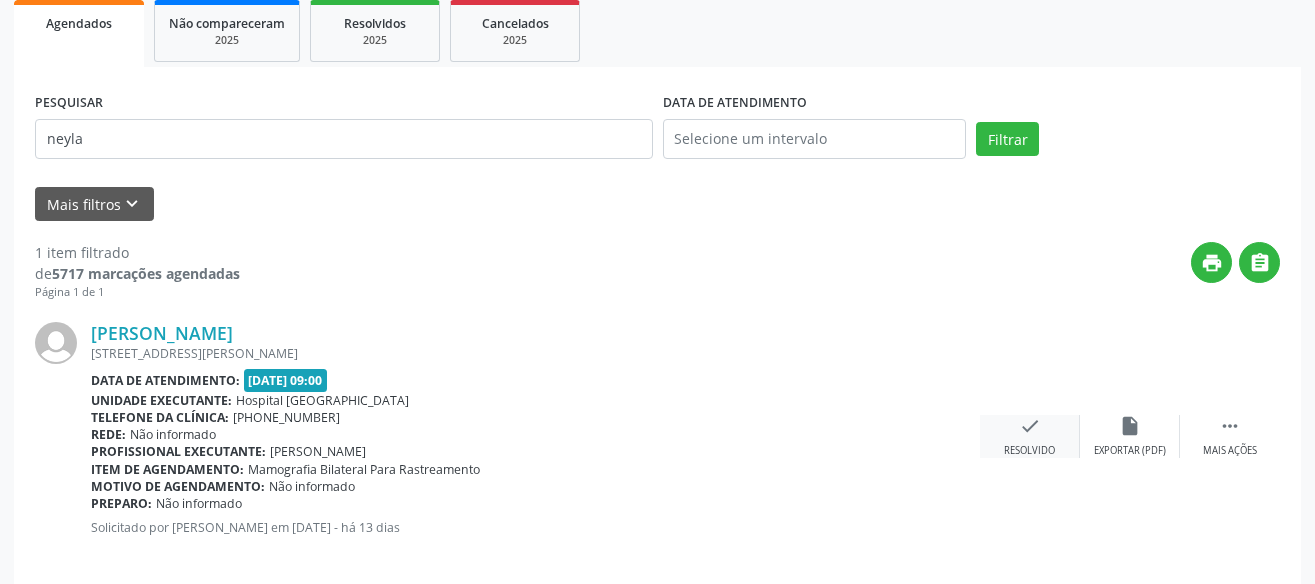 click on "check" at bounding box center (1030, 426) 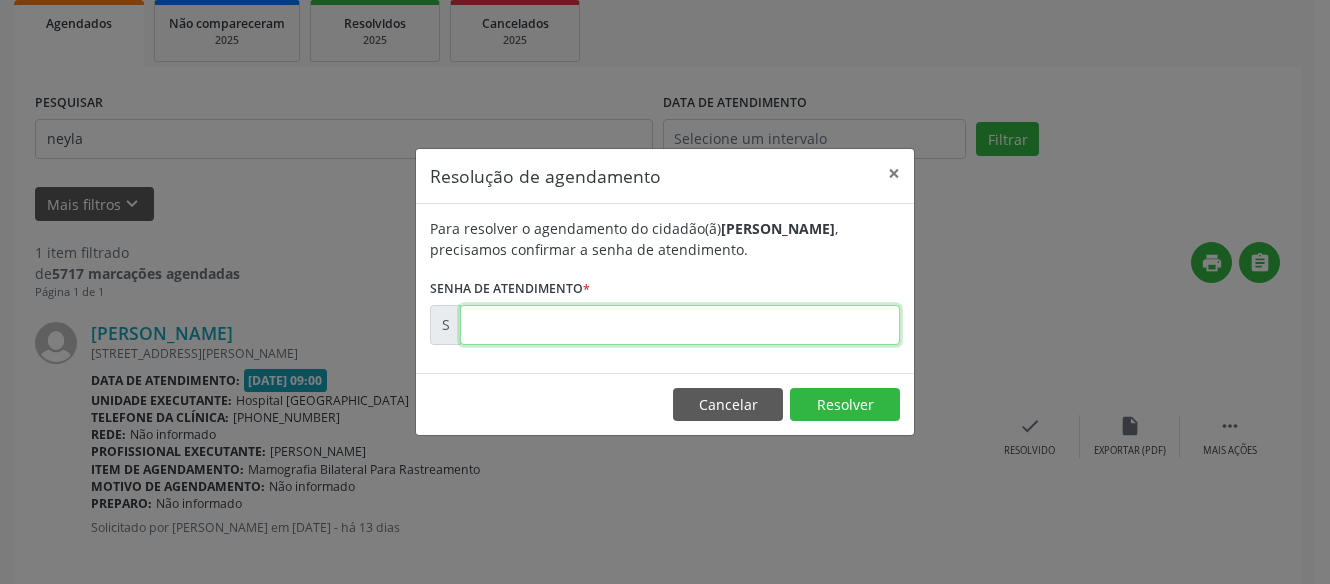 click at bounding box center (680, 325) 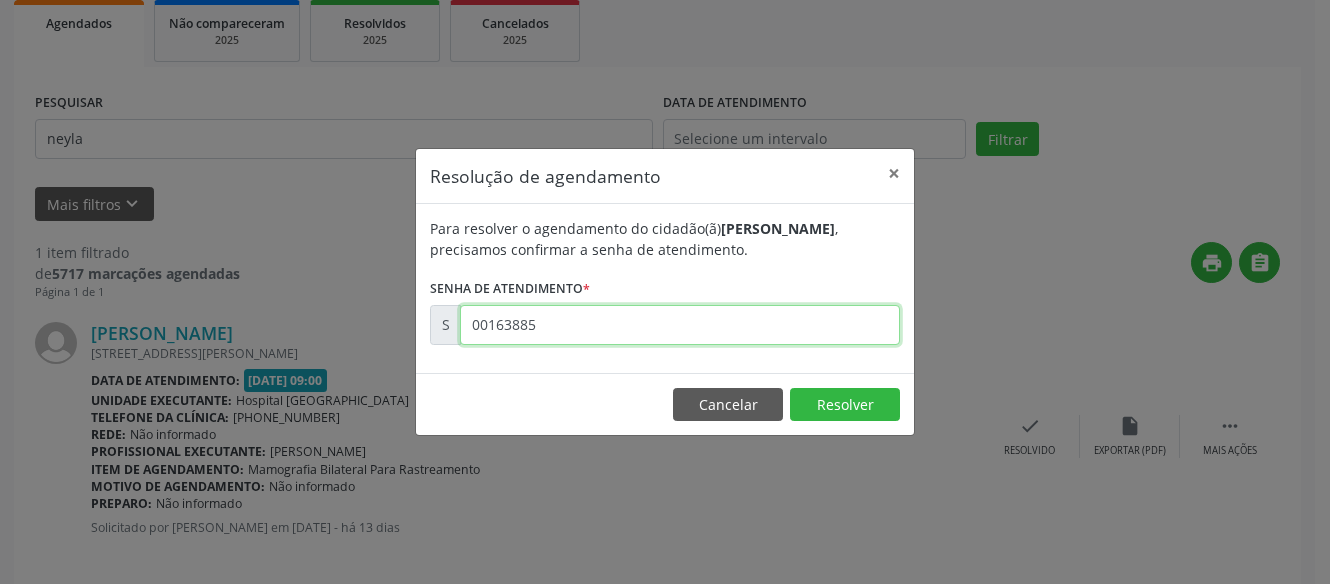 type on "00163885" 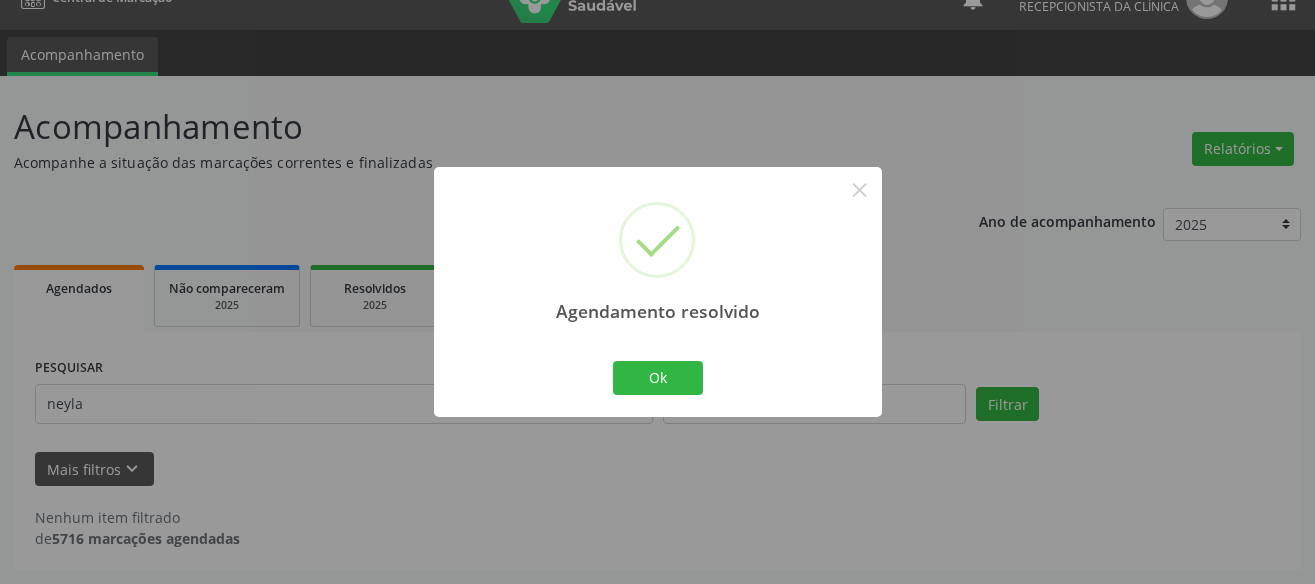 scroll, scrollTop: 34, scrollLeft: 0, axis: vertical 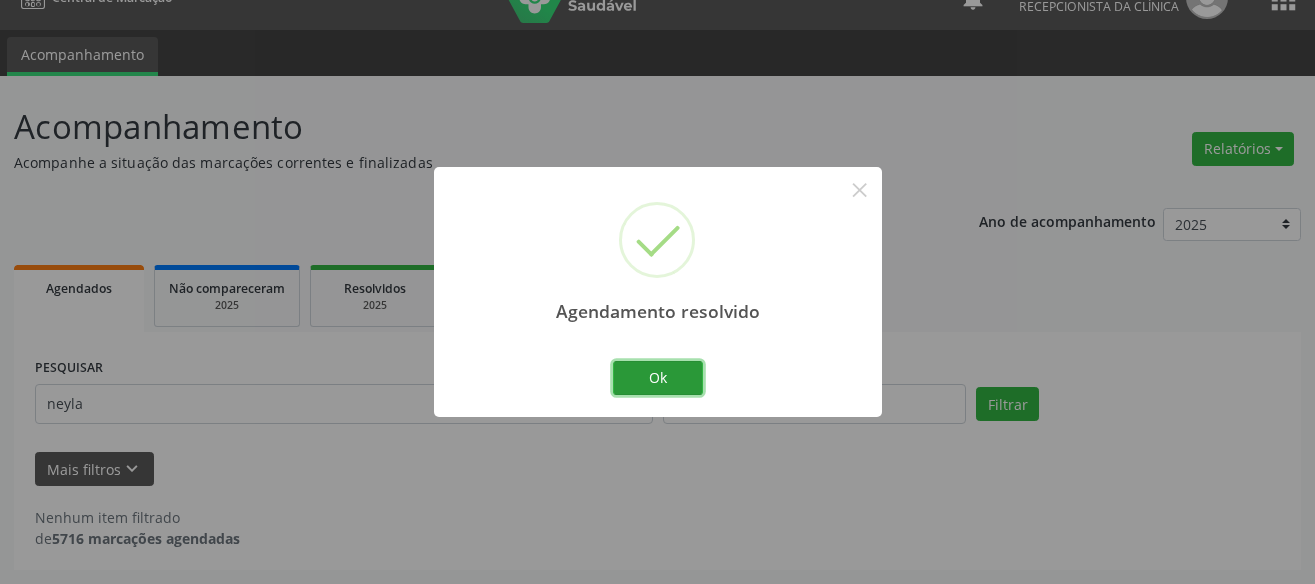 drag, startPoint x: 669, startPoint y: 385, endPoint x: 583, endPoint y: 328, distance: 103.17461 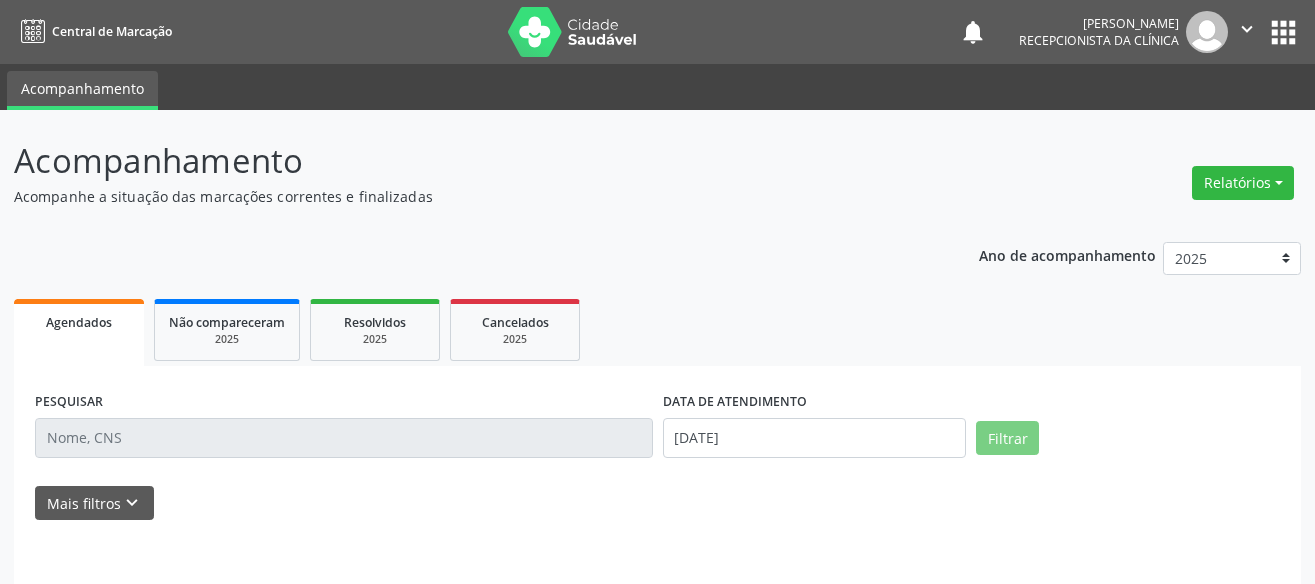 scroll, scrollTop: 0, scrollLeft: 0, axis: both 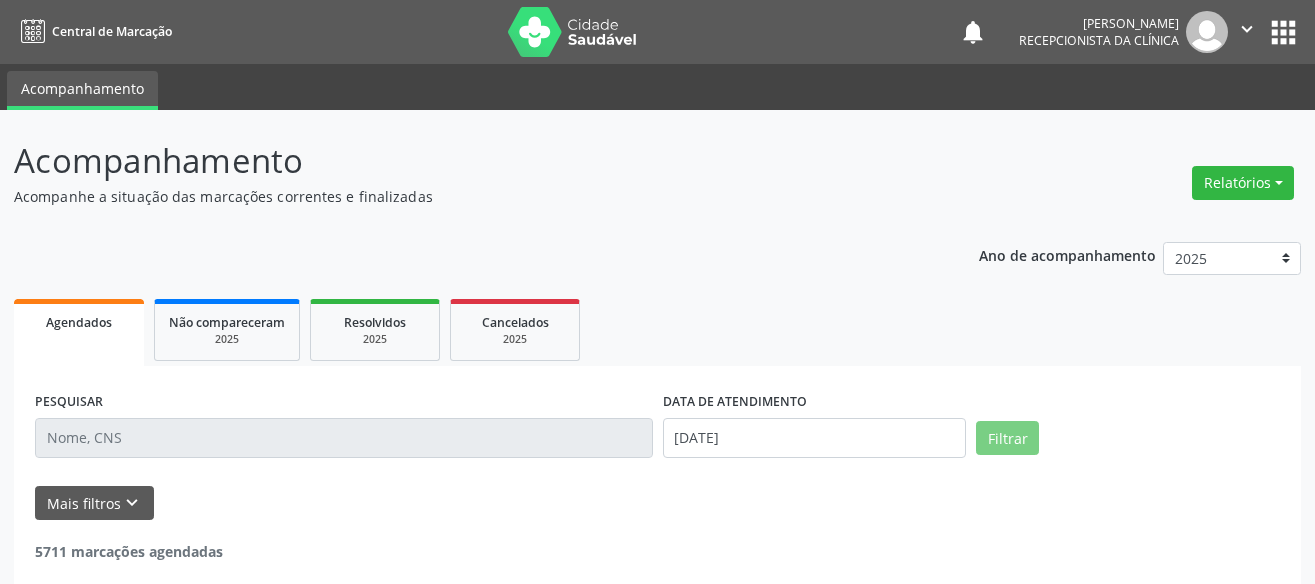 drag, startPoint x: 121, startPoint y: 413, endPoint x: 113, endPoint y: 446, distance: 33.955853 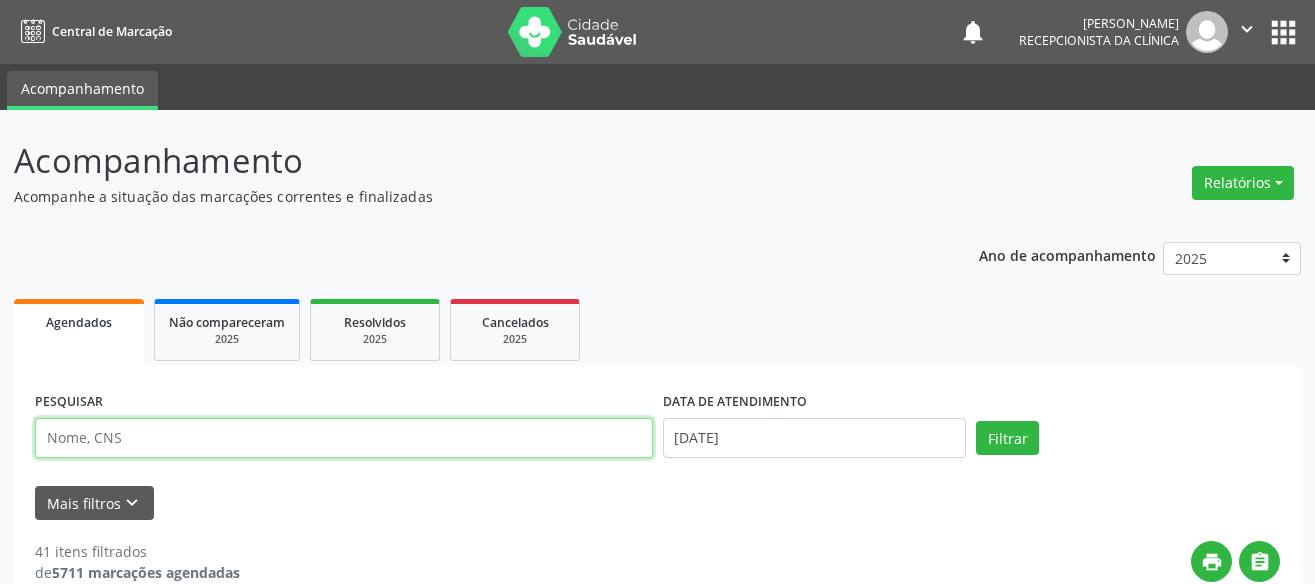 click at bounding box center [344, 438] 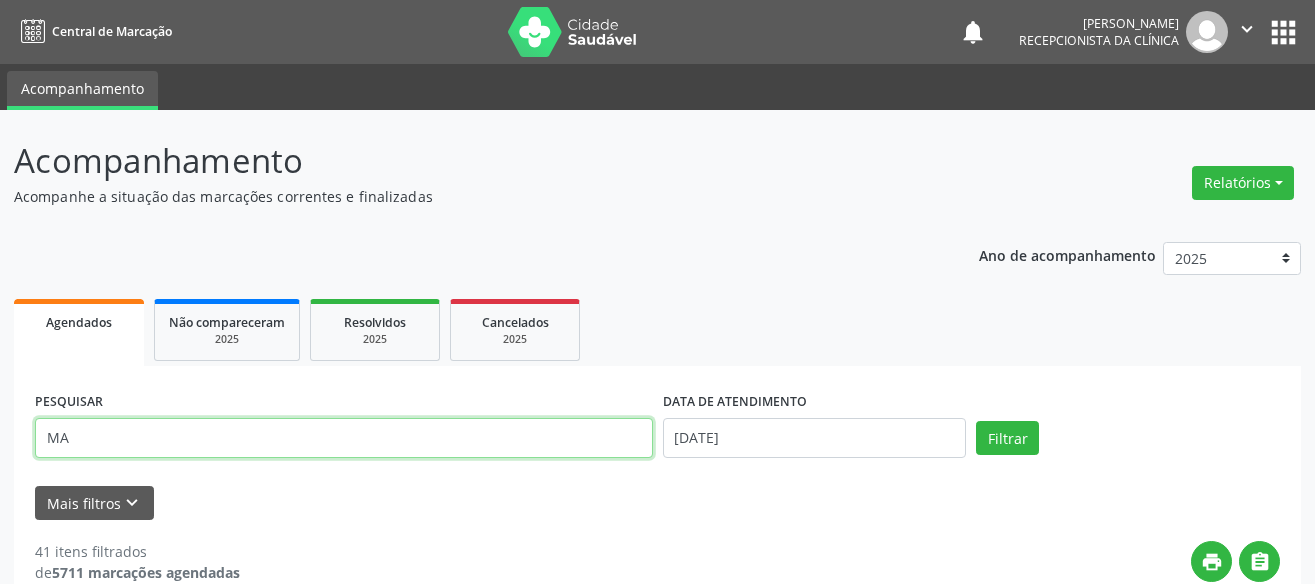 type on "M" 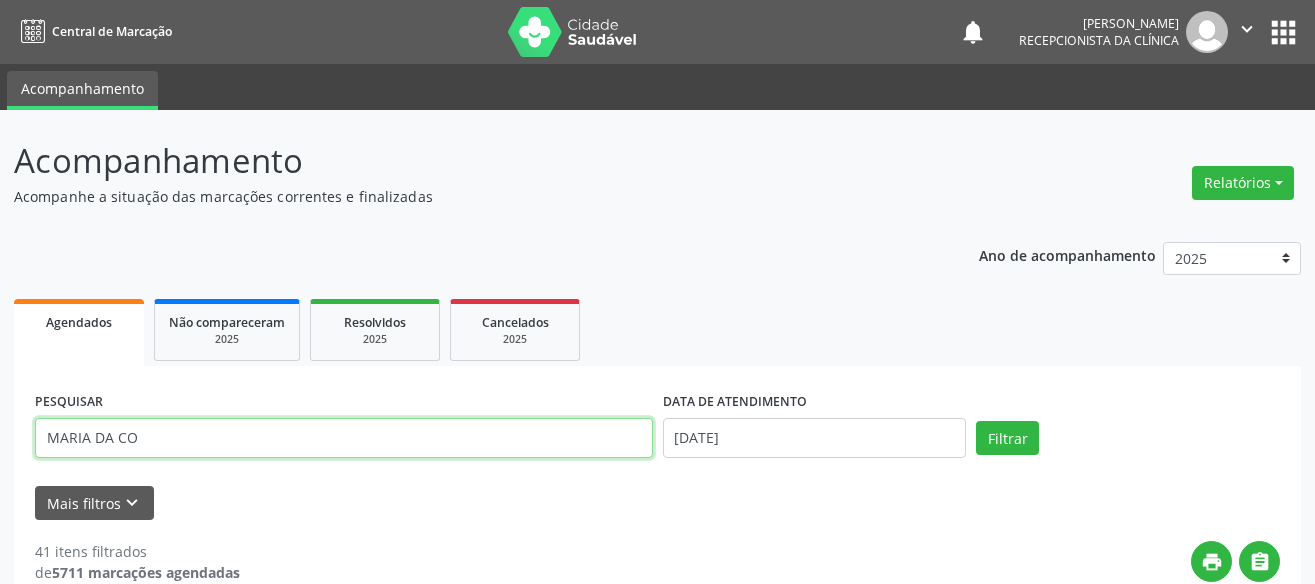 type on "MARIA DA CO" 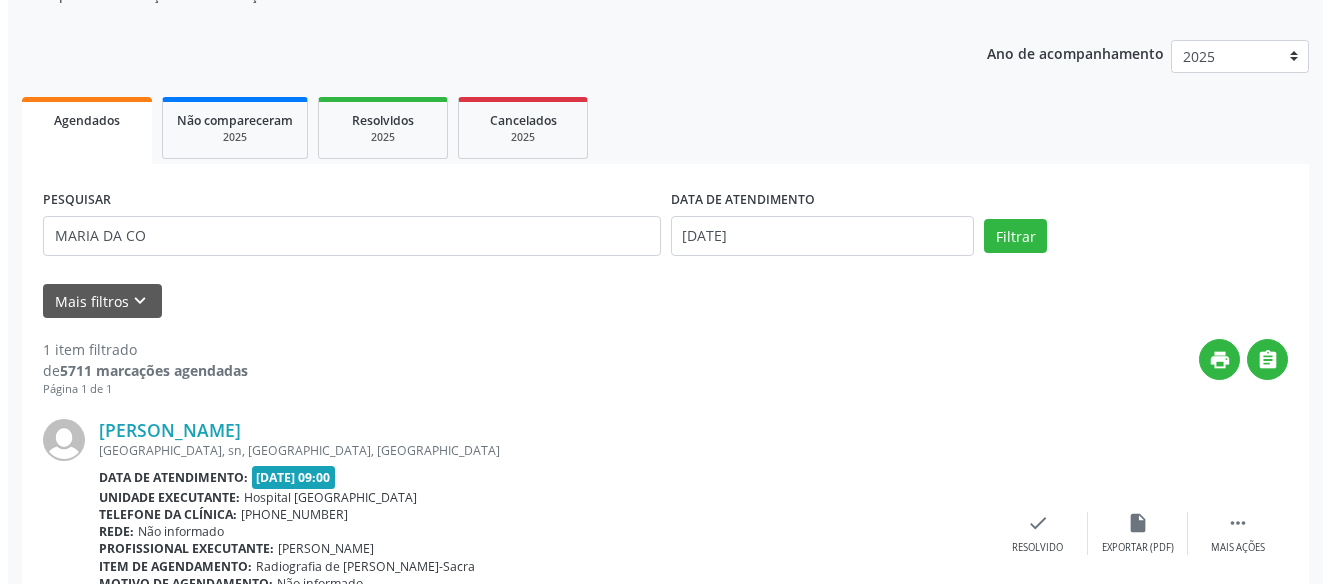 scroll, scrollTop: 299, scrollLeft: 0, axis: vertical 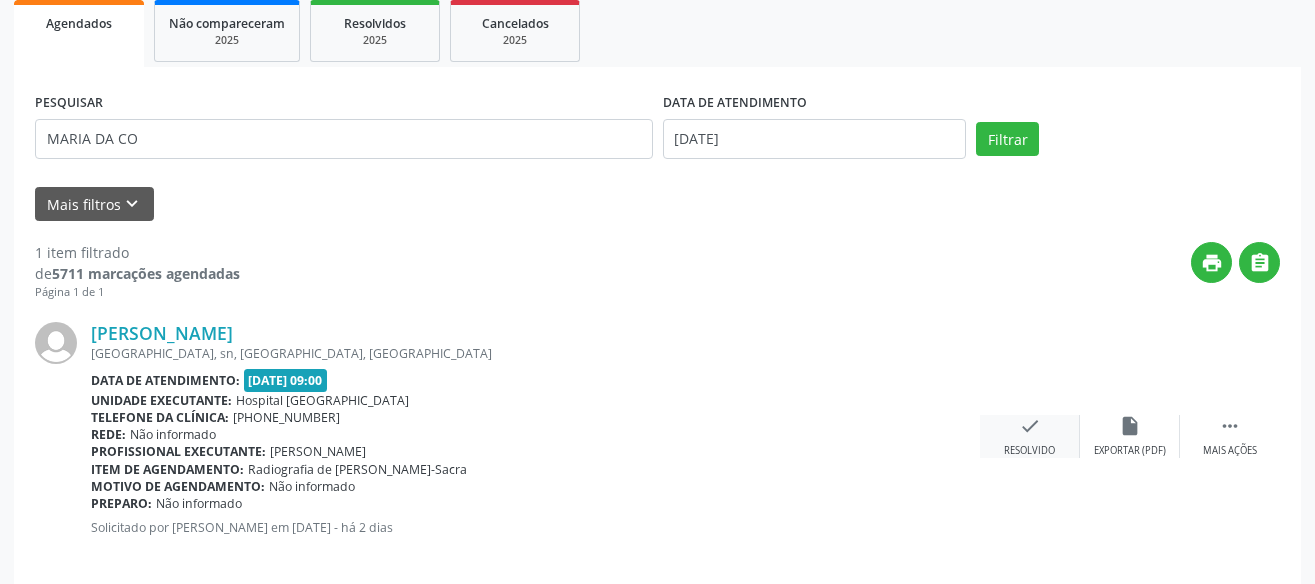 click on "check" at bounding box center [1030, 426] 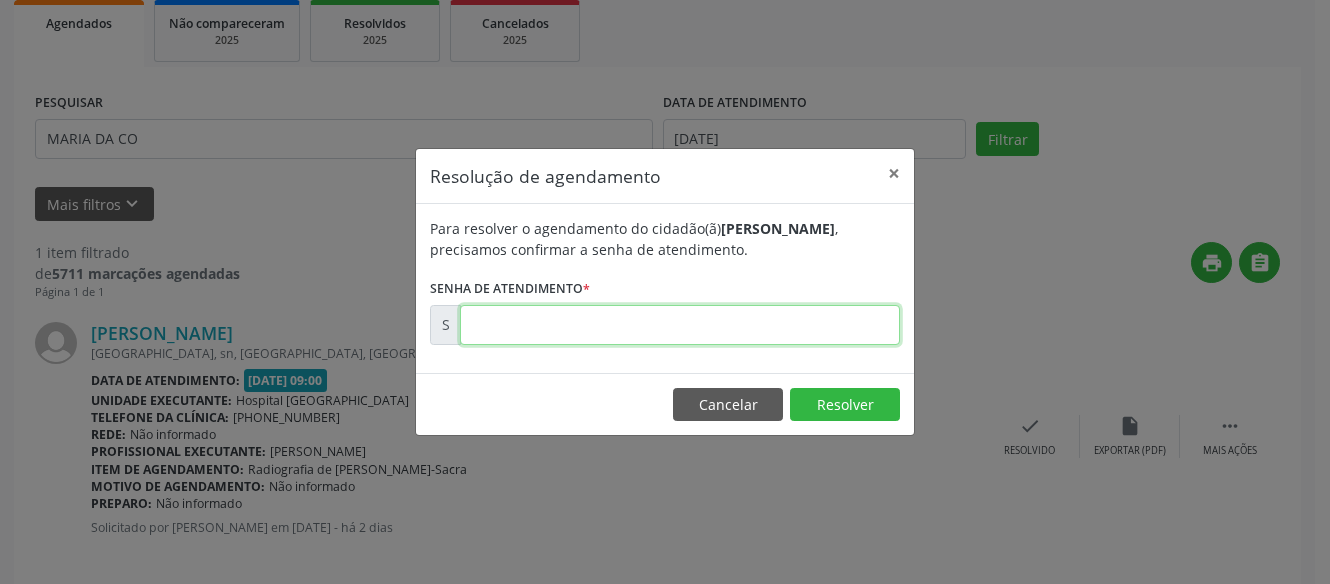 click at bounding box center [680, 325] 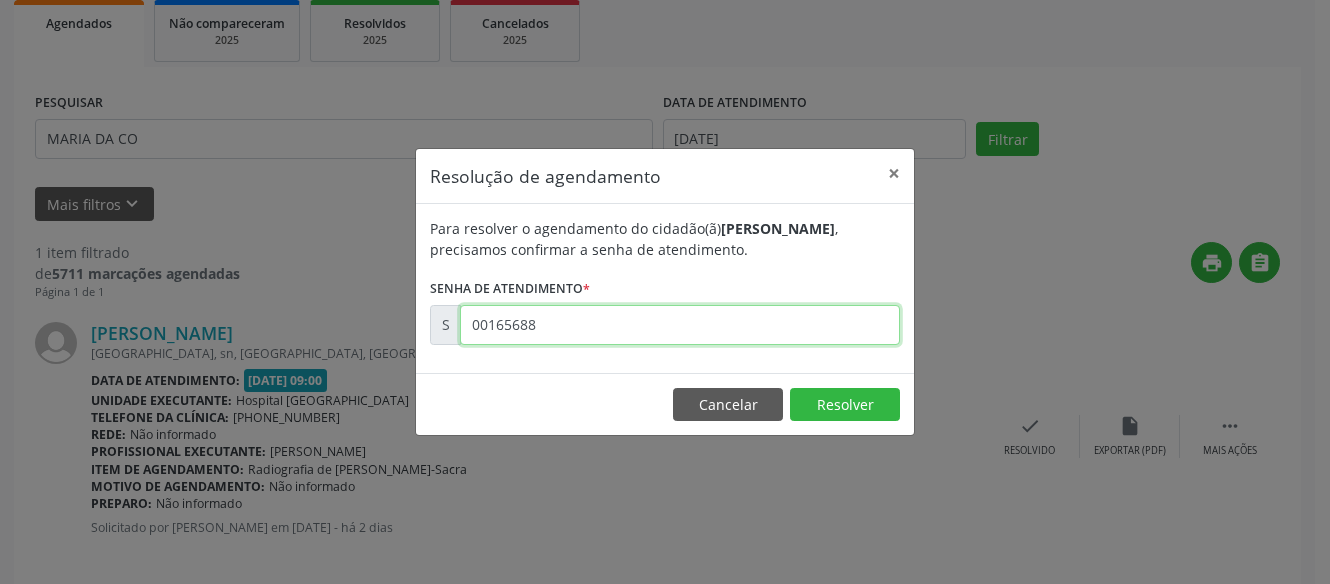 type on "00165688" 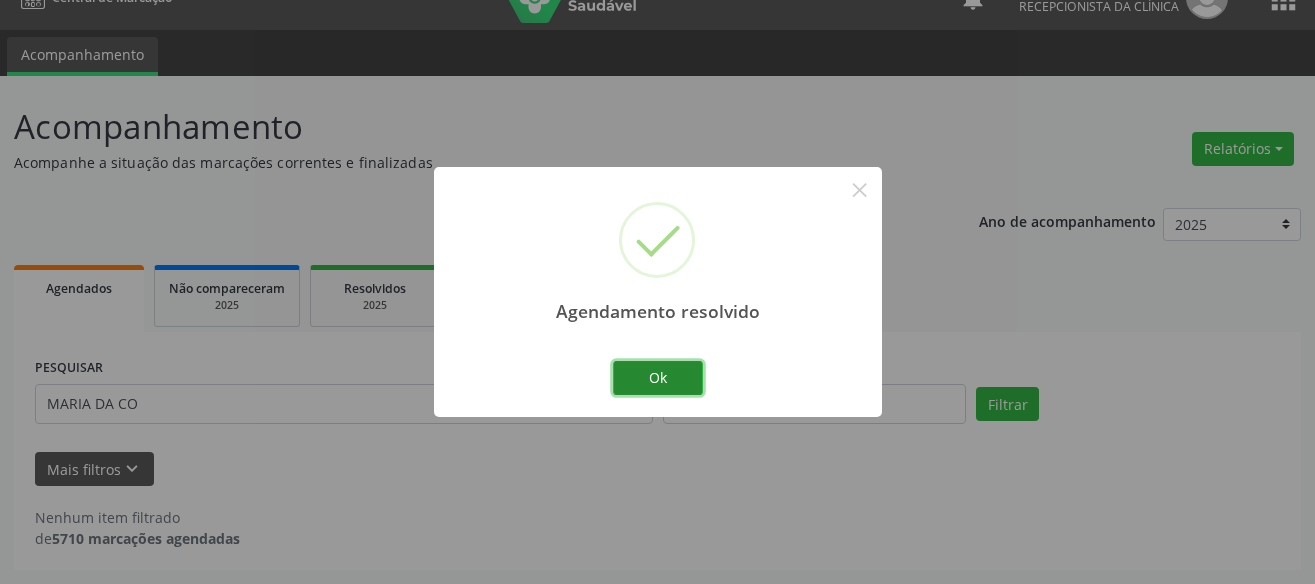 scroll, scrollTop: 34, scrollLeft: 0, axis: vertical 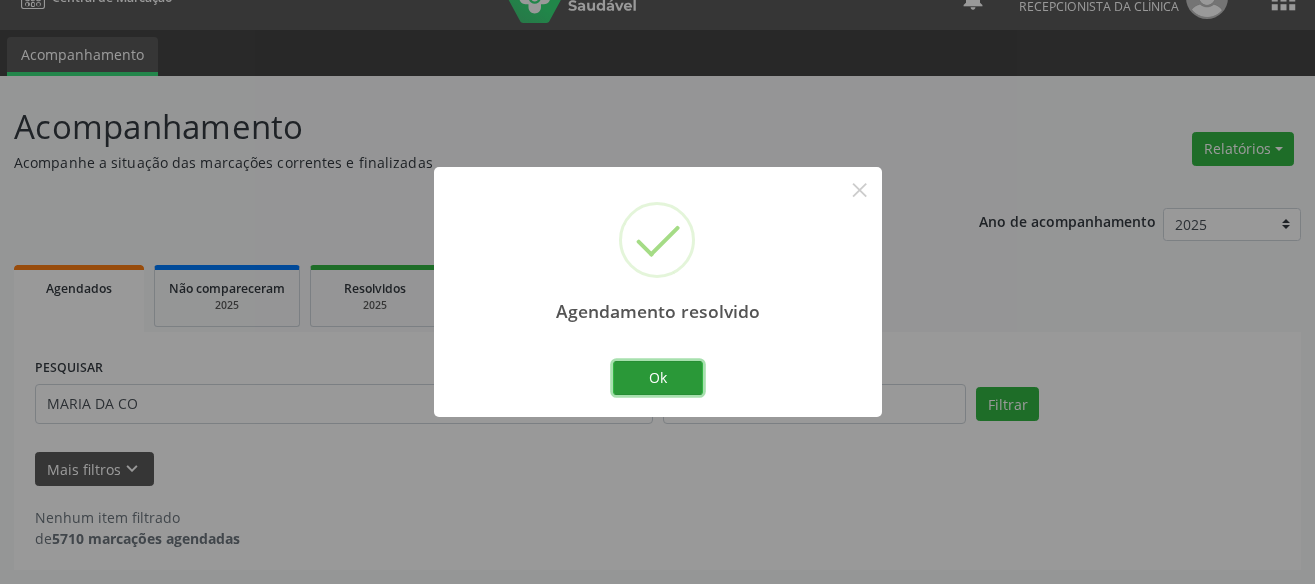 drag, startPoint x: 639, startPoint y: 373, endPoint x: 658, endPoint y: 373, distance: 19 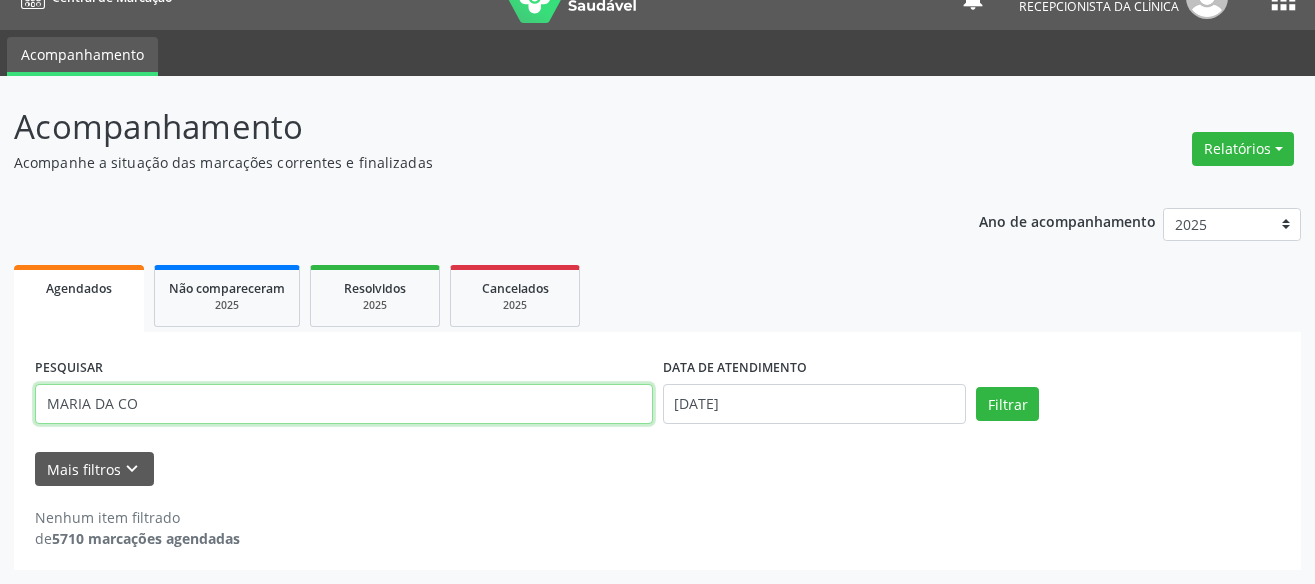 drag, startPoint x: 16, startPoint y: 399, endPoint x: -18, endPoint y: 395, distance: 34.234486 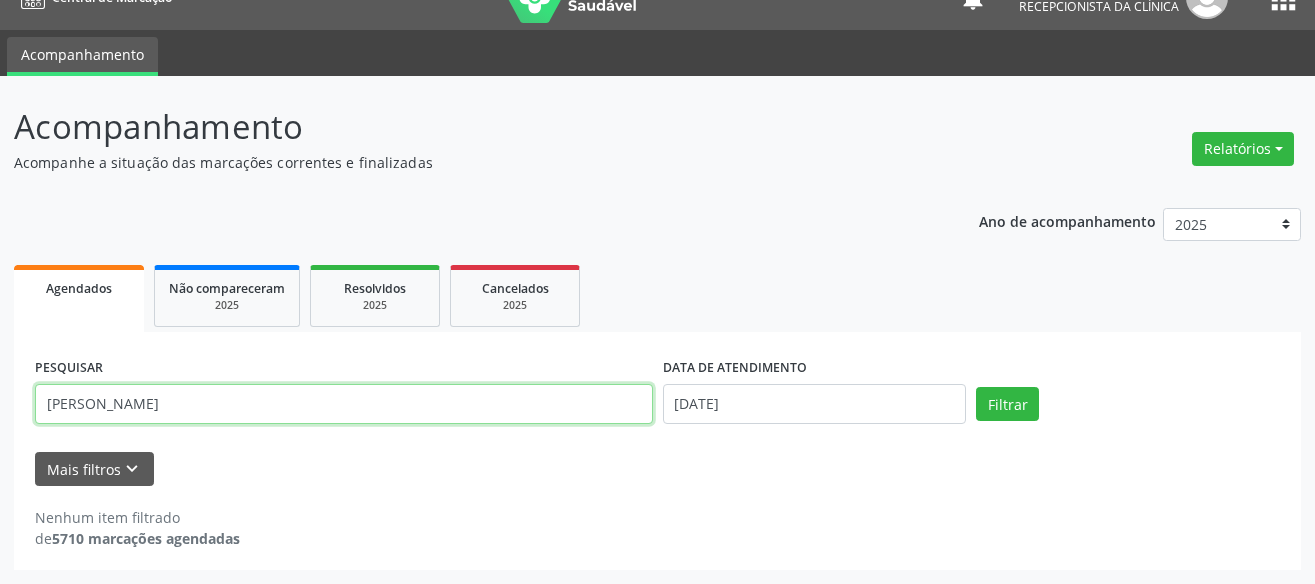 type on "[PERSON_NAME]" 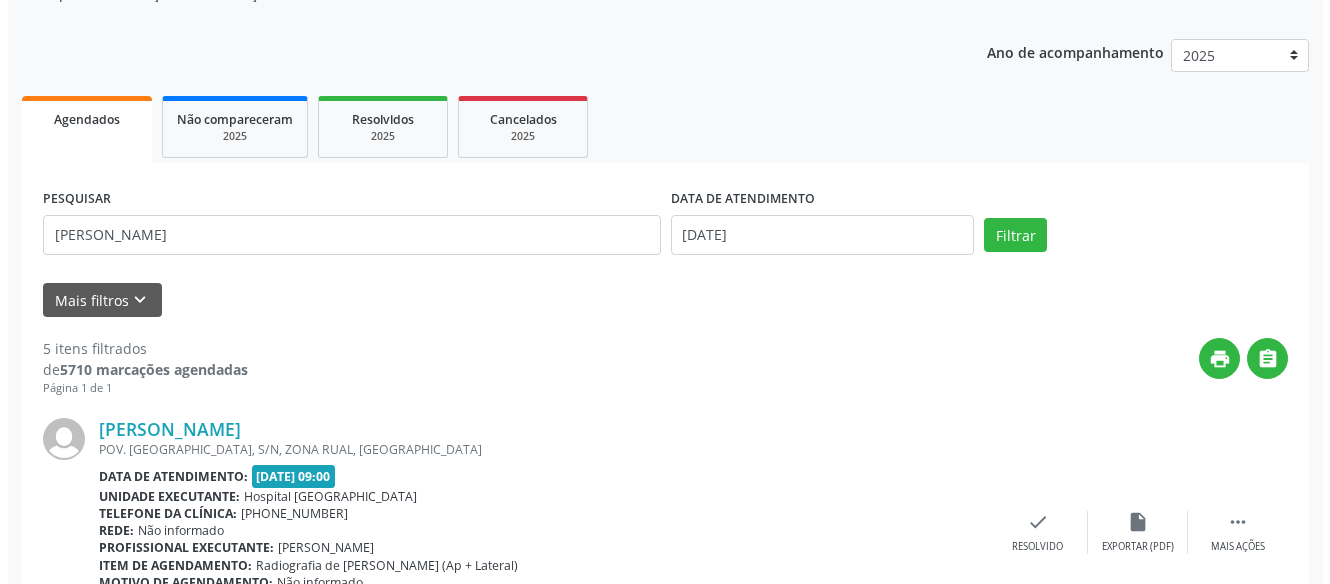 scroll, scrollTop: 299, scrollLeft: 0, axis: vertical 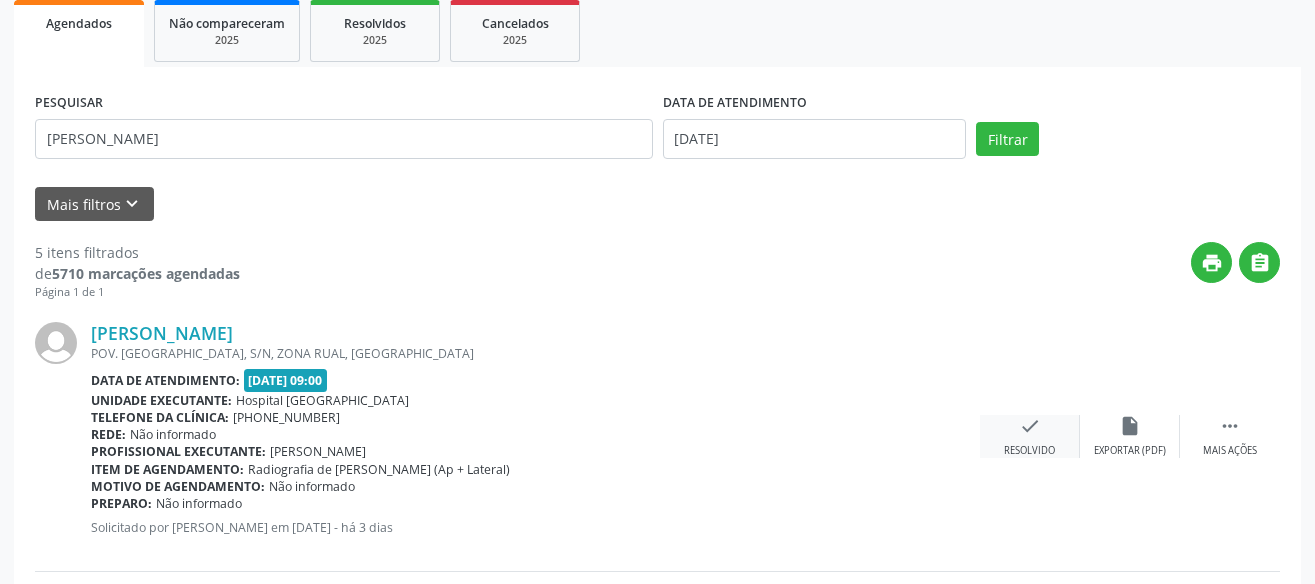 click on "check
Resolvido" at bounding box center [1030, 436] 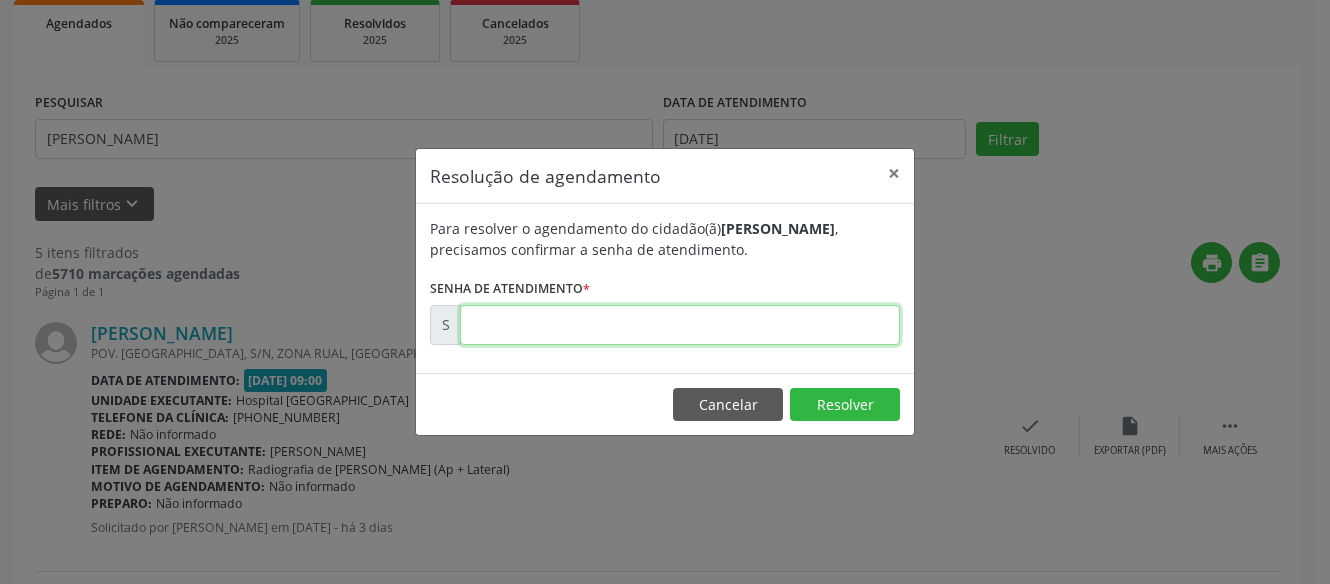 click at bounding box center [680, 325] 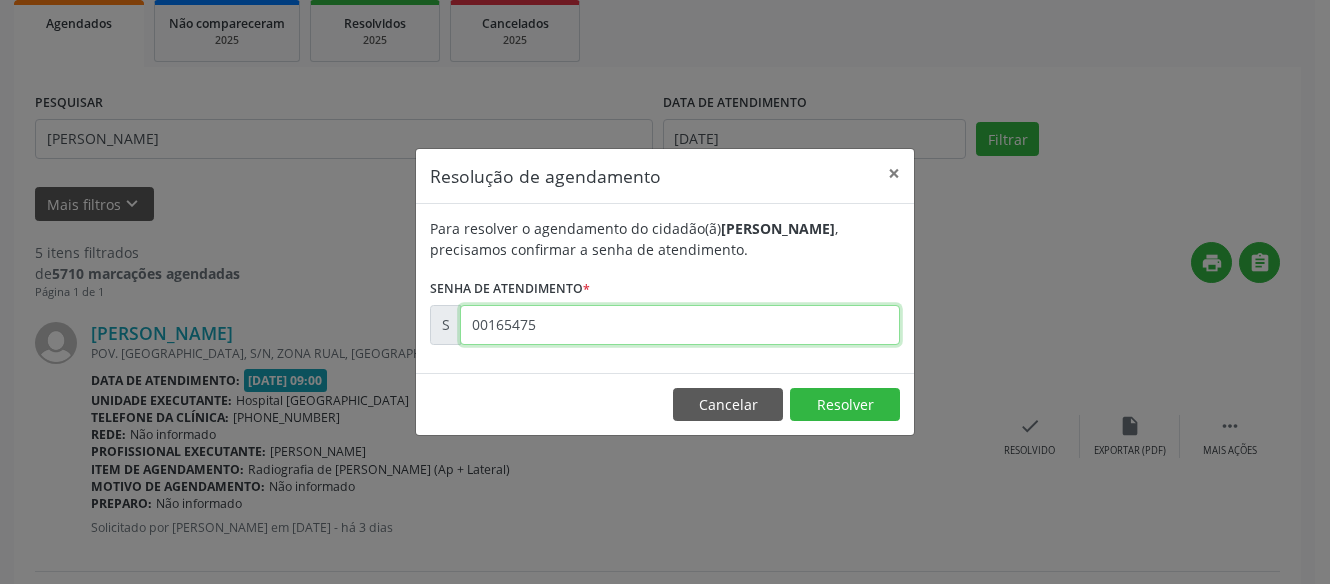 type on "00165475" 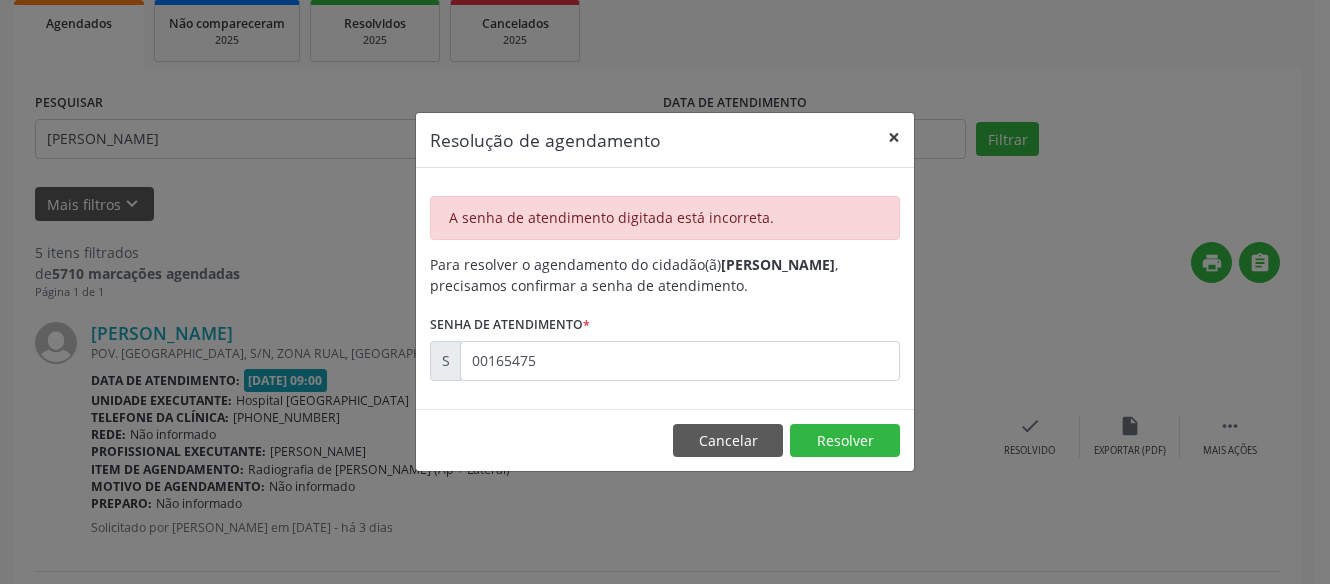 click on "×" at bounding box center (894, 137) 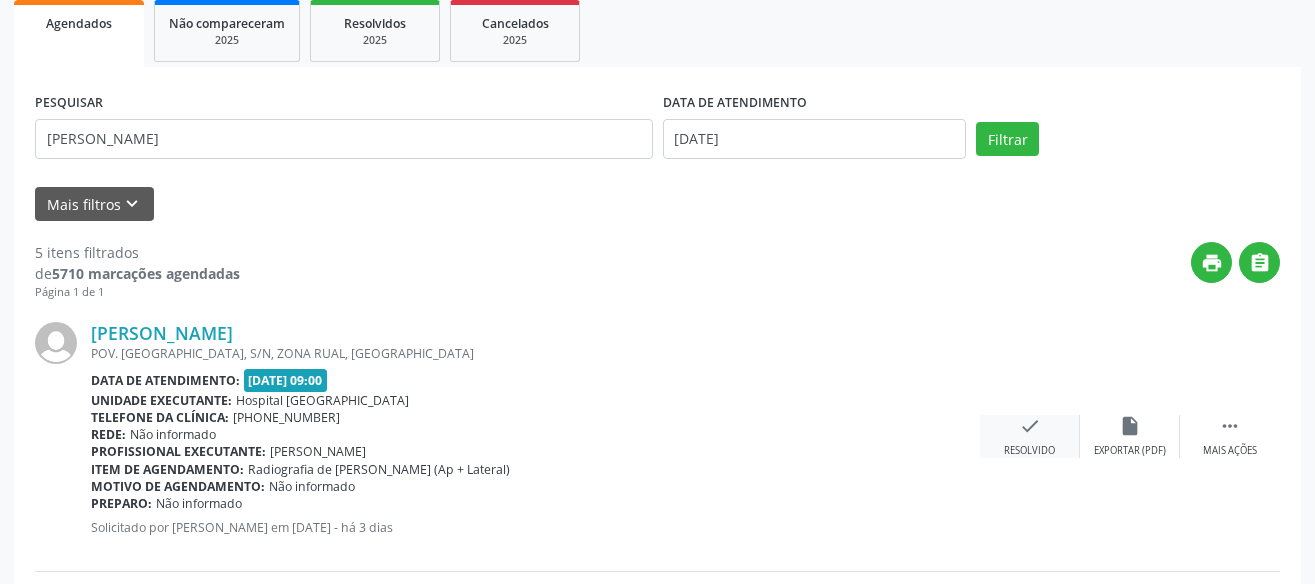 click on "check" at bounding box center [1030, 426] 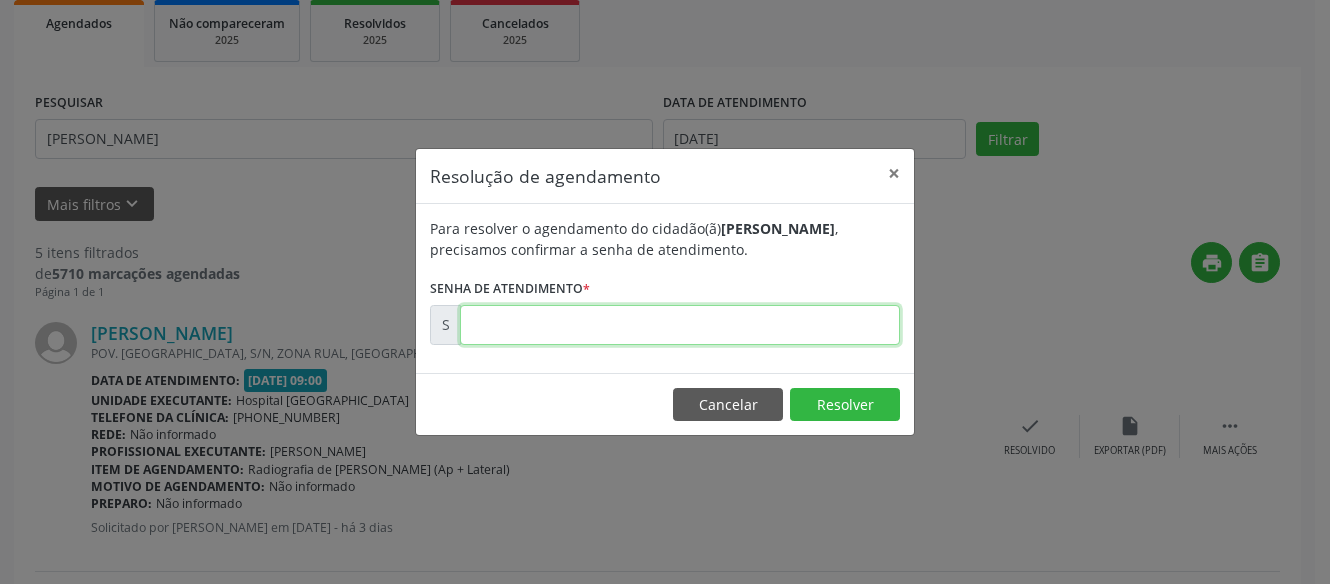 click at bounding box center (680, 325) 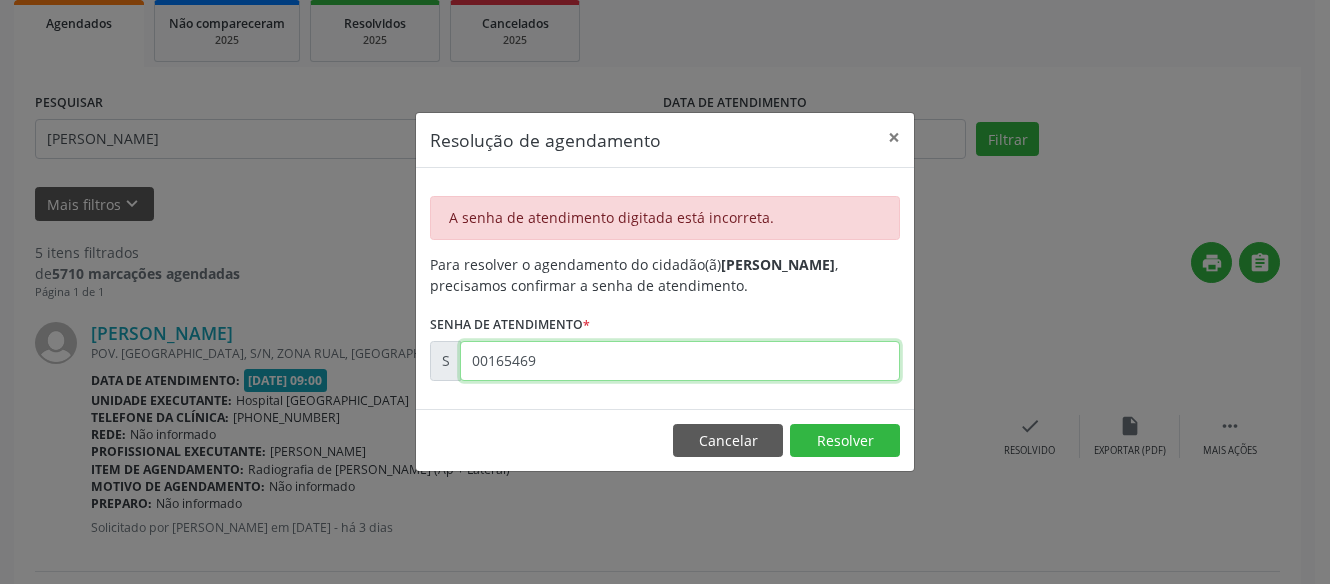 click on "00165469" at bounding box center (680, 361) 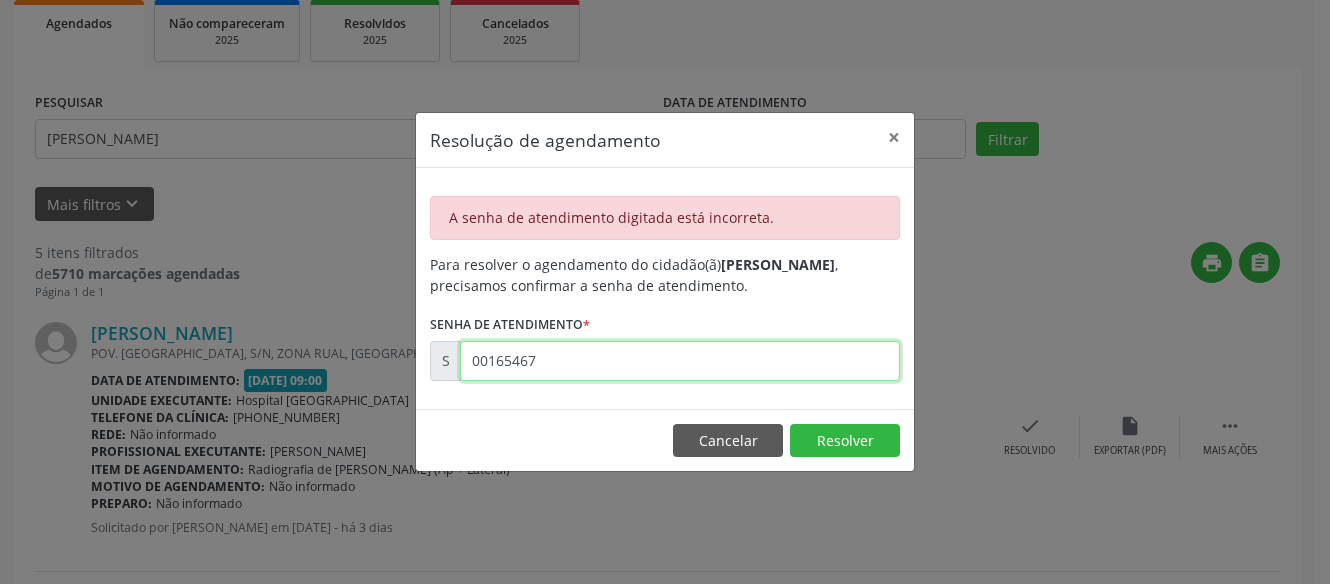 type on "00165467" 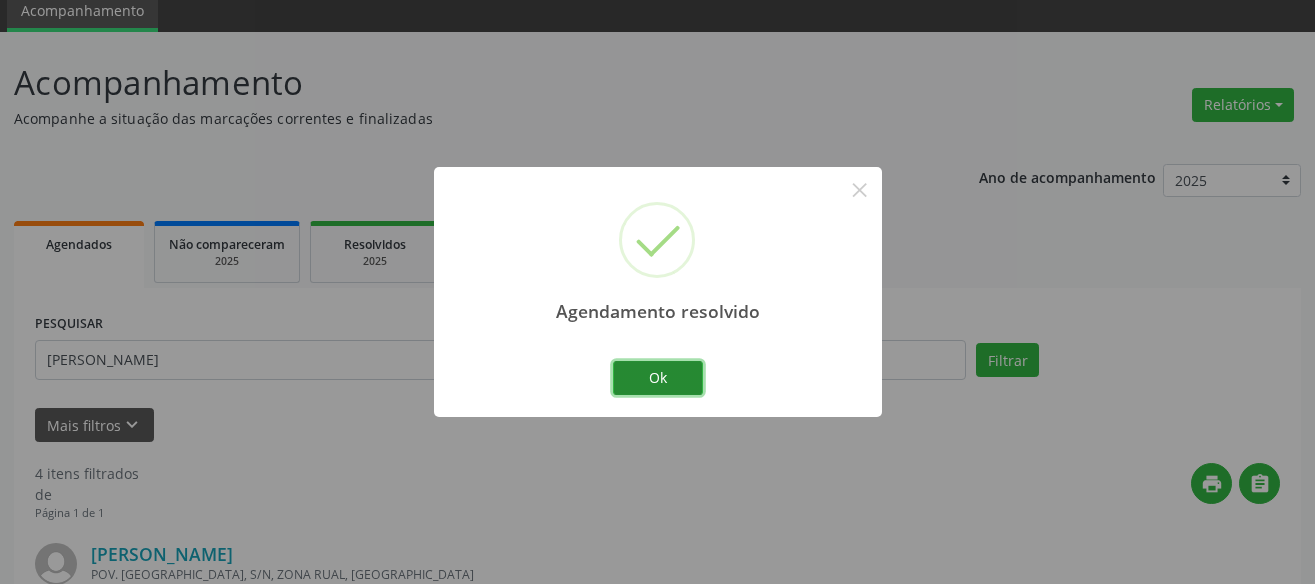 click on "Ok" at bounding box center [658, 378] 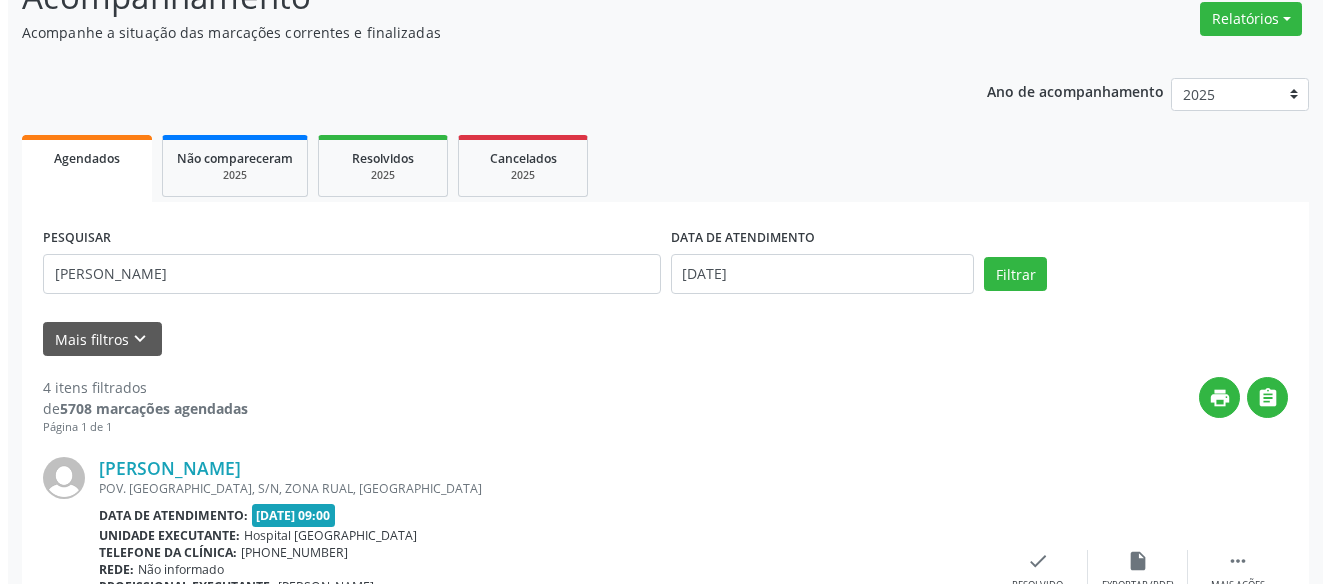 scroll, scrollTop: 278, scrollLeft: 0, axis: vertical 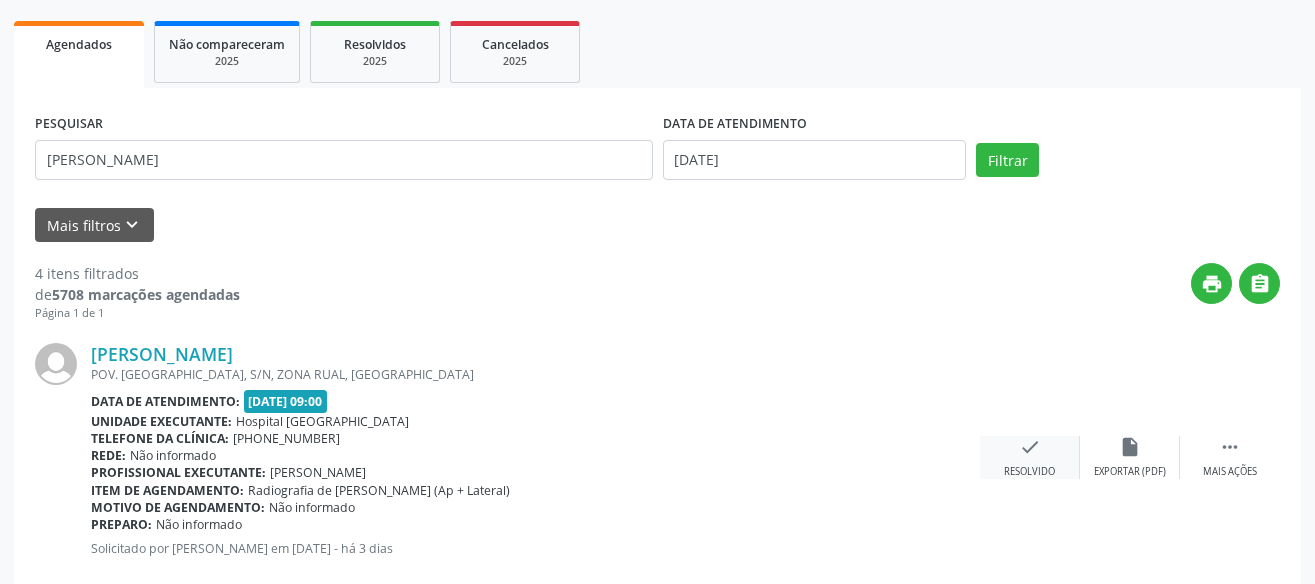 click on "check
Resolvido" at bounding box center (1030, 457) 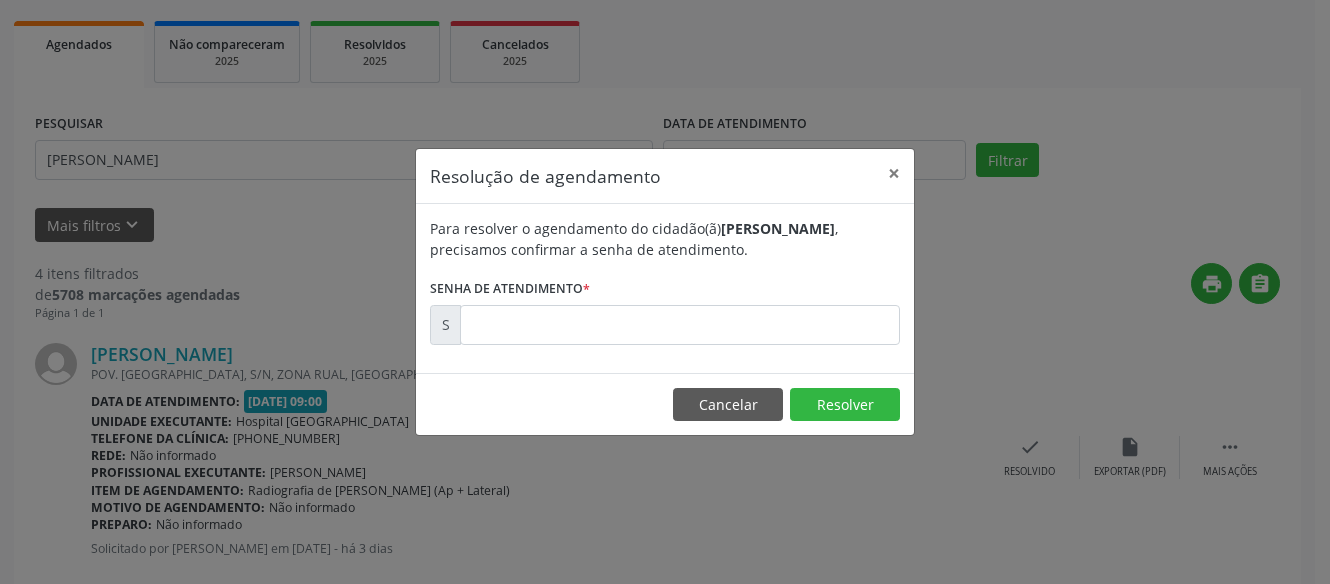 drag, startPoint x: 848, startPoint y: 350, endPoint x: 778, endPoint y: 313, distance: 79.17702 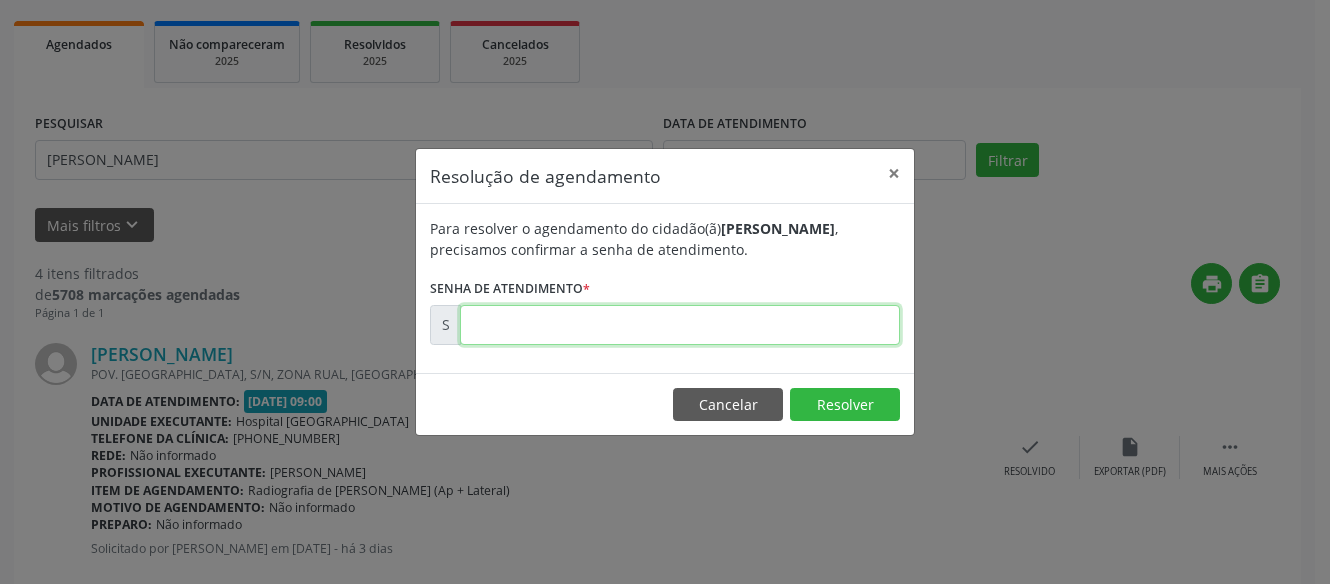 drag, startPoint x: 829, startPoint y: 321, endPoint x: 818, endPoint y: 317, distance: 11.7046995 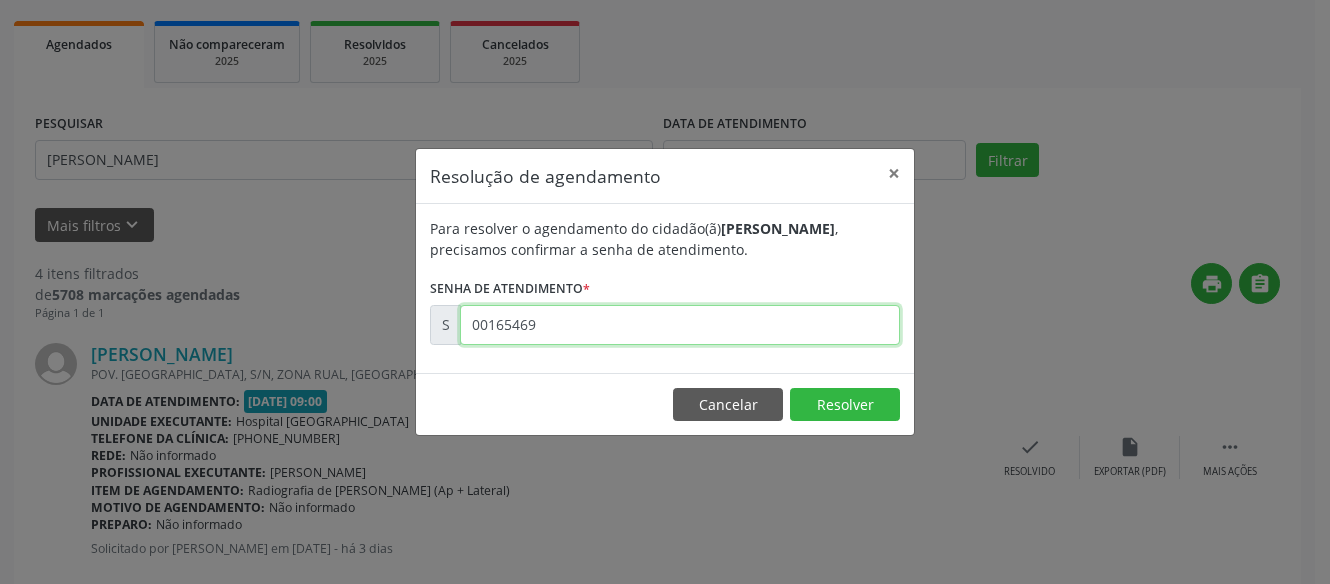 type on "00165469" 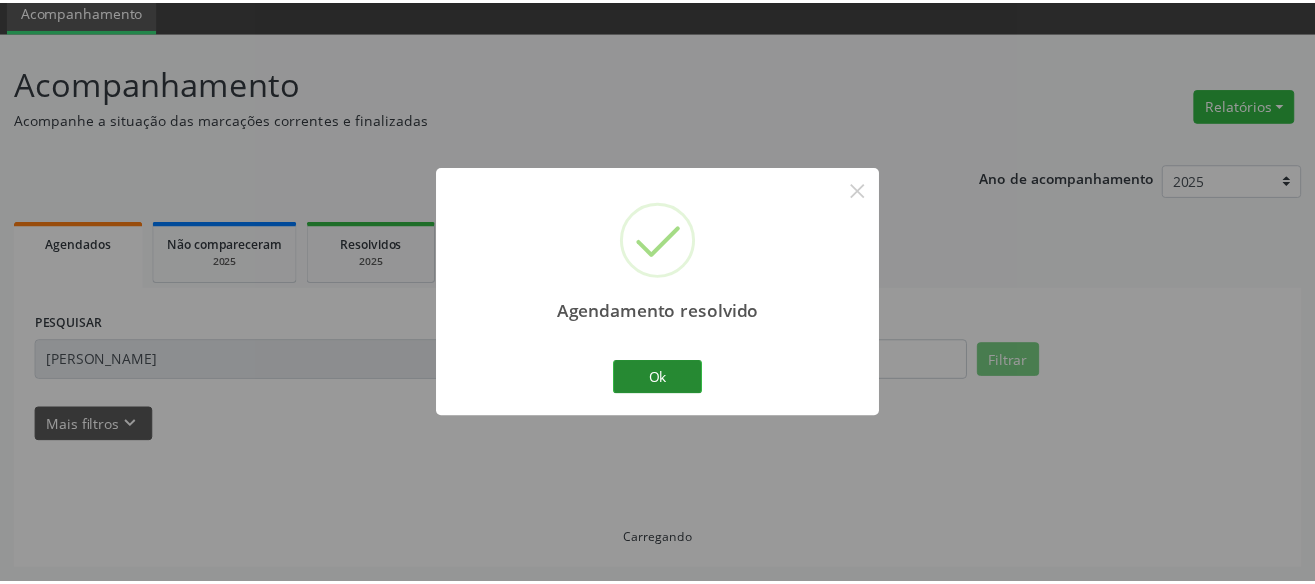 scroll, scrollTop: 78, scrollLeft: 0, axis: vertical 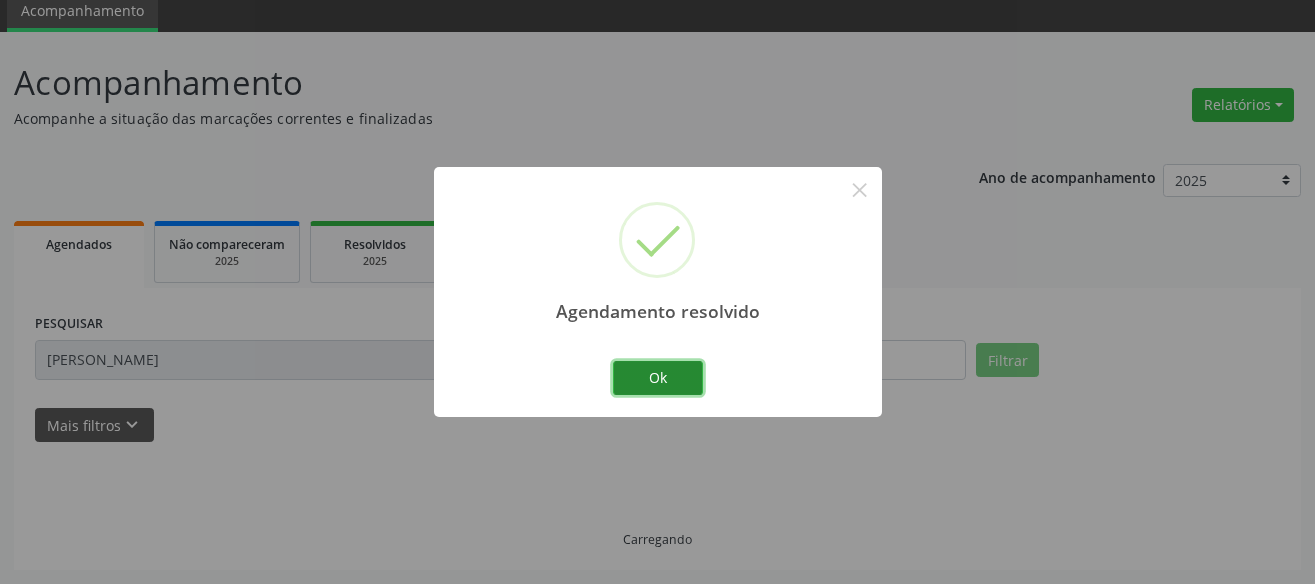 click on "Ok" at bounding box center [658, 378] 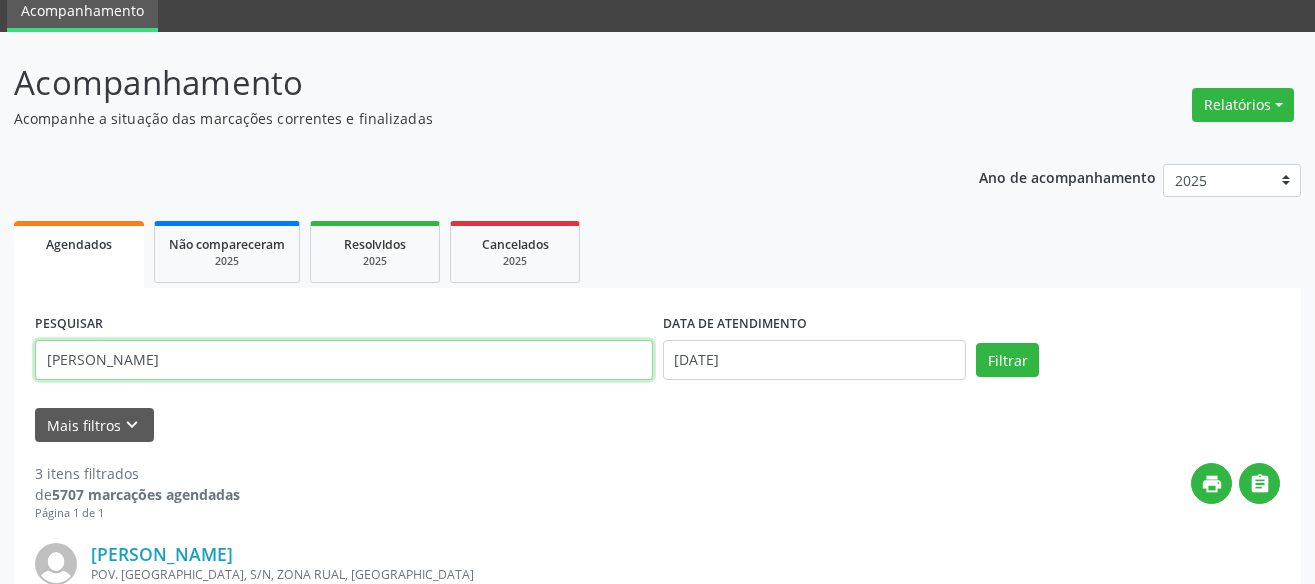 drag, startPoint x: -18, startPoint y: 299, endPoint x: -18, endPoint y: 275, distance: 24 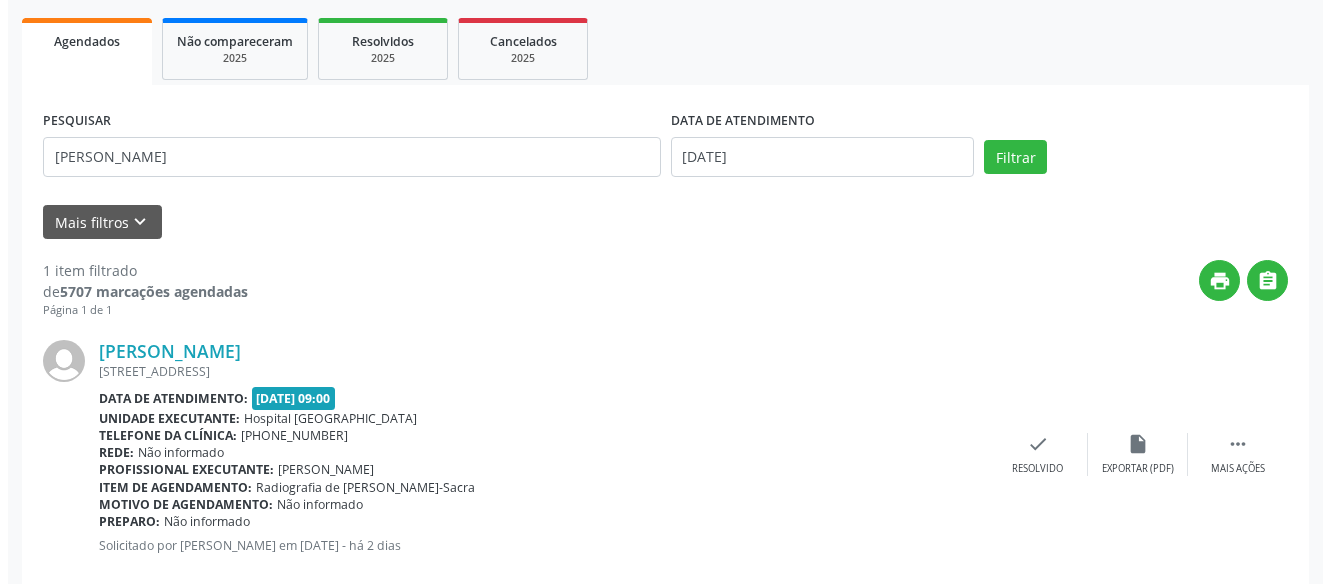 scroll, scrollTop: 299, scrollLeft: 0, axis: vertical 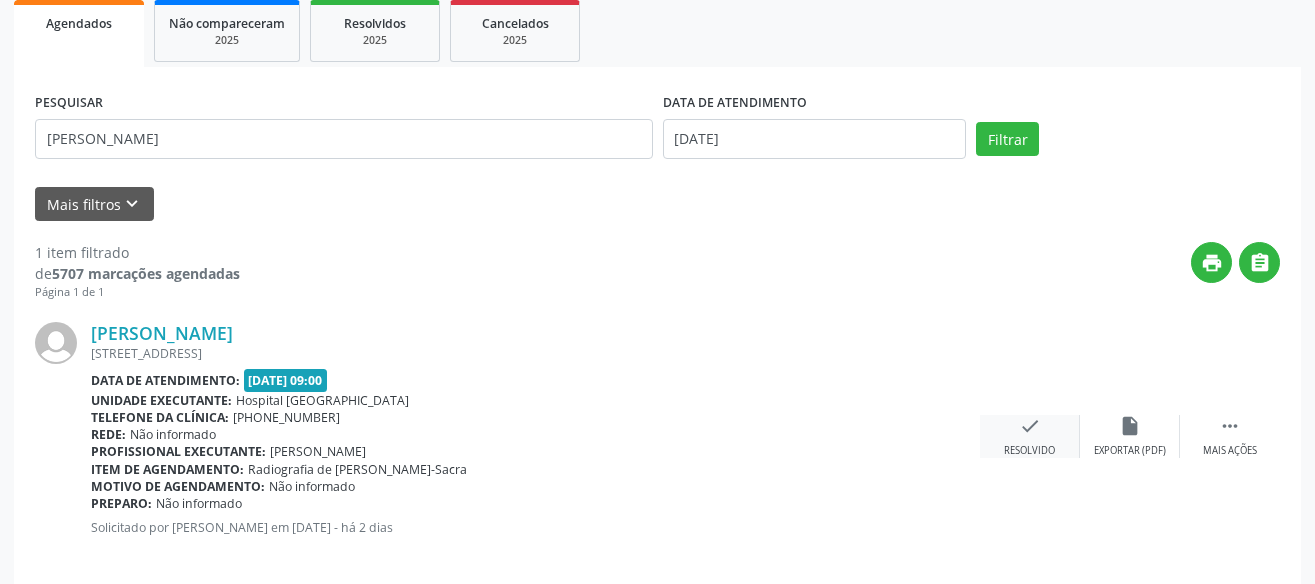 click on "Resolvido" at bounding box center (1029, 451) 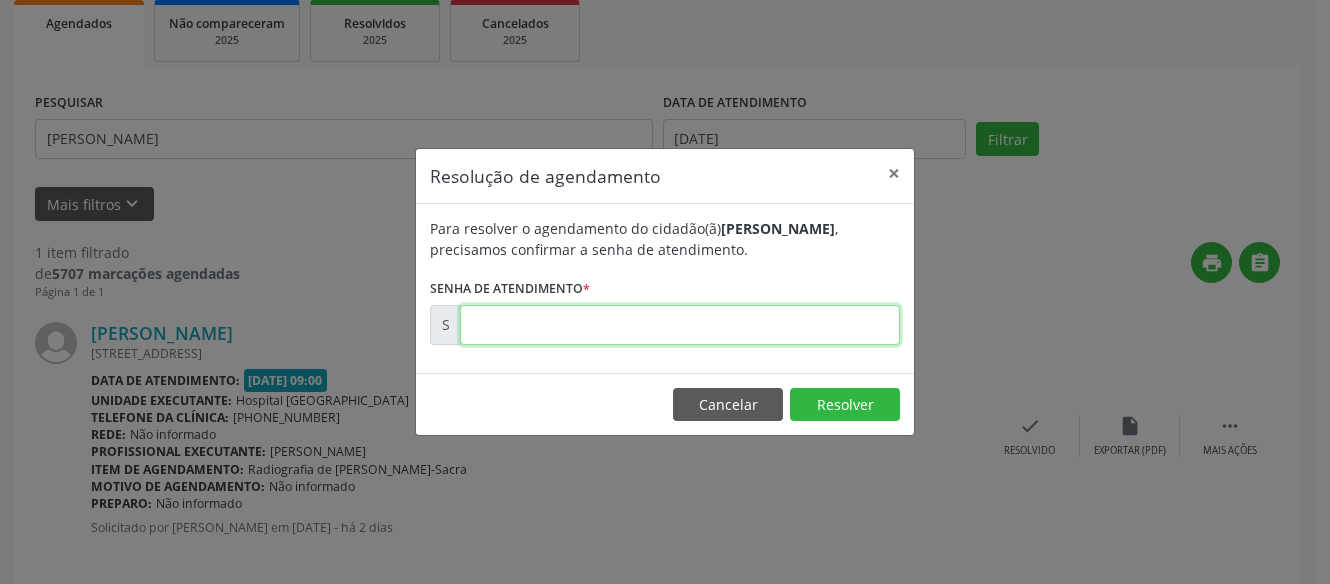 click at bounding box center [680, 325] 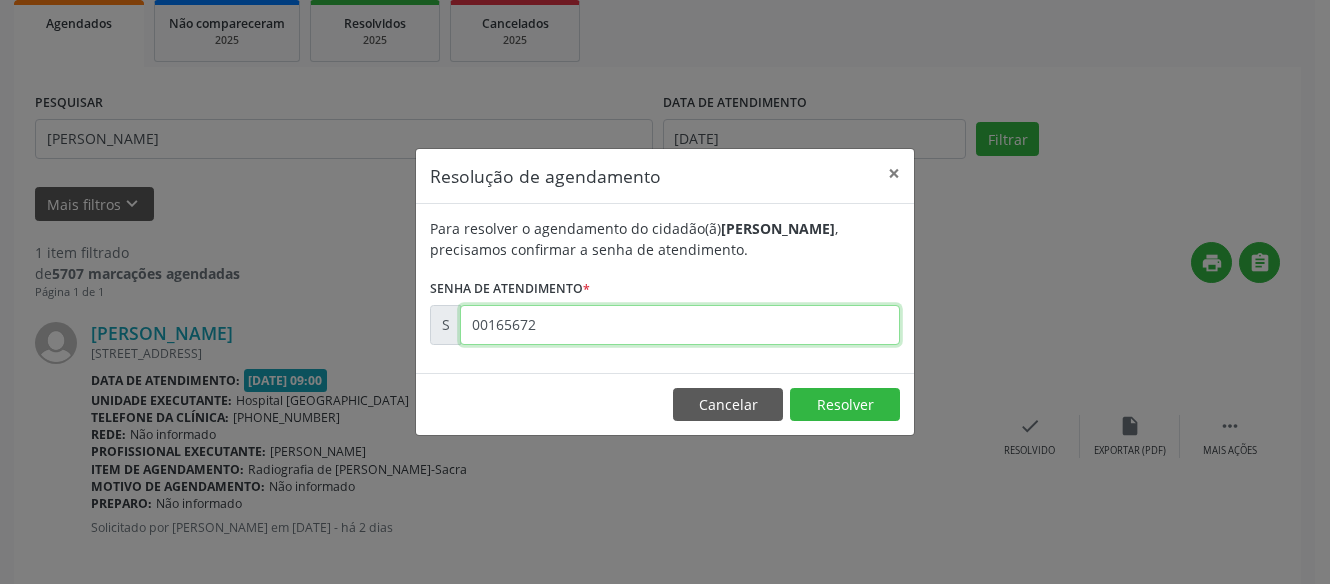 type on "00165672" 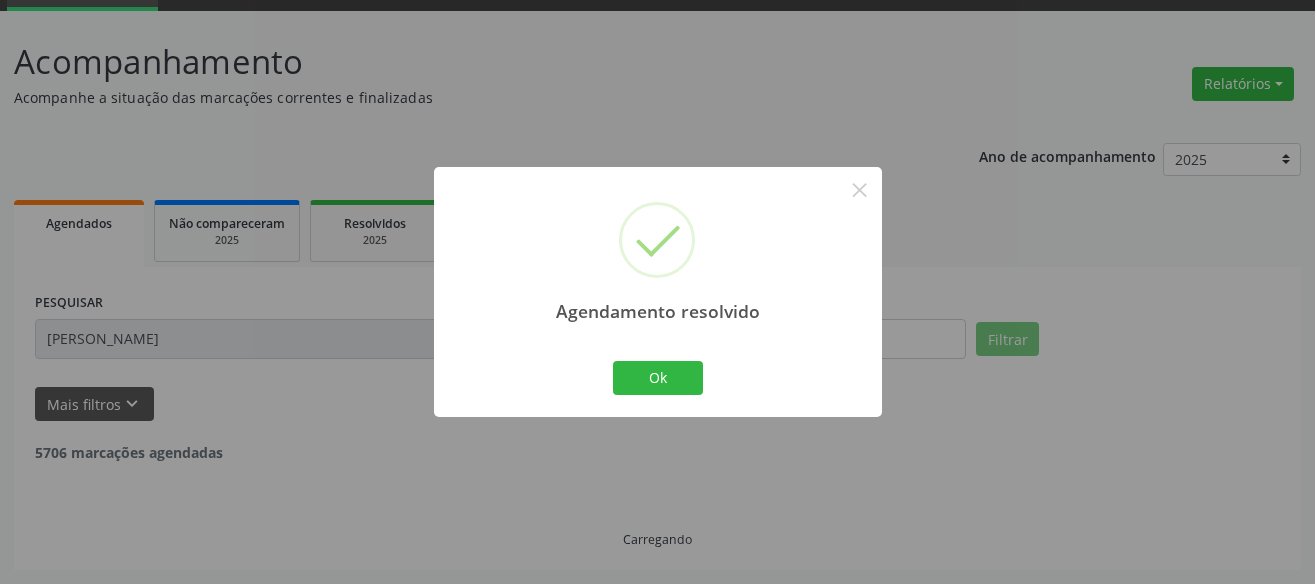 scroll, scrollTop: 34, scrollLeft: 0, axis: vertical 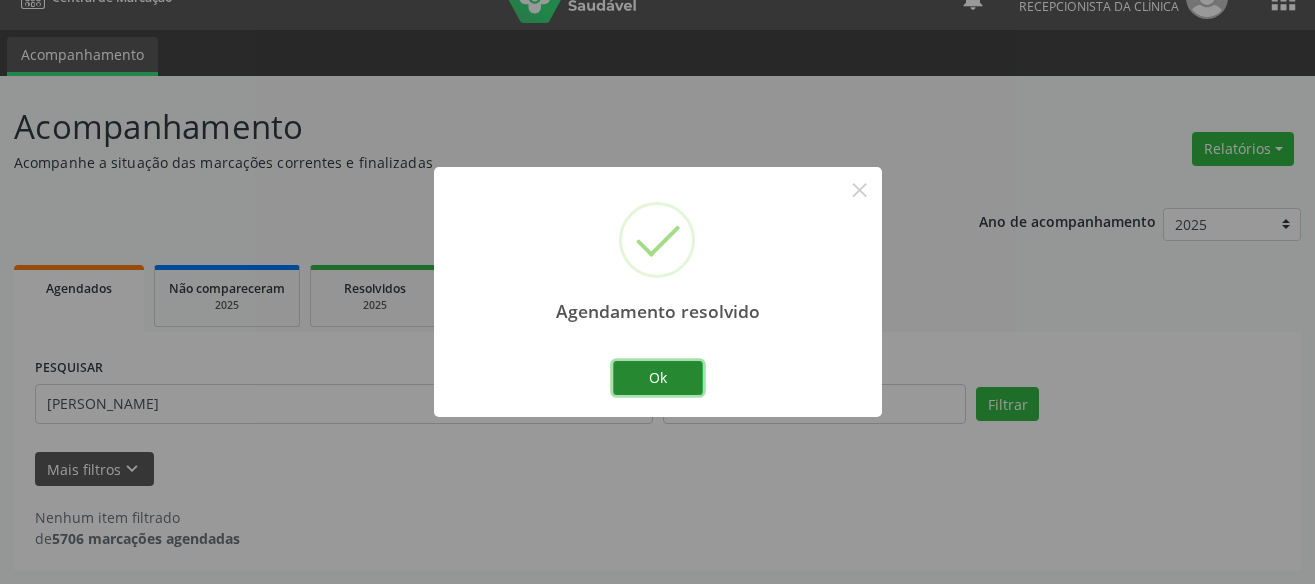 click on "Ok" at bounding box center [658, 378] 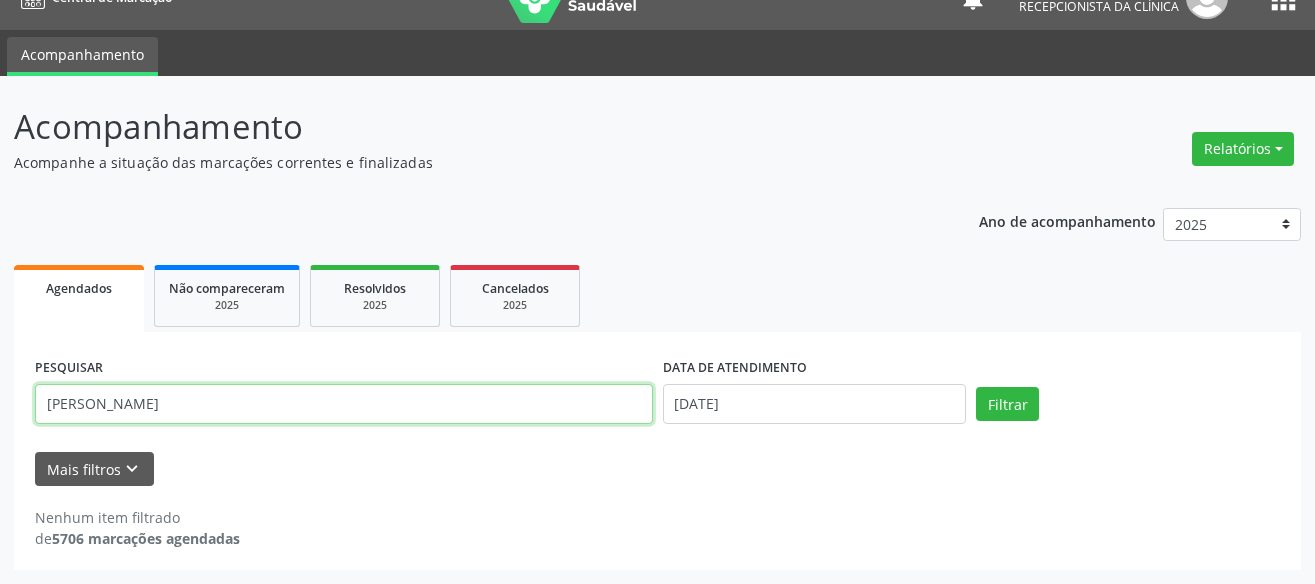 drag, startPoint x: 211, startPoint y: 408, endPoint x: -18, endPoint y: 335, distance: 240.35391 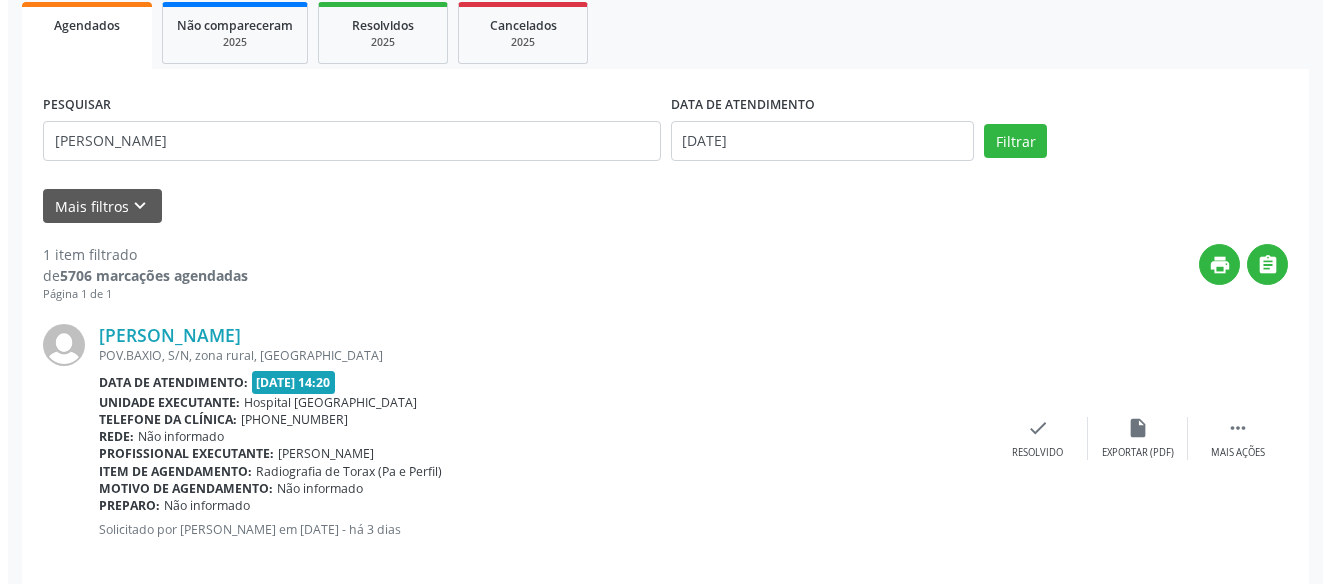 scroll, scrollTop: 299, scrollLeft: 0, axis: vertical 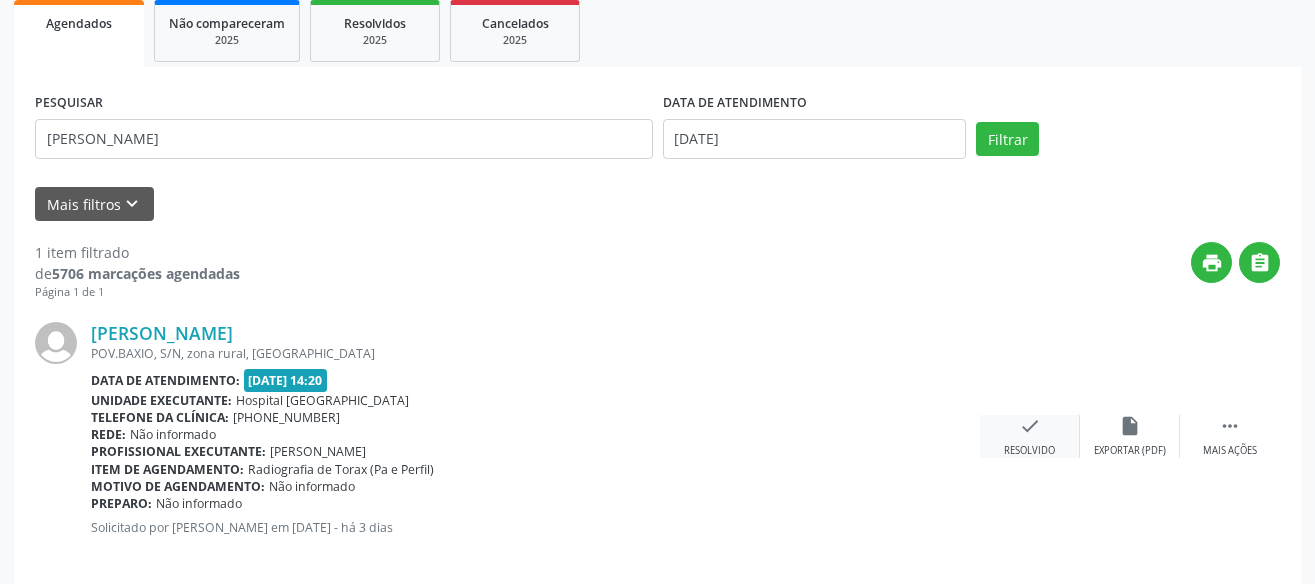 click on "check" at bounding box center (1030, 426) 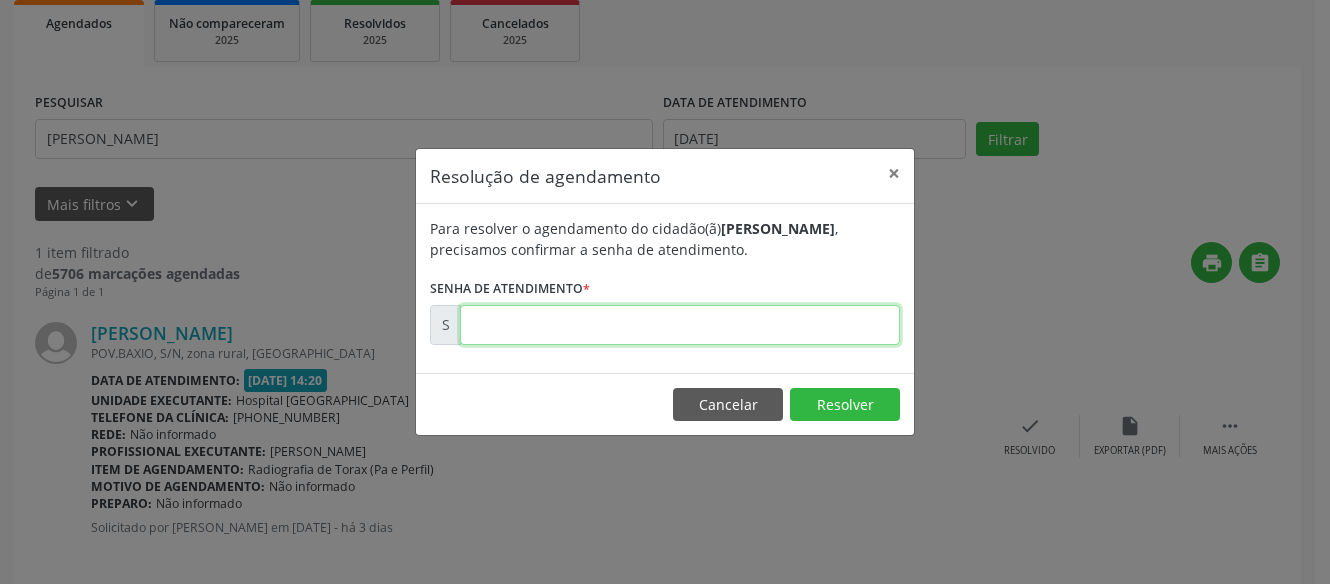 click at bounding box center [680, 325] 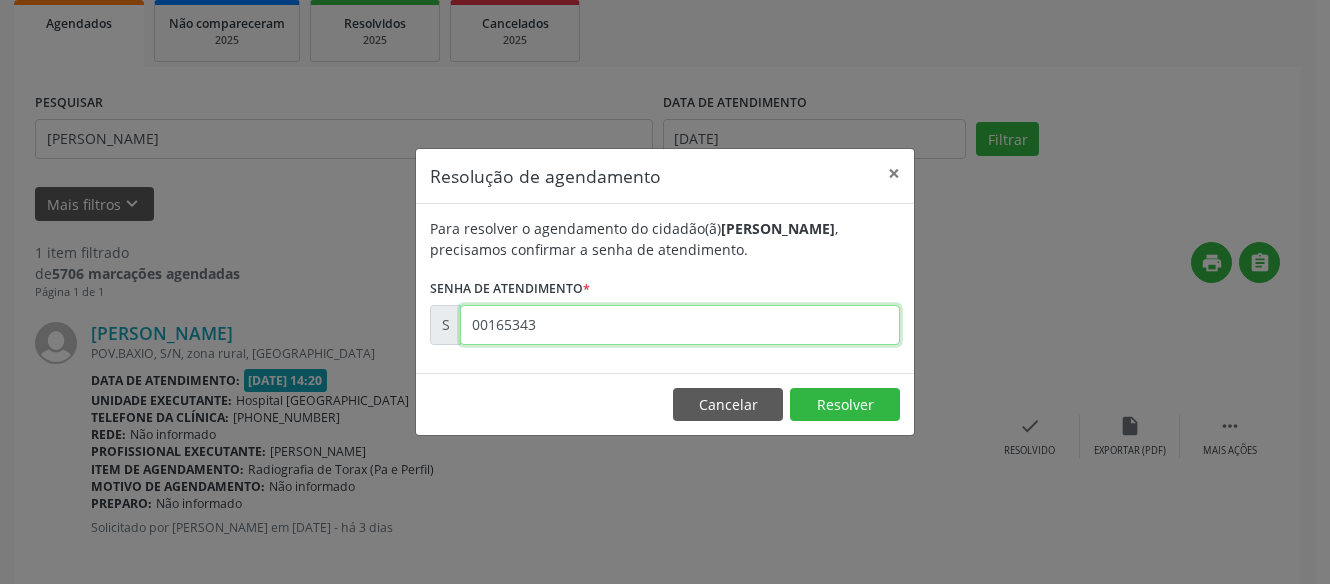 type on "00165343" 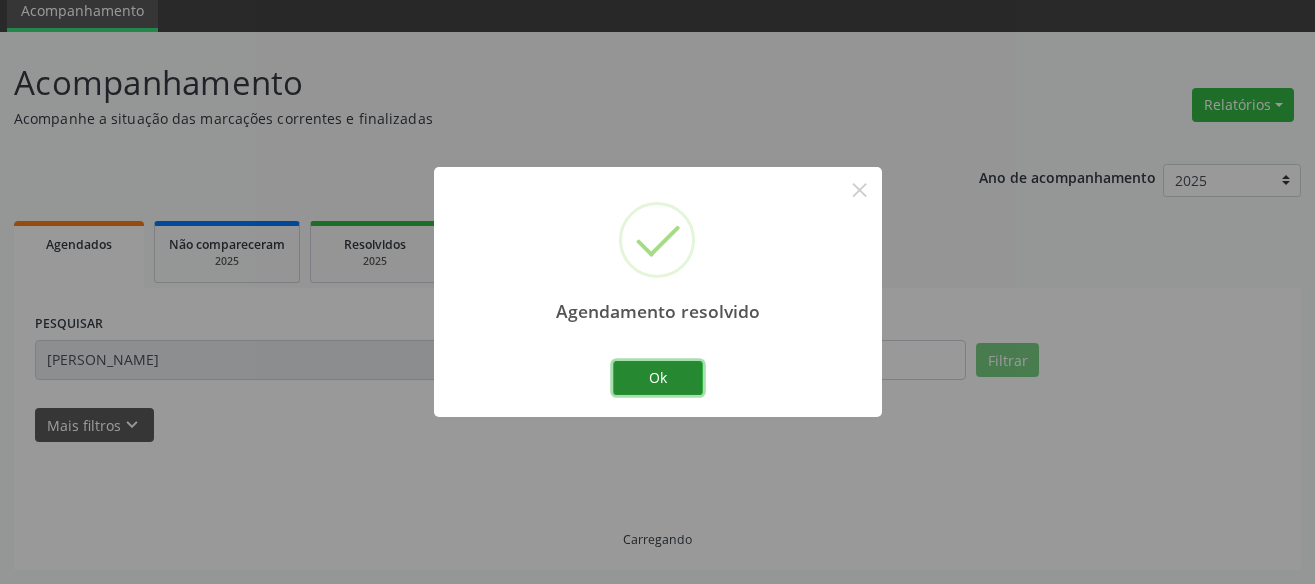 scroll, scrollTop: 34, scrollLeft: 0, axis: vertical 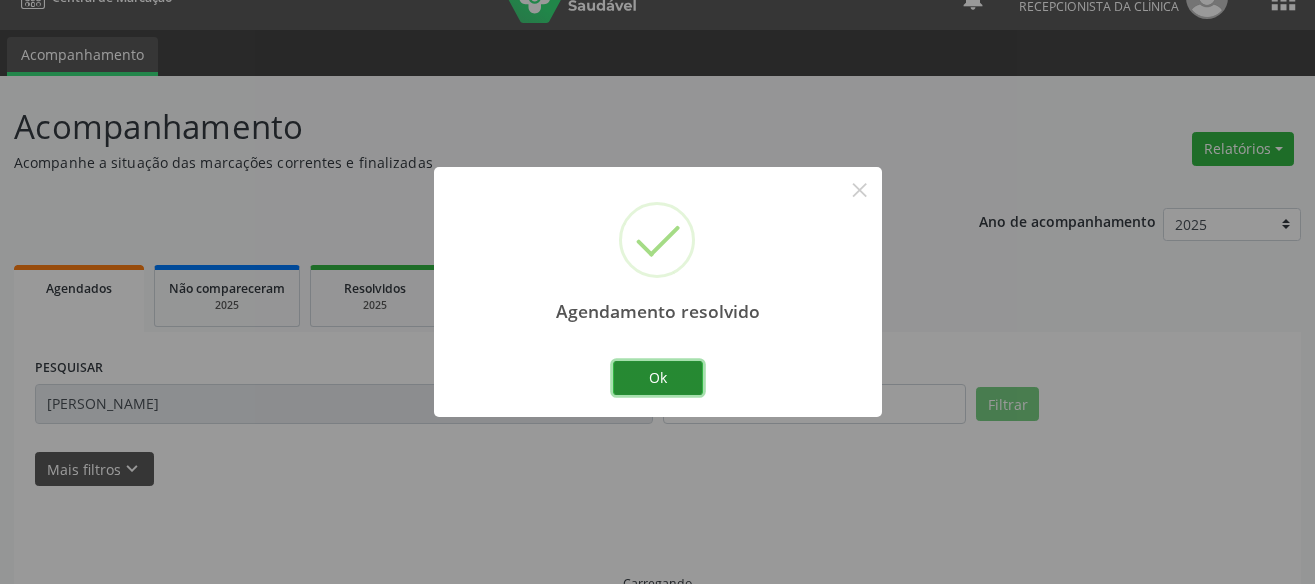 click on "Ok" at bounding box center [658, 378] 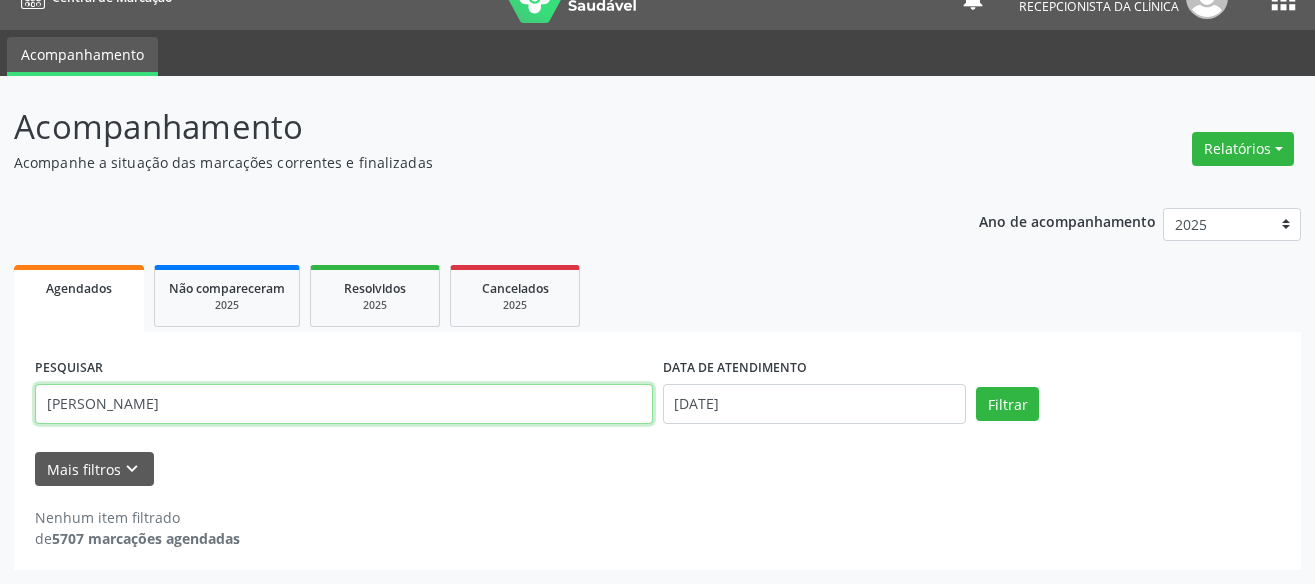 drag, startPoint x: 139, startPoint y: 400, endPoint x: -18, endPoint y: 378, distance: 158.5339 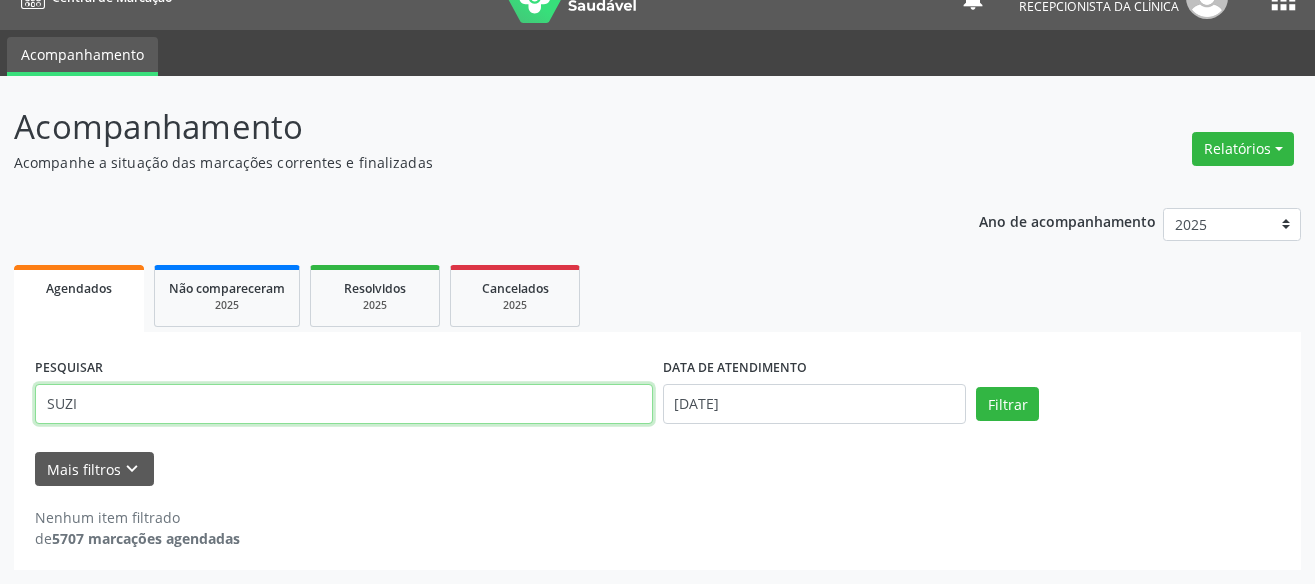 type on "SUZI" 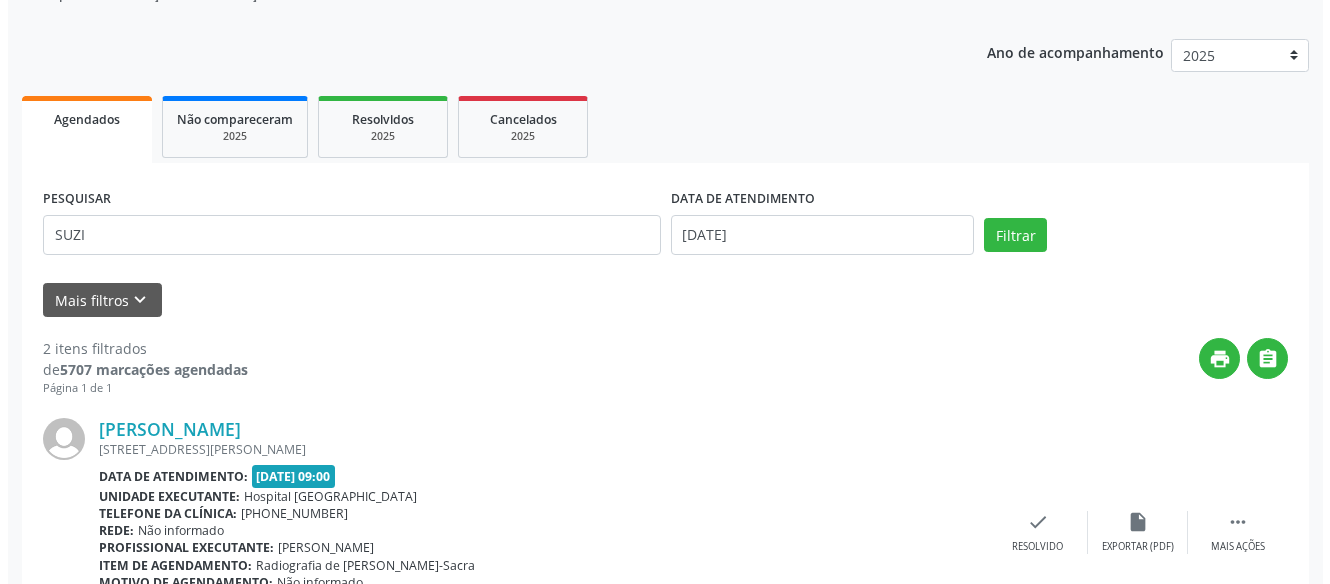 scroll, scrollTop: 299, scrollLeft: 0, axis: vertical 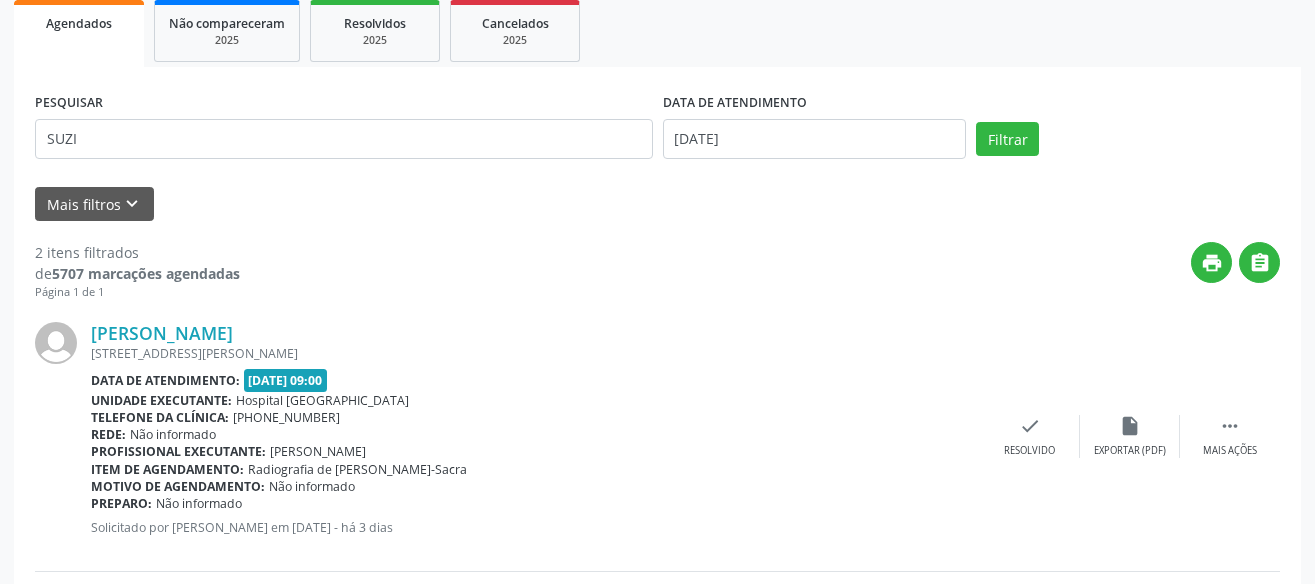 click on "[PERSON_NAME]
[STREET_ADDRESS][PERSON_NAME]
Data de atendimento:
[DATE] 09:00
Unidade executante:
[GEOGRAPHIC_DATA]
Telefone da clínica:
[PHONE_NUMBER]
Rede:
Não informado
Profissional executante:
[PERSON_NAME]
Item de agendamento:
Radiografia de Coluna Lombo-Sacra
Motivo de agendamento:
Não informado
Preparo:
Não informado
Solicitado por [PERSON_NAME] em [DATE] - há 3 dias

Mais ações
insert_drive_file
Exportar (PDF)
check
Resolvido" at bounding box center [657, 436] 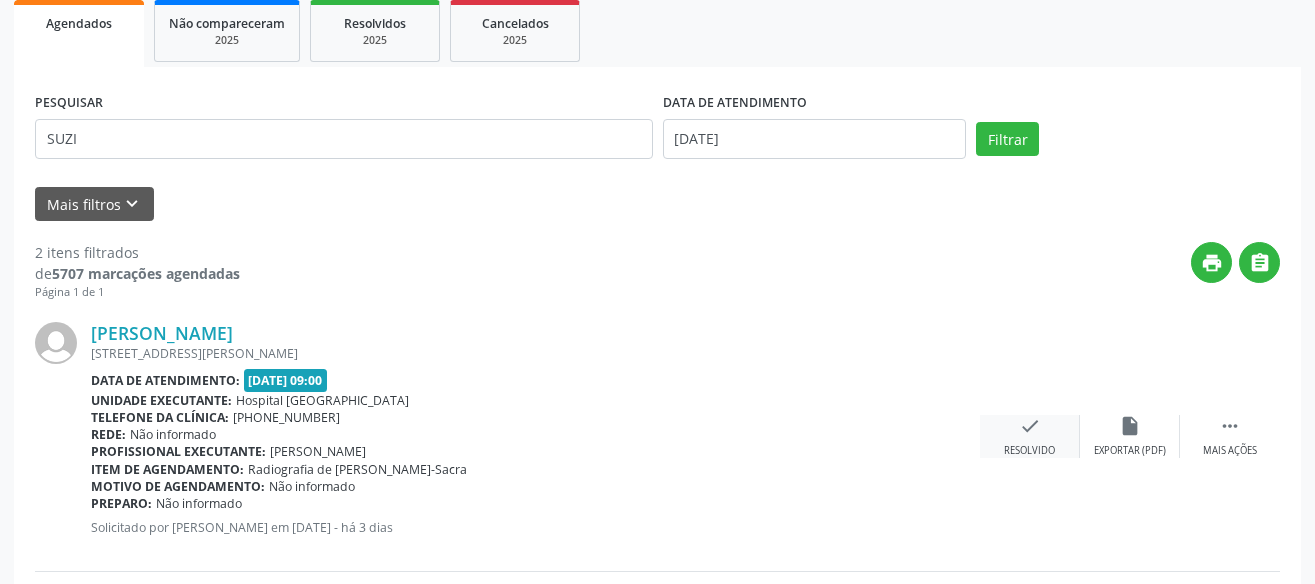 click on "check" at bounding box center [1030, 426] 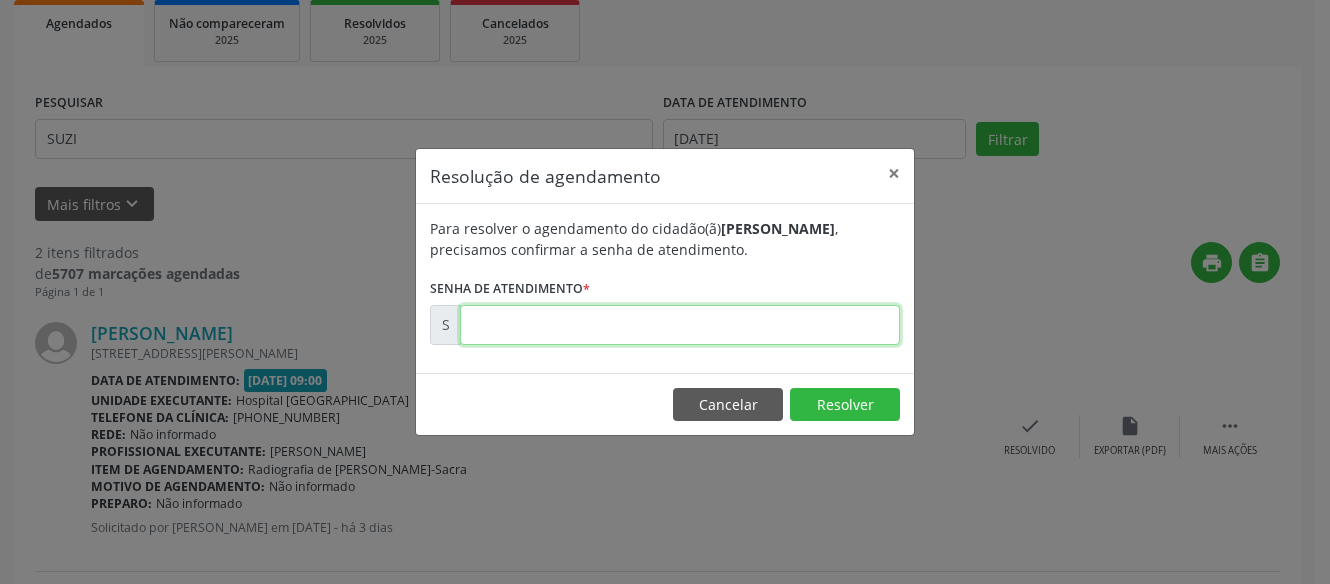 drag, startPoint x: 720, startPoint y: 331, endPoint x: 741, endPoint y: 332, distance: 21.023796 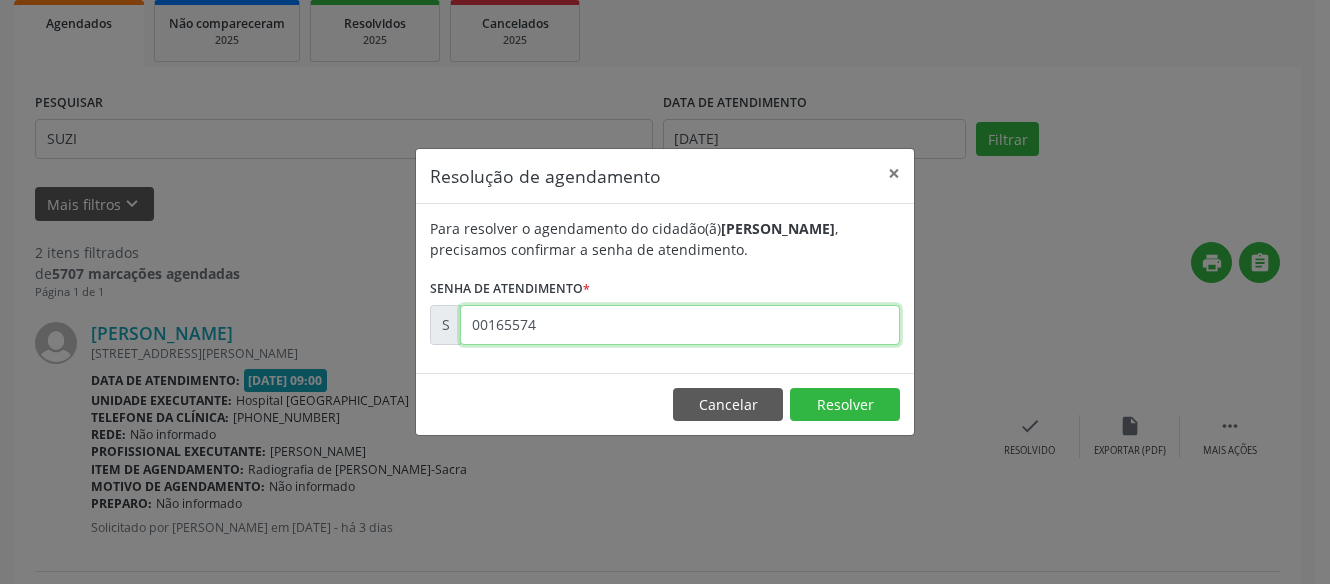 type on "00165574" 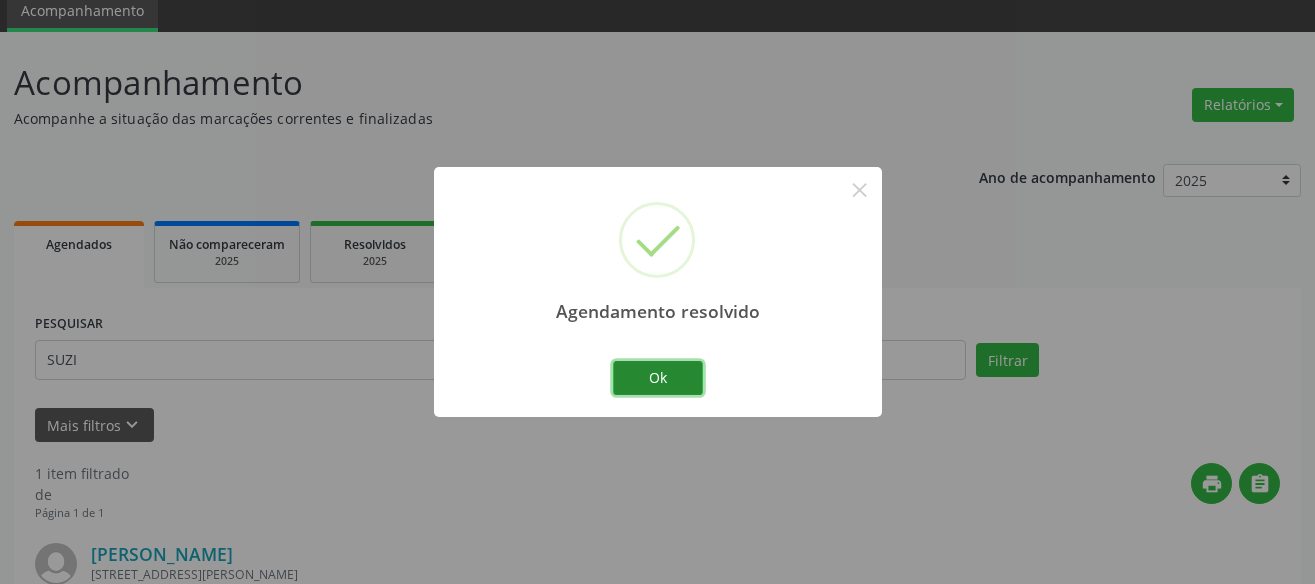 click on "Ok" at bounding box center [658, 378] 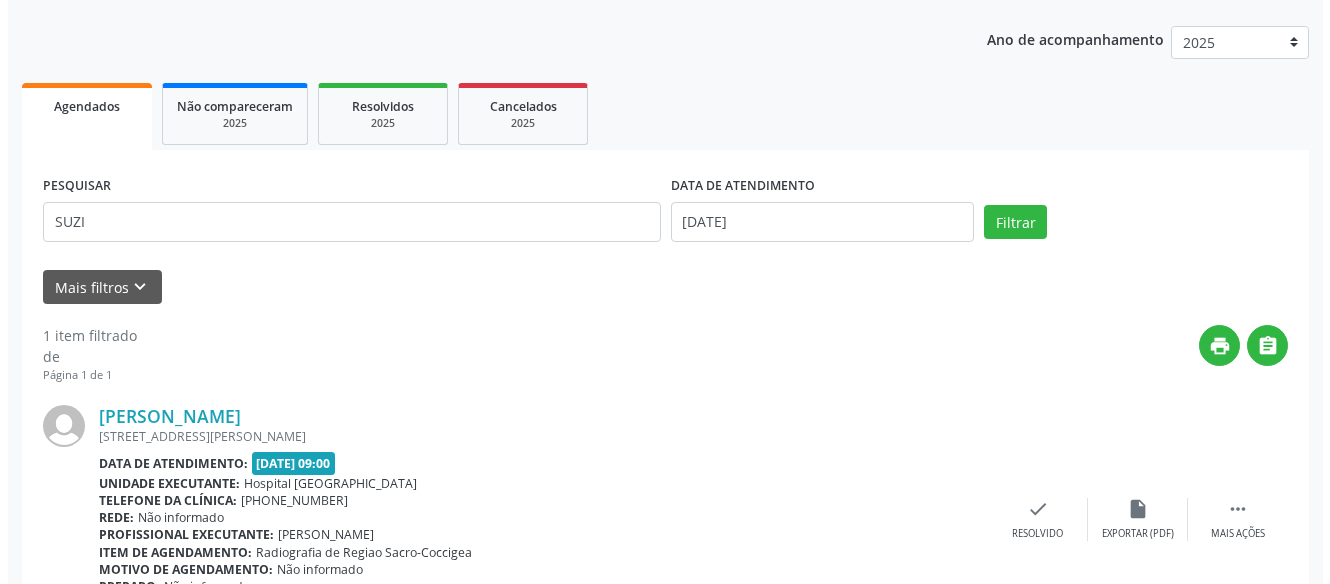 scroll, scrollTop: 321, scrollLeft: 0, axis: vertical 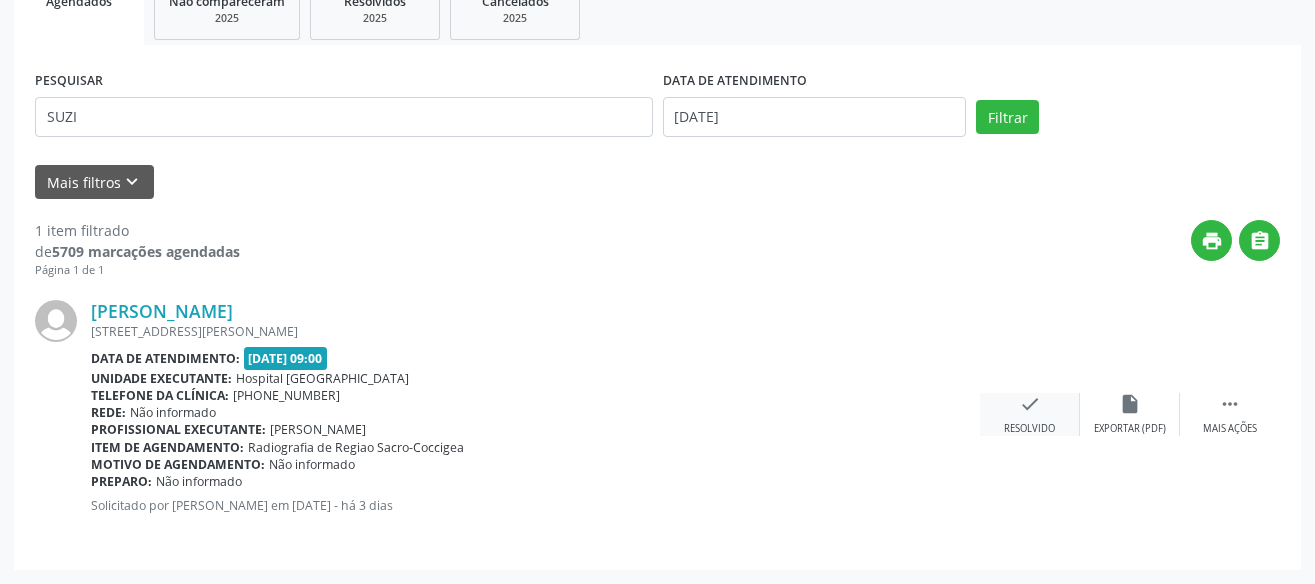 click on "check" at bounding box center (1030, 404) 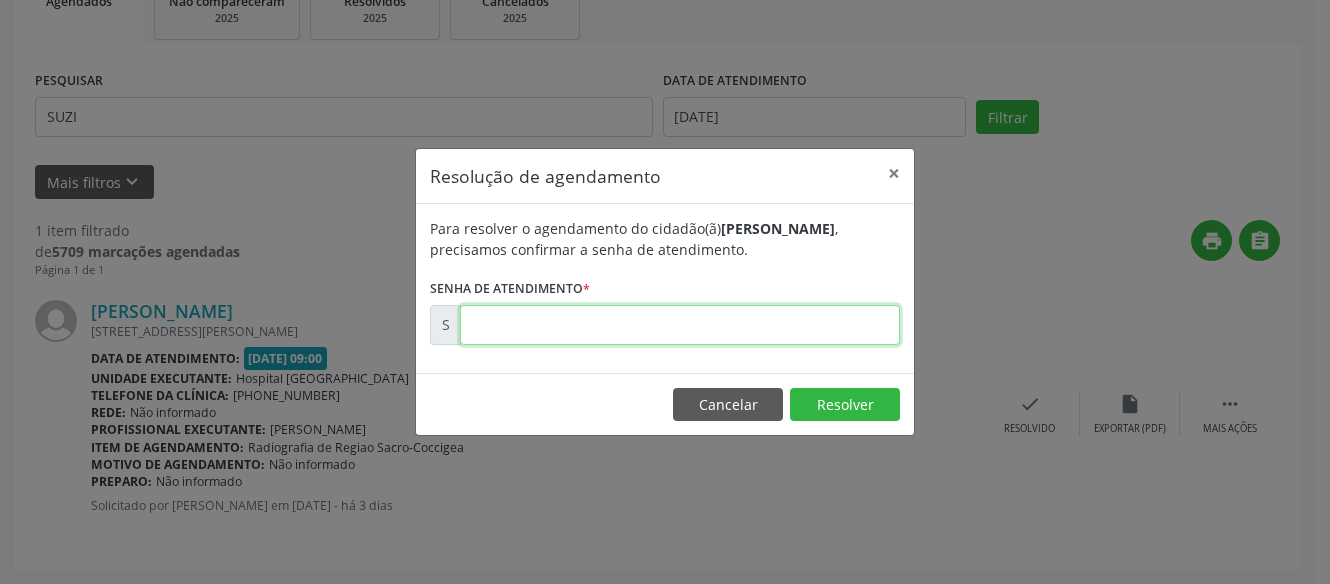 click at bounding box center (680, 325) 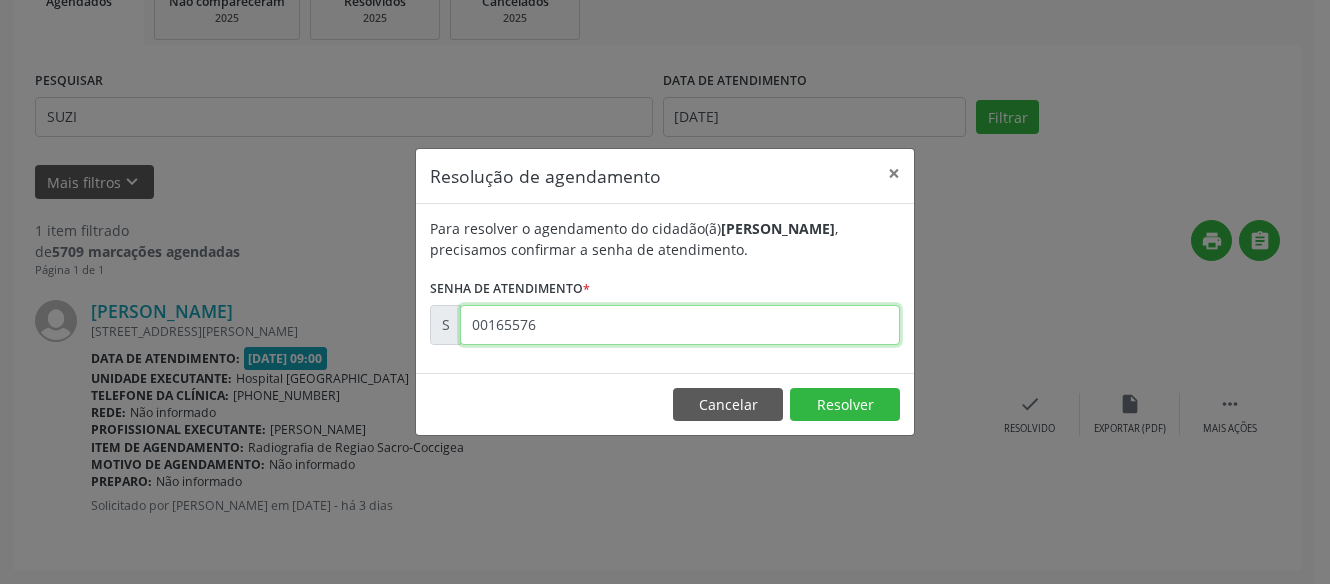 type on "00165576" 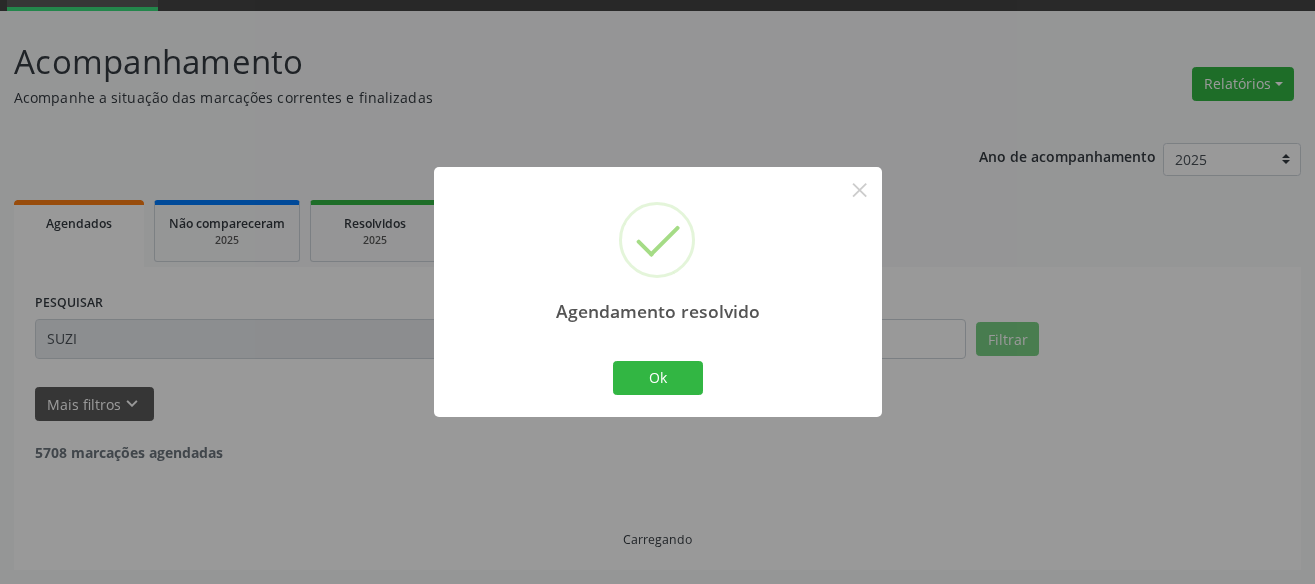 scroll, scrollTop: 34, scrollLeft: 0, axis: vertical 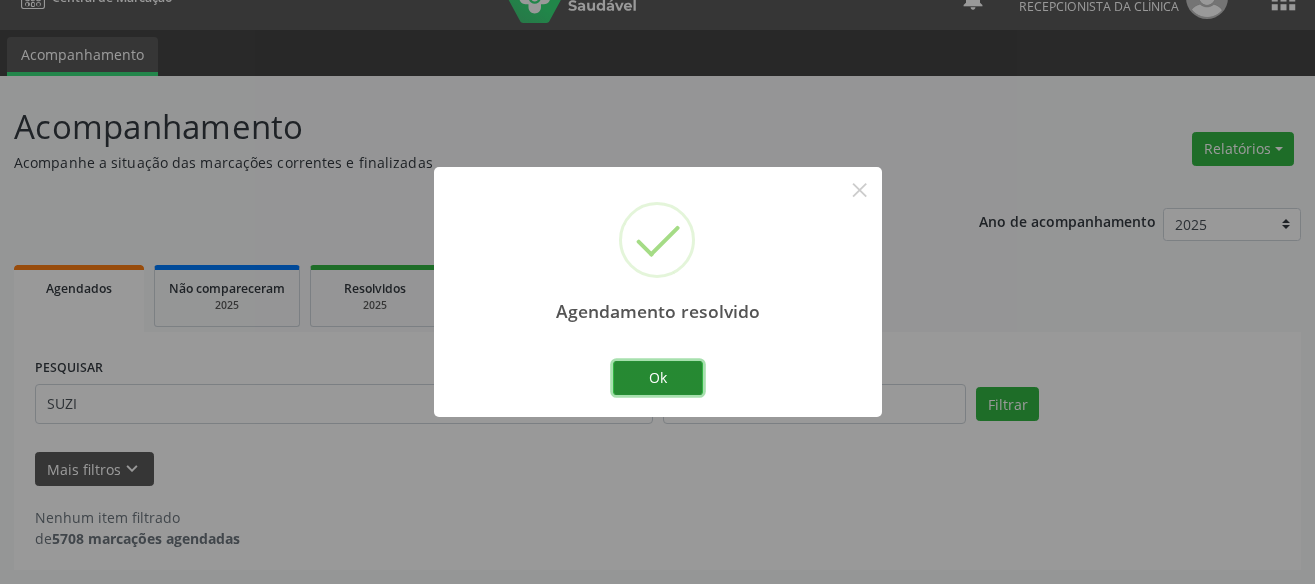 drag, startPoint x: 664, startPoint y: 373, endPoint x: 594, endPoint y: 409, distance: 78.714676 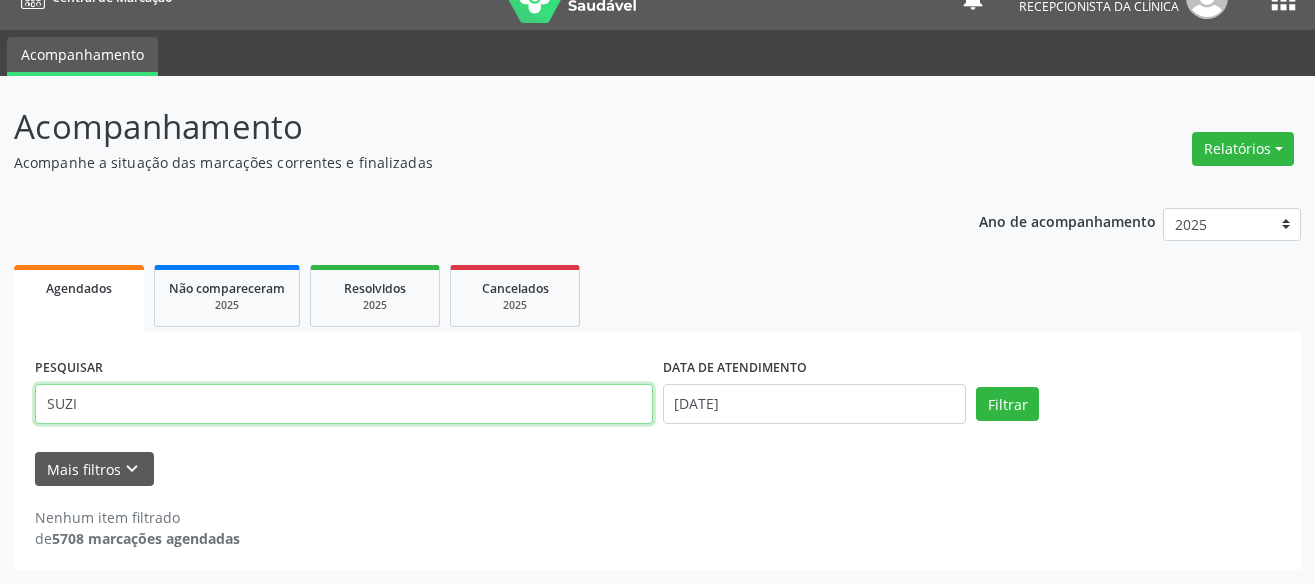 drag, startPoint x: 159, startPoint y: 403, endPoint x: -18, endPoint y: 450, distance: 183.13383 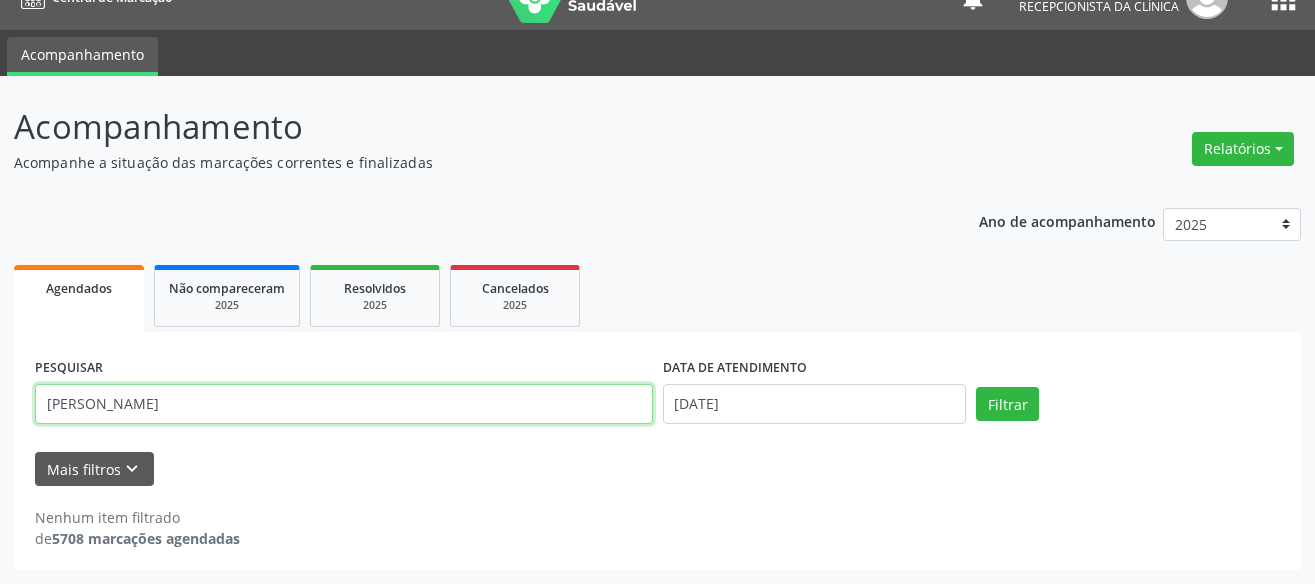type on "[PERSON_NAME]" 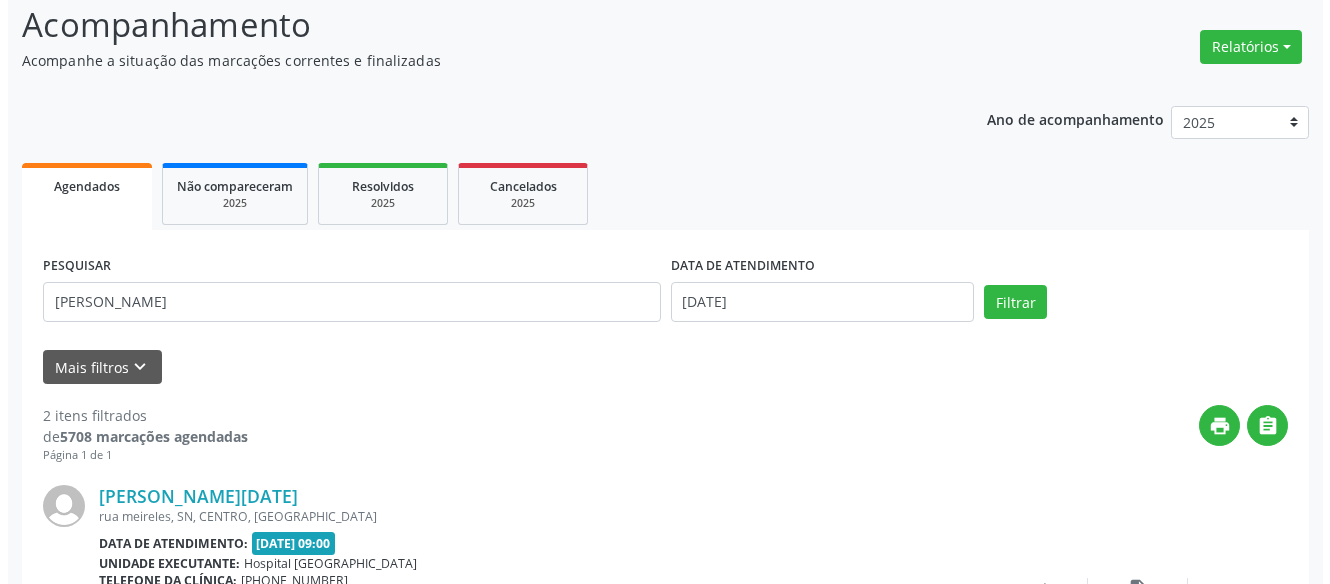 scroll, scrollTop: 299, scrollLeft: 0, axis: vertical 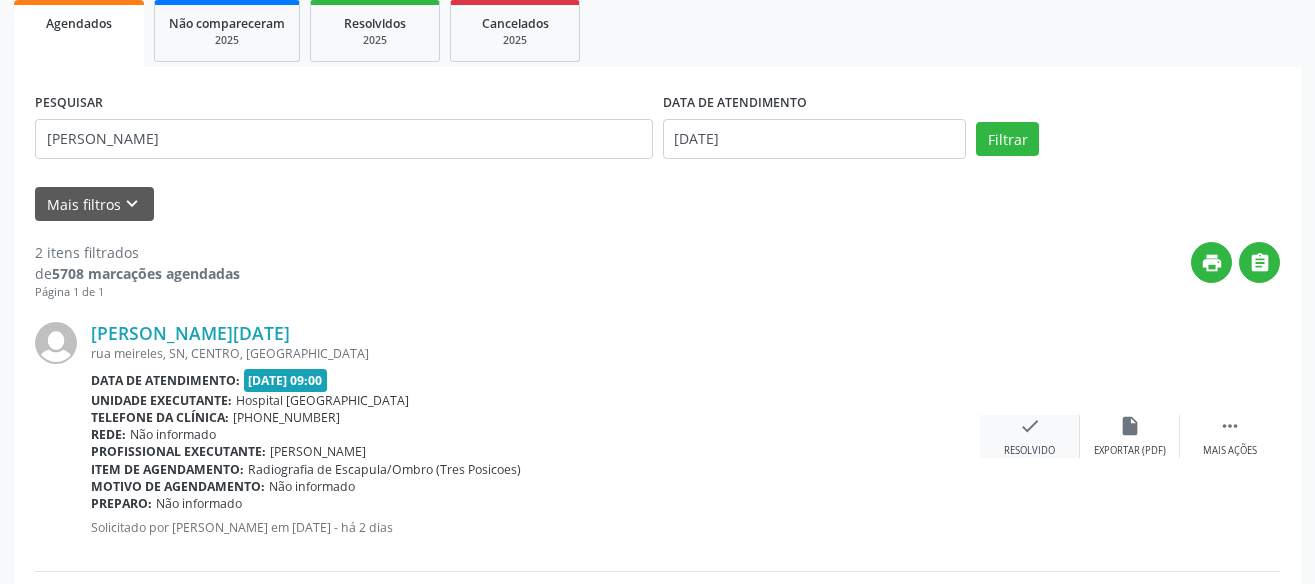 click on "check" at bounding box center [1030, 426] 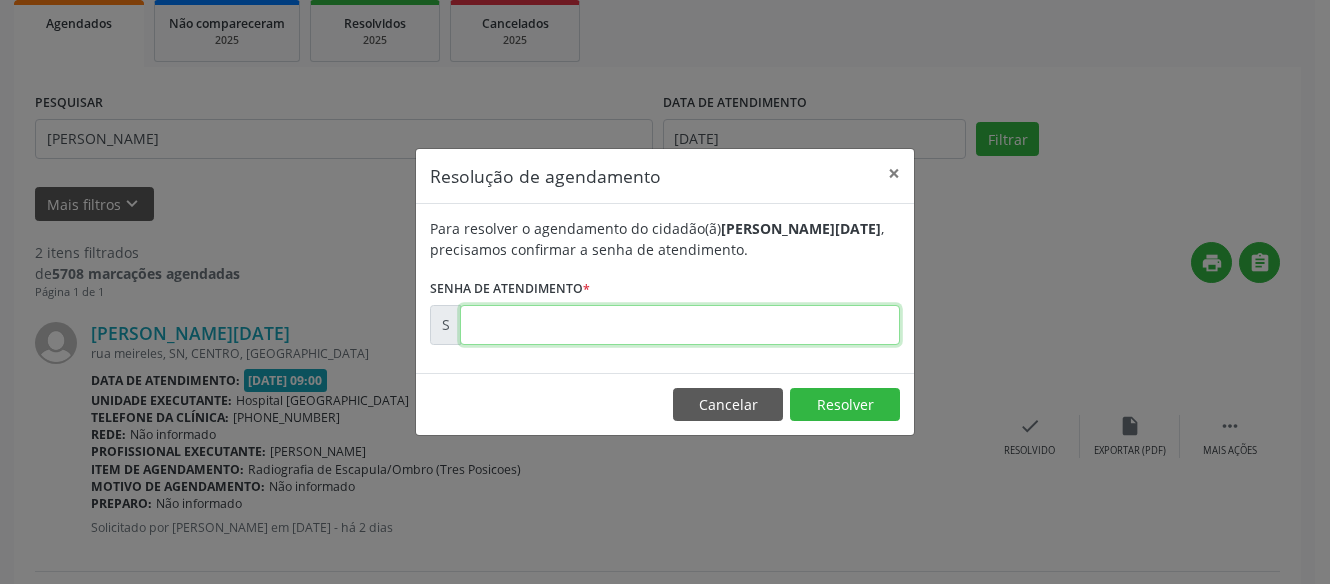 drag, startPoint x: 645, startPoint y: 312, endPoint x: 656, endPoint y: 335, distance: 25.495098 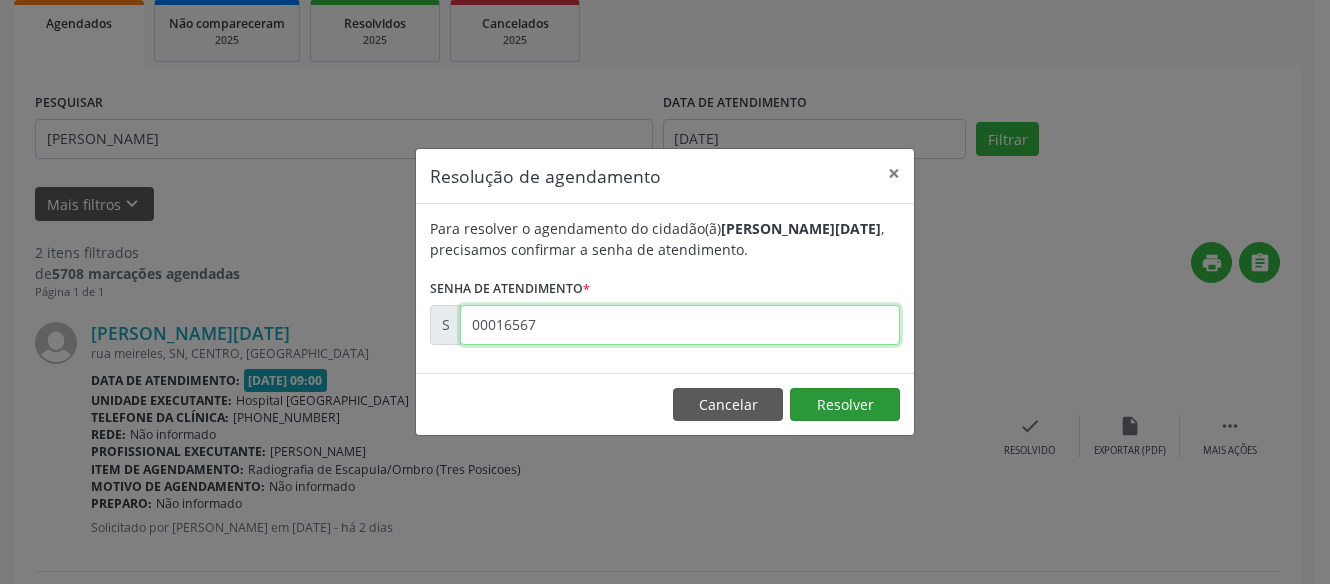 type on "00016567" 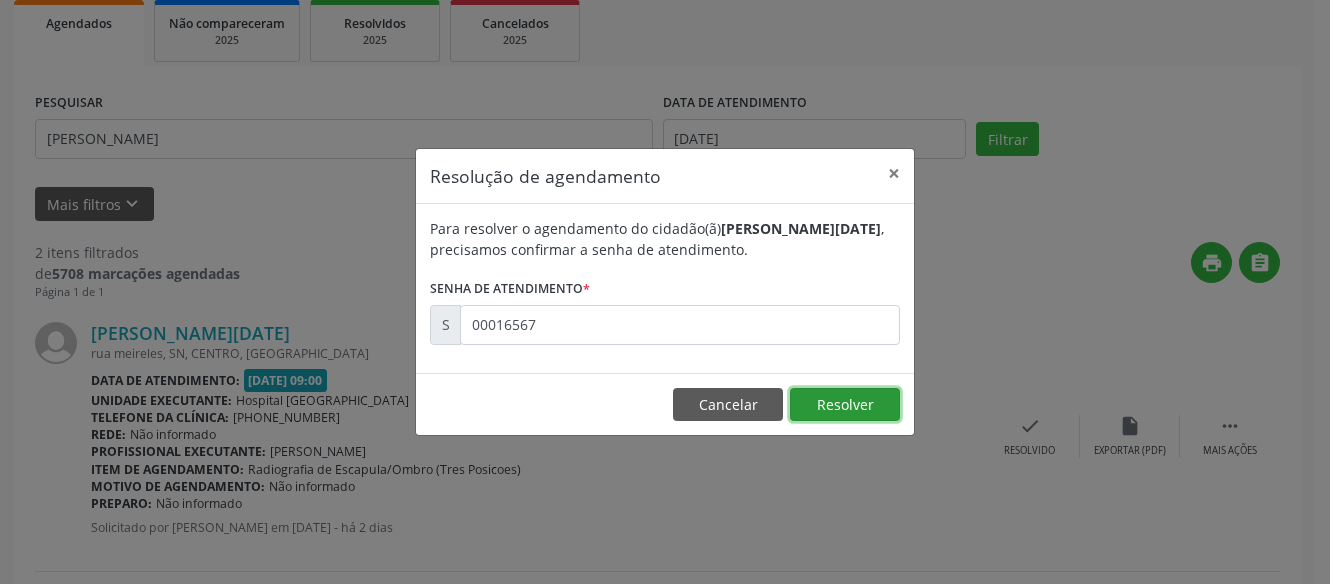 click on "Resolver" at bounding box center (845, 405) 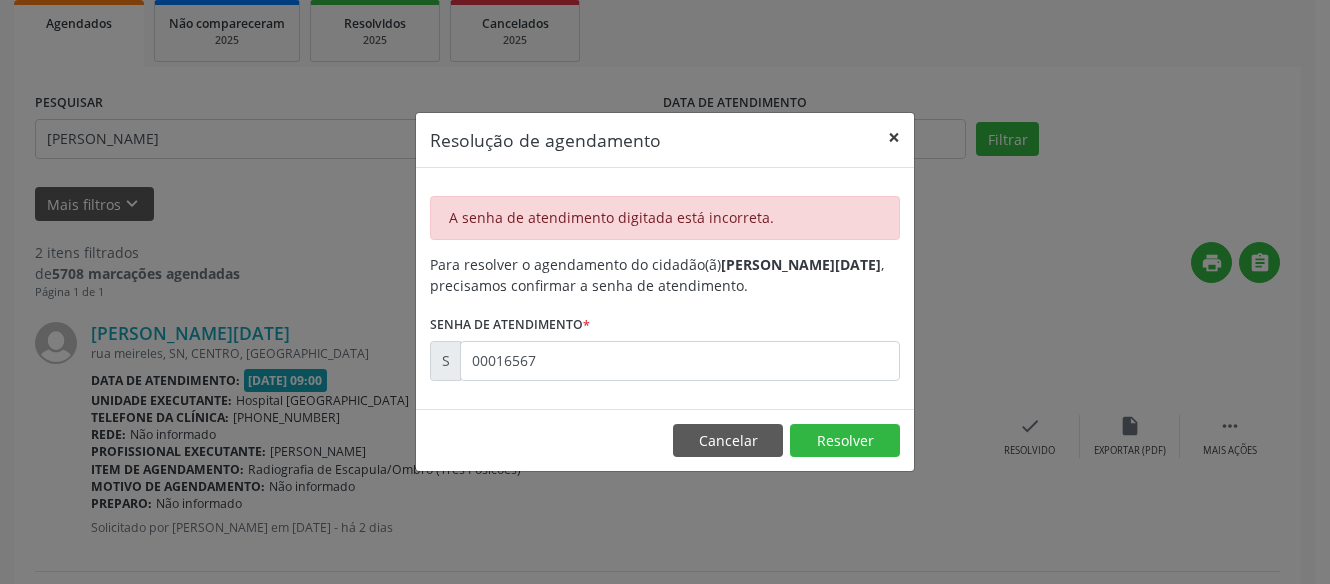 click on "×" at bounding box center [894, 137] 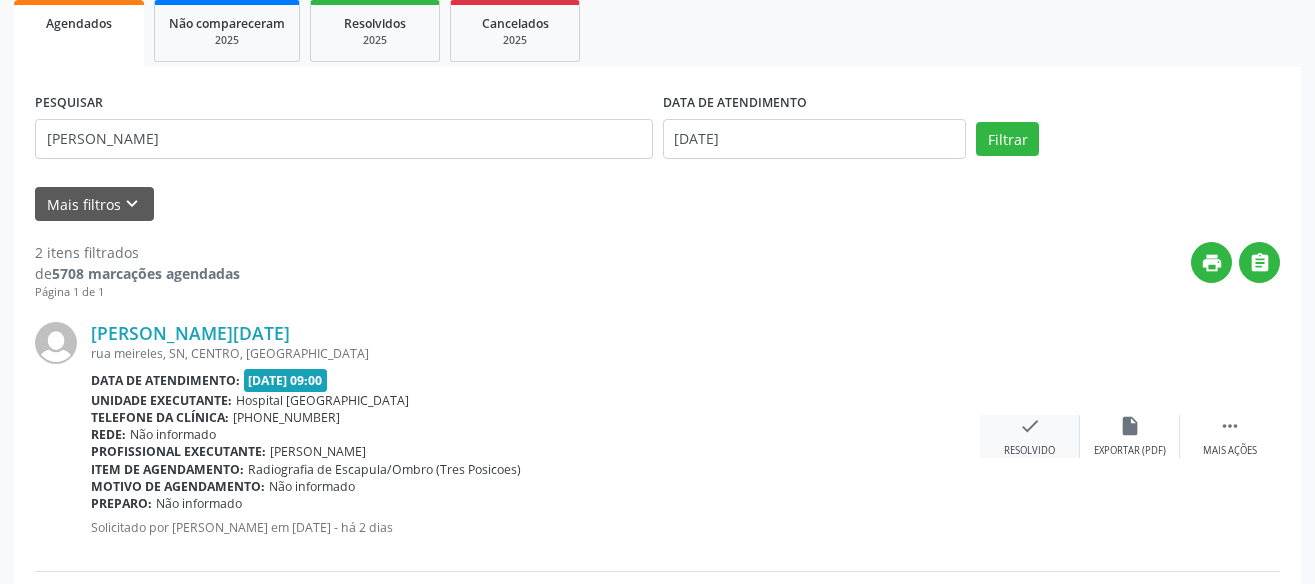 click on "check
Resolvido" at bounding box center [1030, 436] 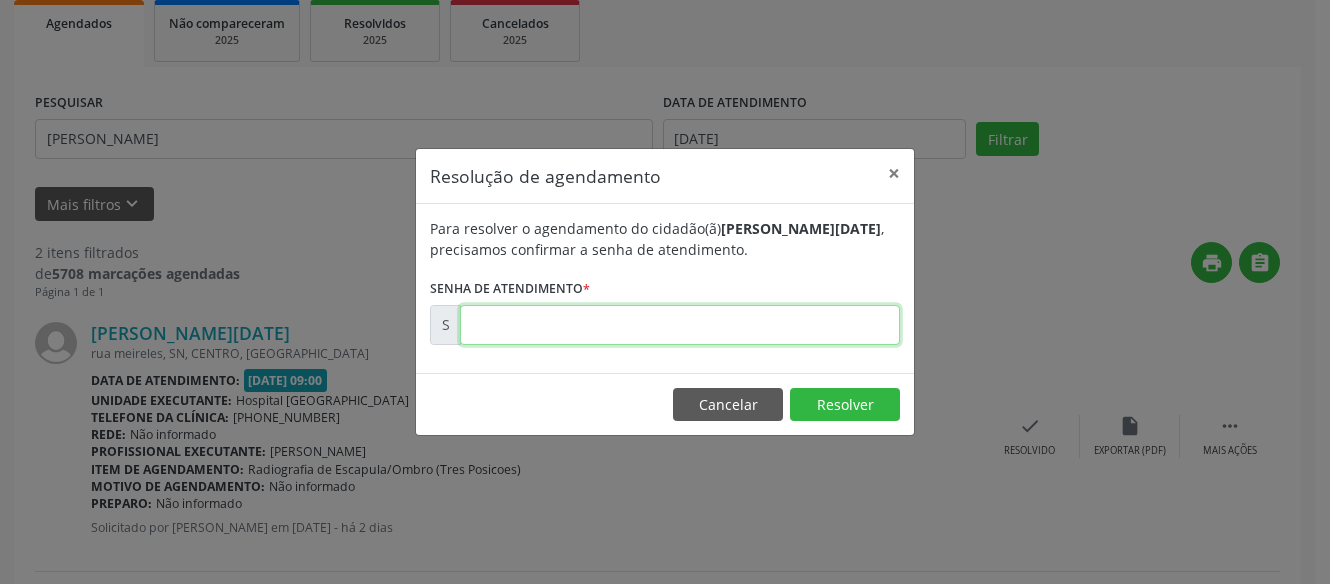 click at bounding box center (680, 325) 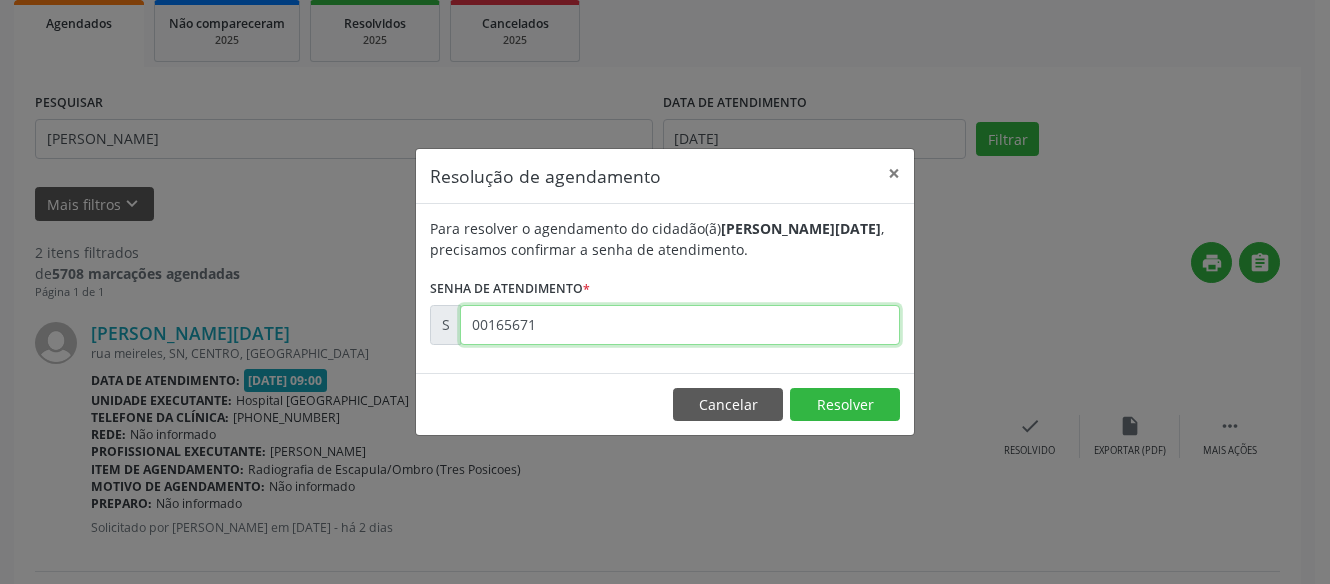 type on "00165671" 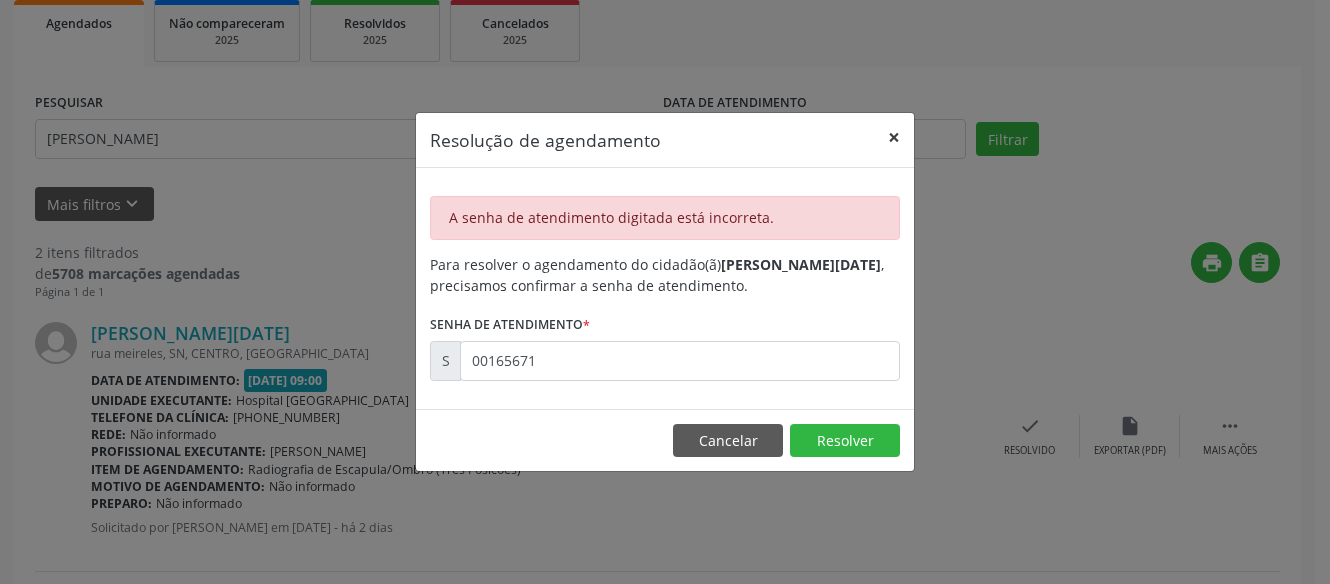 drag, startPoint x: 889, startPoint y: 132, endPoint x: 984, endPoint y: 333, distance: 222.3196 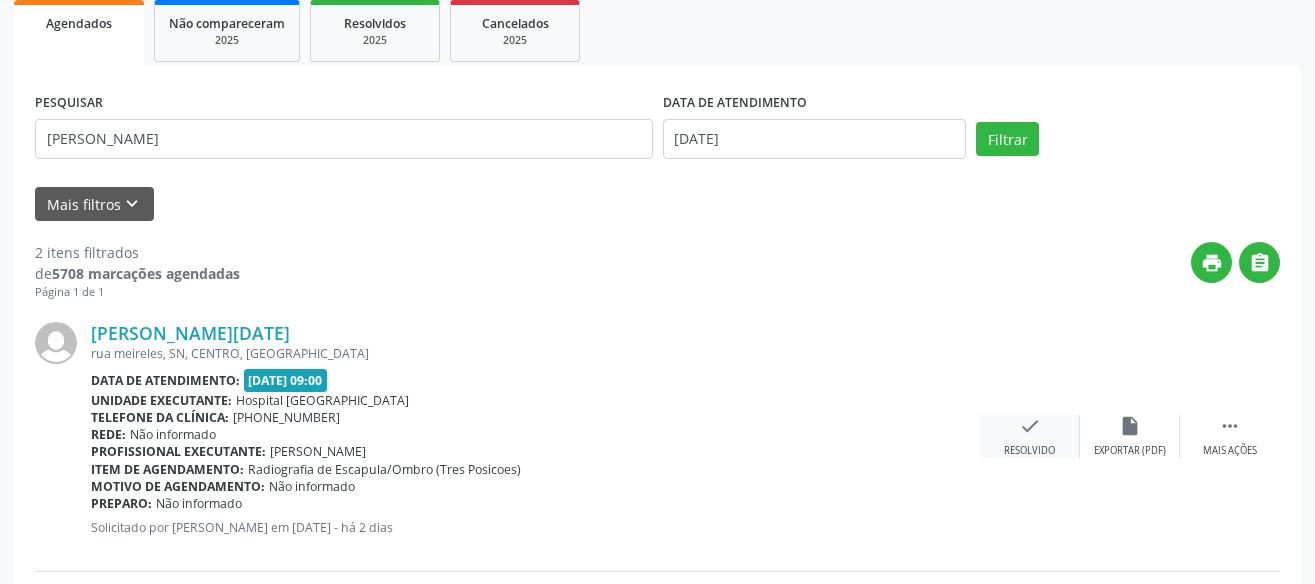 click on "check" at bounding box center [1030, 426] 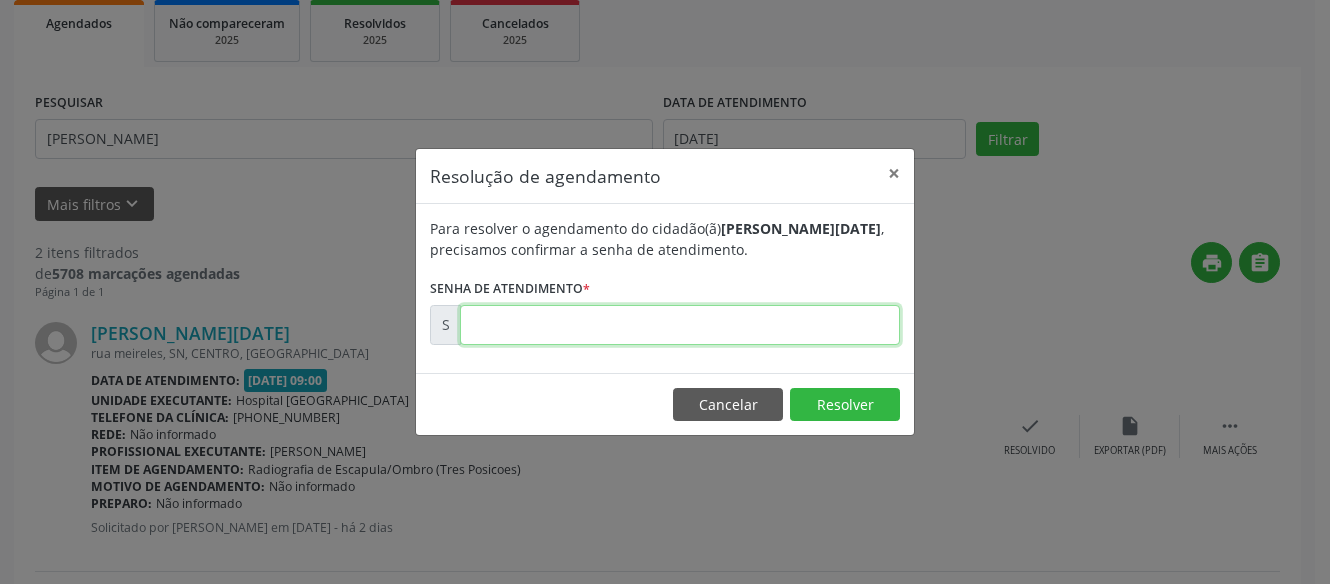 click at bounding box center (680, 325) 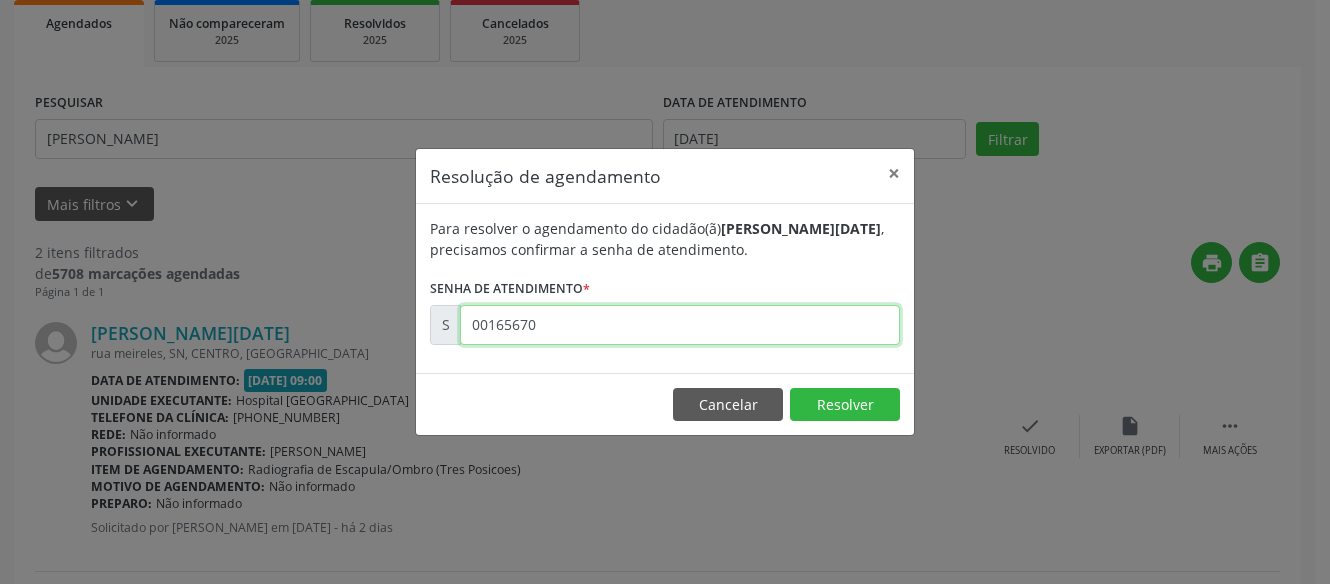 type on "00165670" 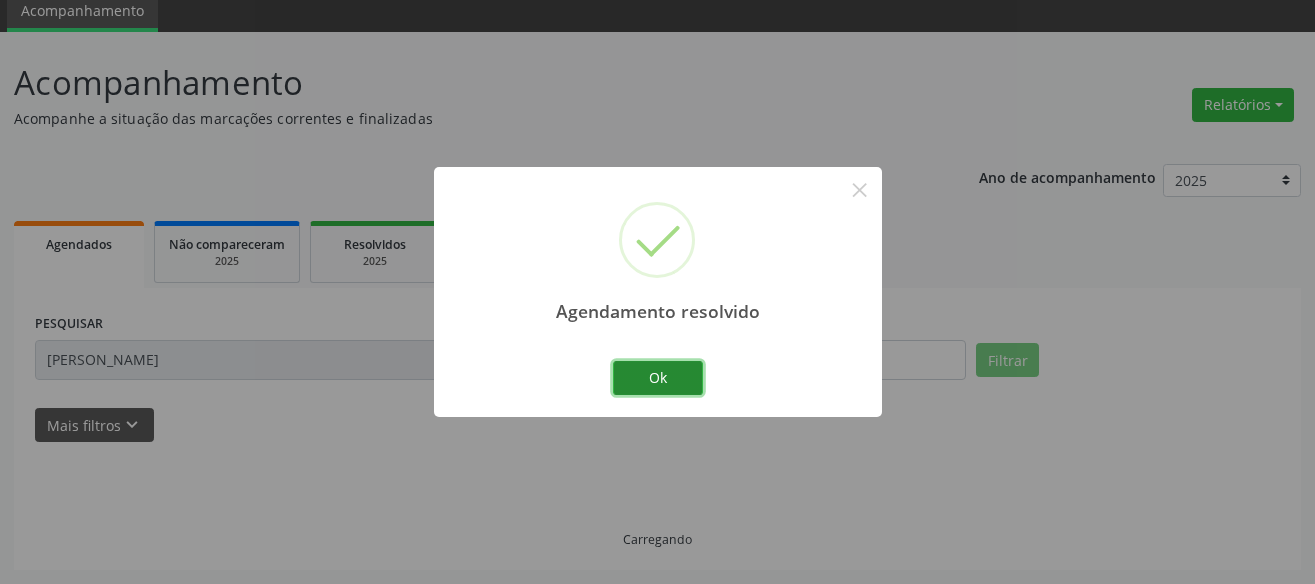 click on "Ok" at bounding box center [658, 378] 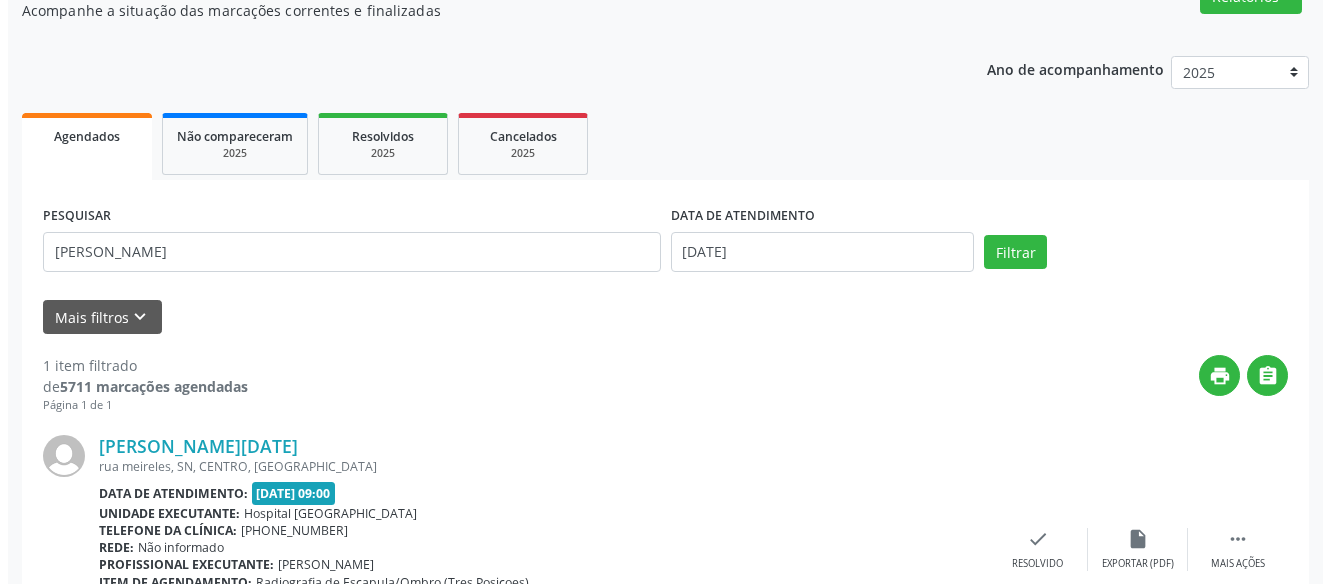 scroll, scrollTop: 321, scrollLeft: 0, axis: vertical 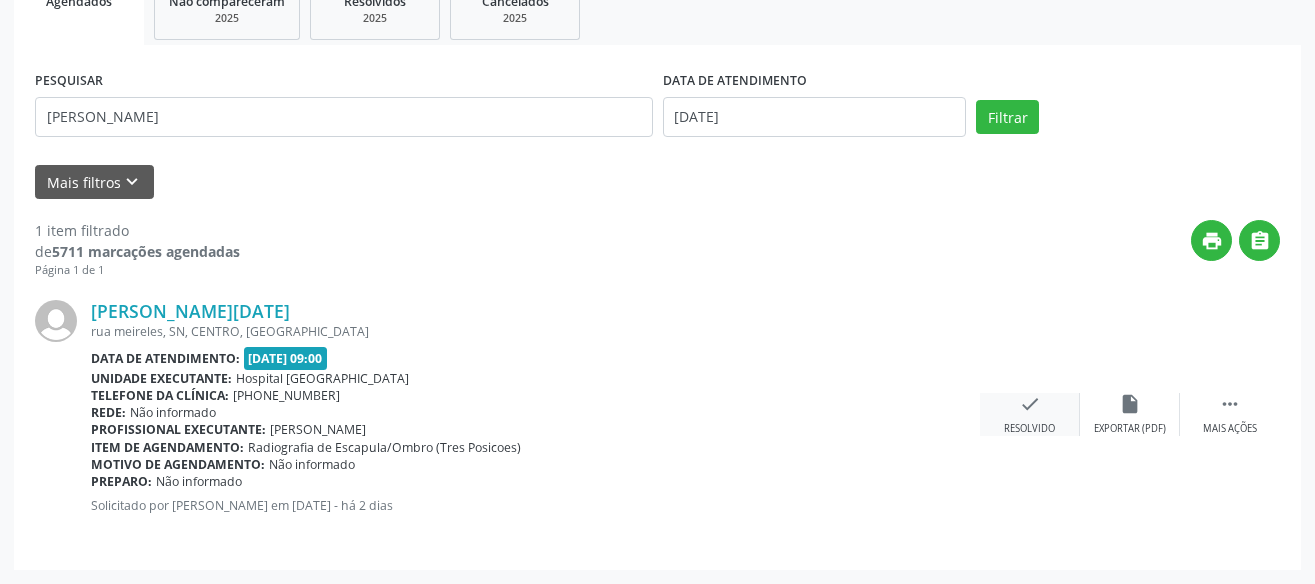 click on "check" at bounding box center (1030, 404) 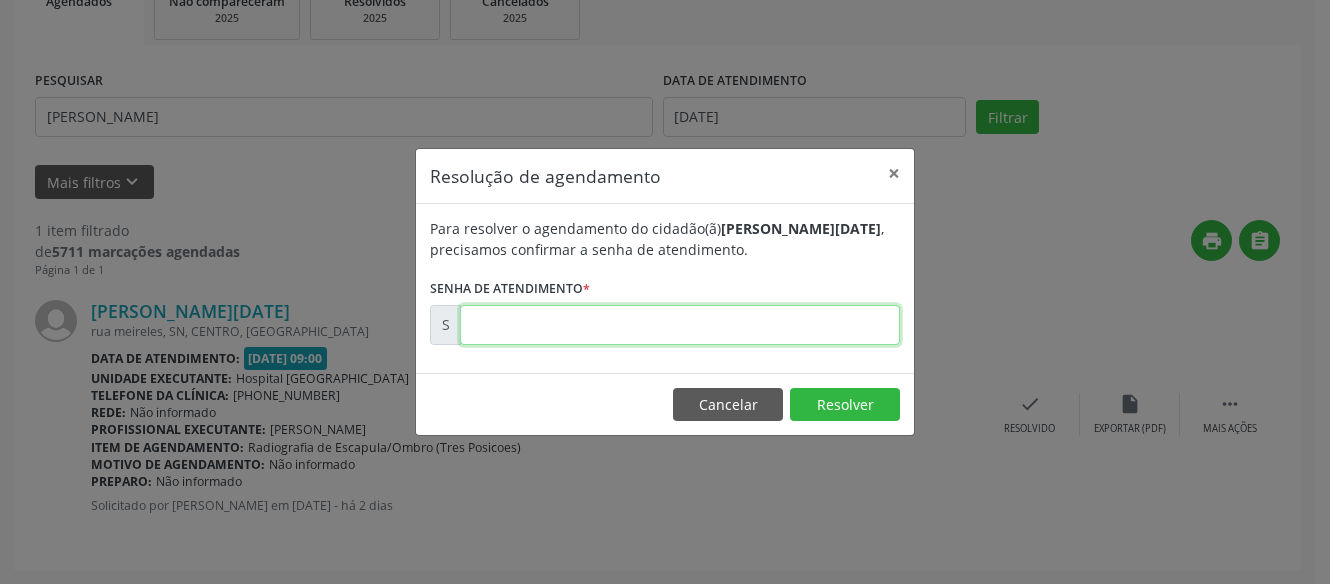 click at bounding box center [680, 325] 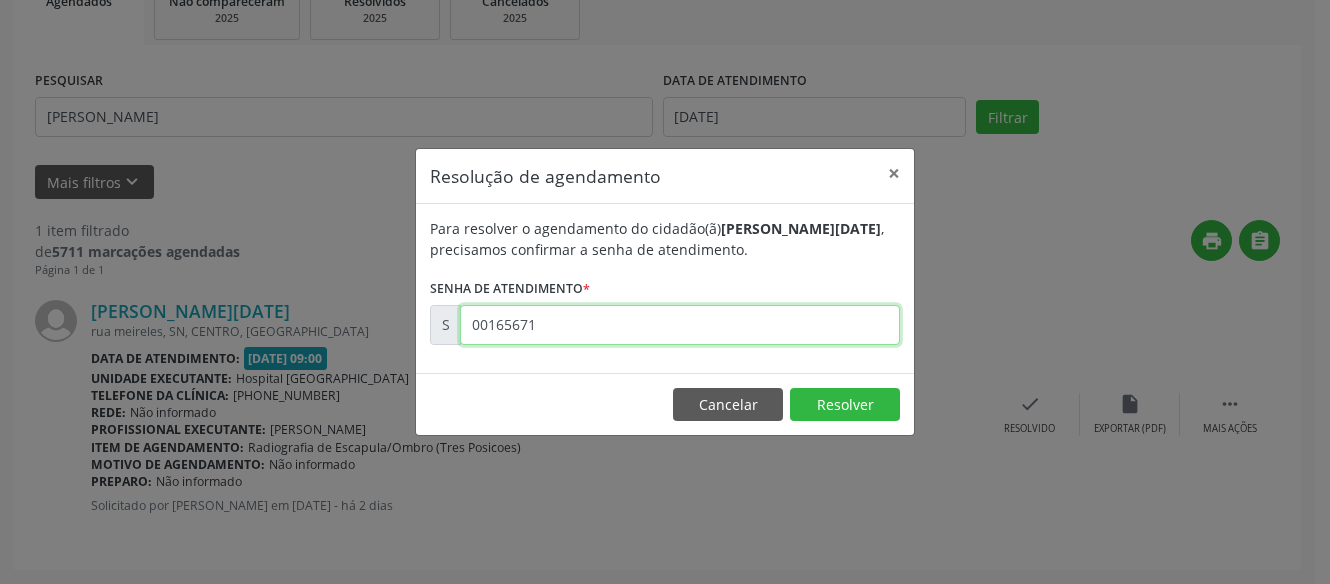 type on "00165671" 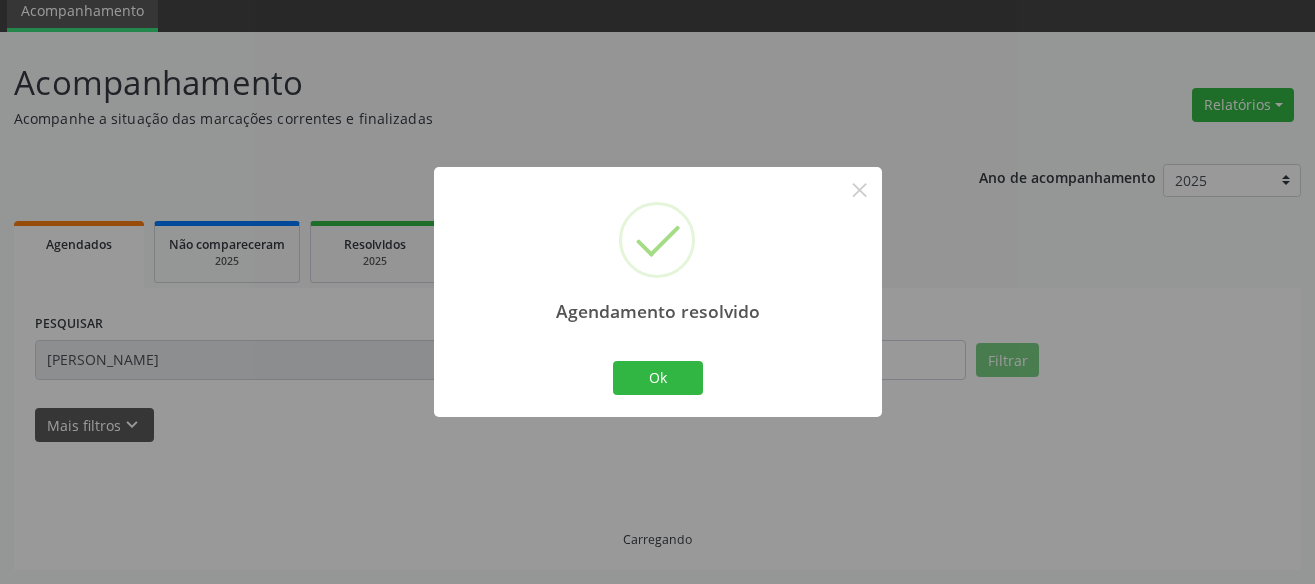 scroll, scrollTop: 34, scrollLeft: 0, axis: vertical 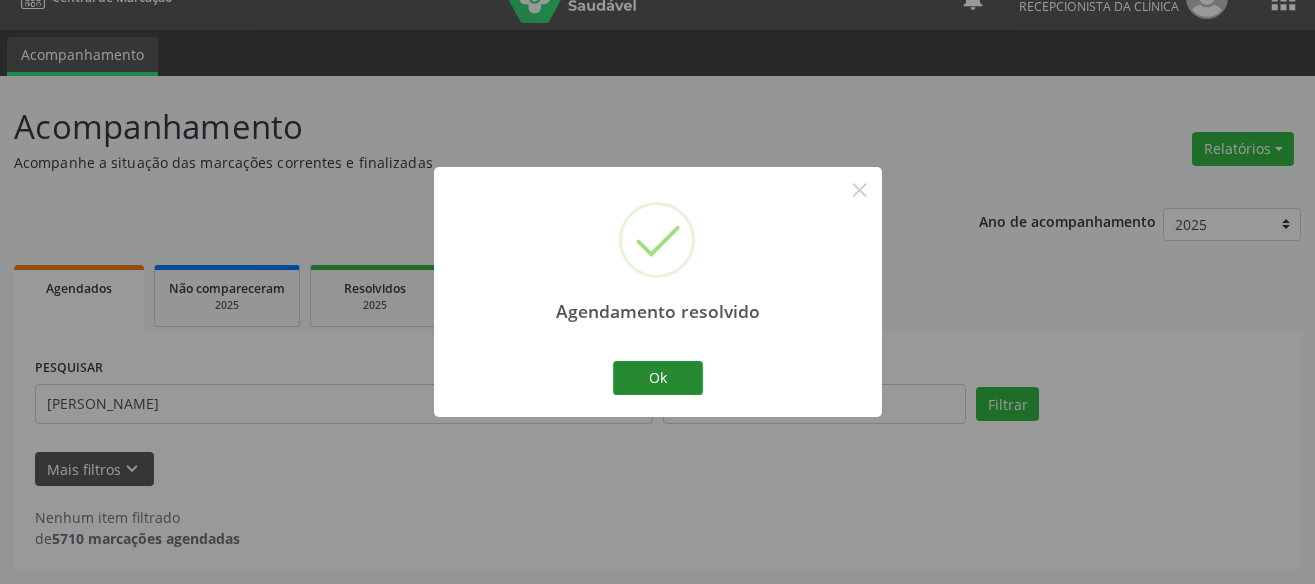 click on "Ok Cancel" at bounding box center (657, 378) 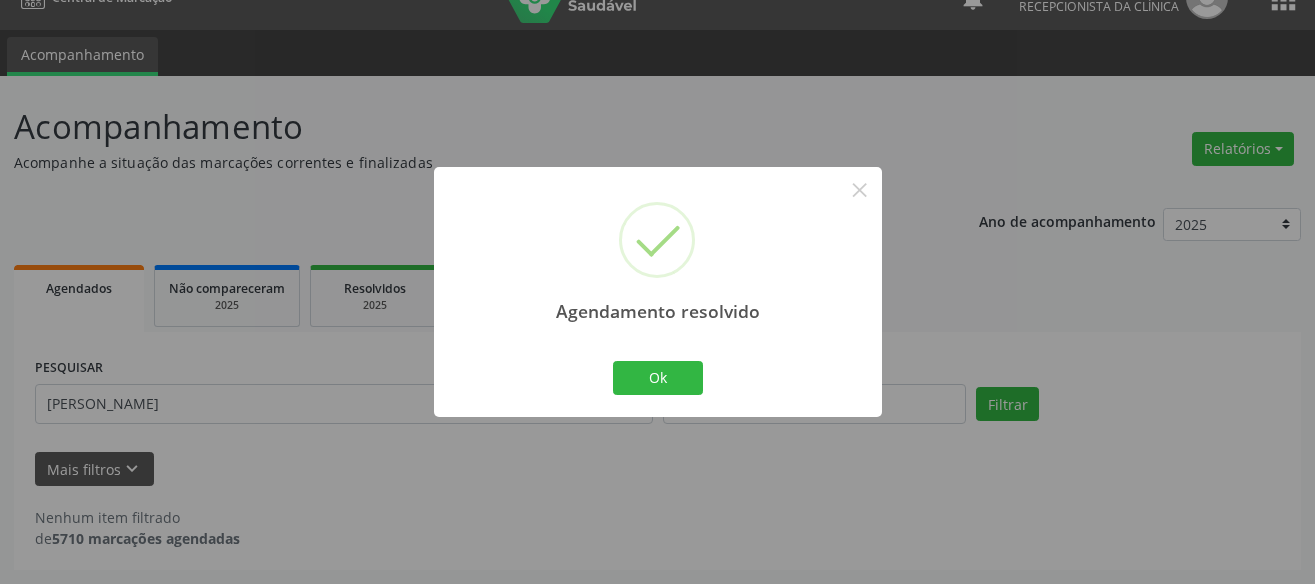click on "Ok Cancel" at bounding box center (657, 378) 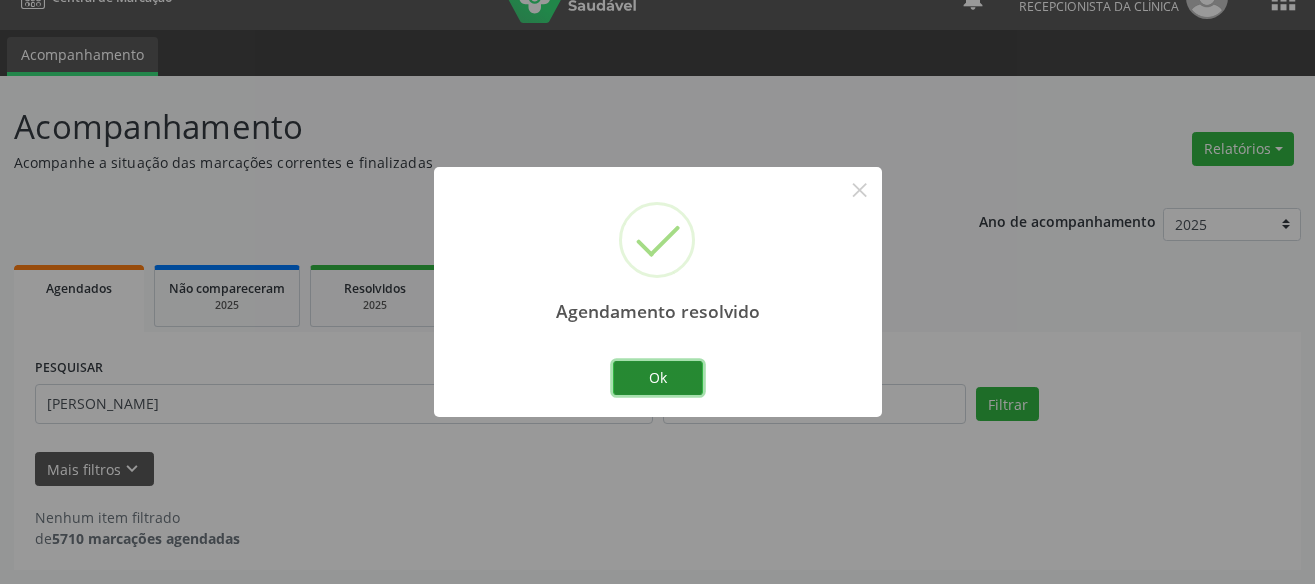 drag, startPoint x: 650, startPoint y: 386, endPoint x: 602, endPoint y: 386, distance: 48 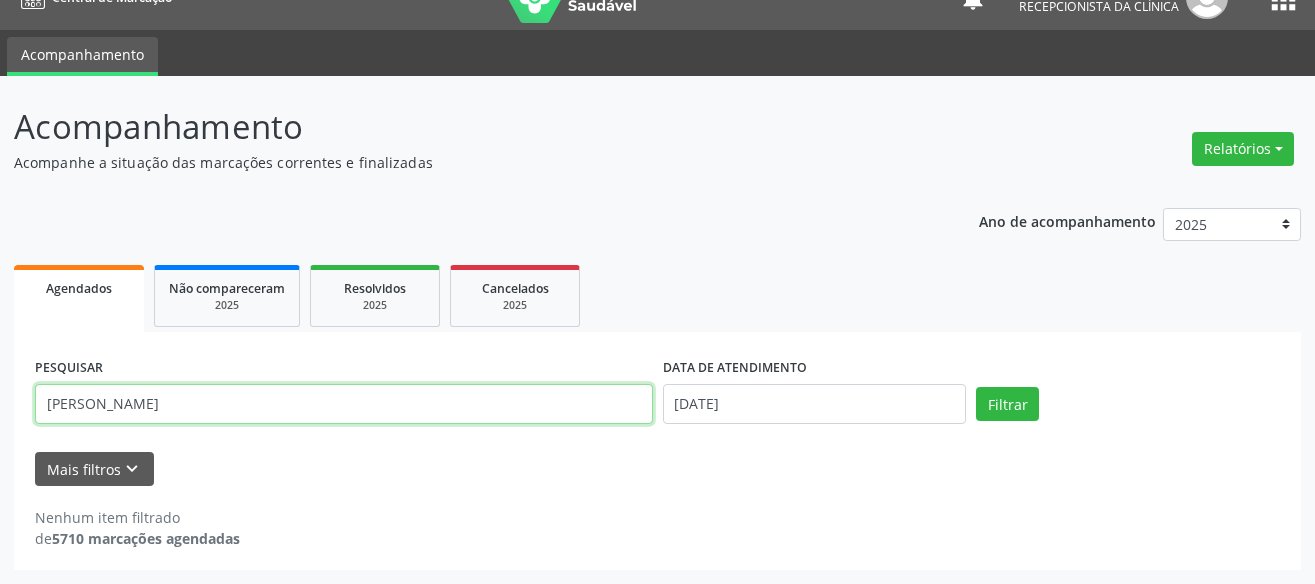 drag, startPoint x: 116, startPoint y: 413, endPoint x: -18, endPoint y: 400, distance: 134.62912 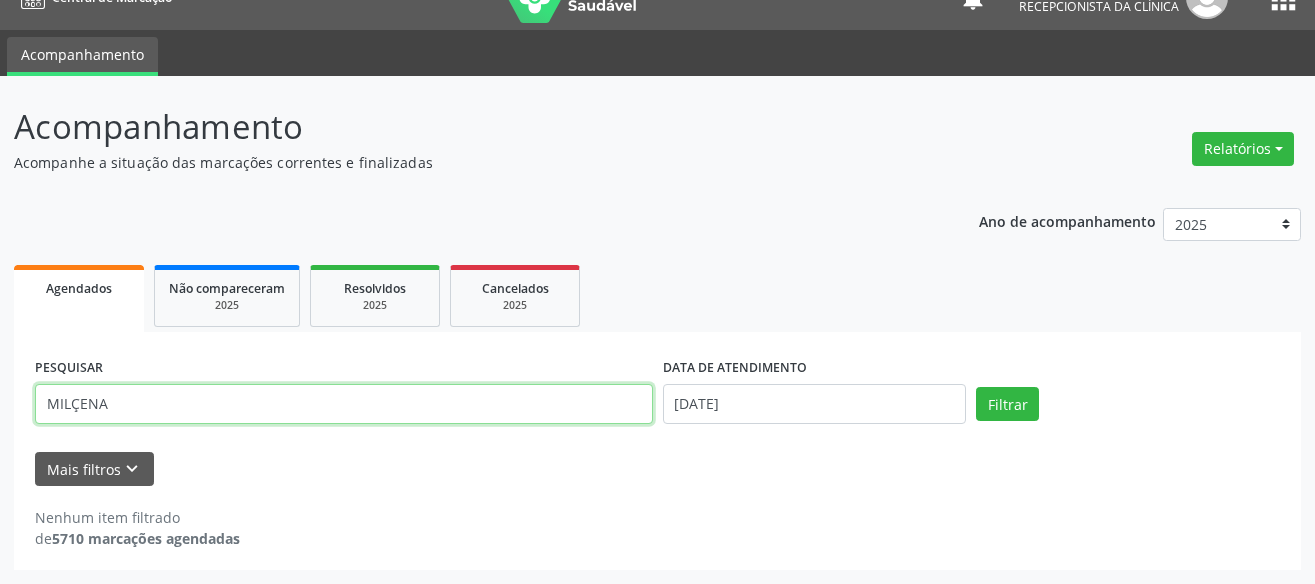 click on "Filtrar" at bounding box center [1007, 404] 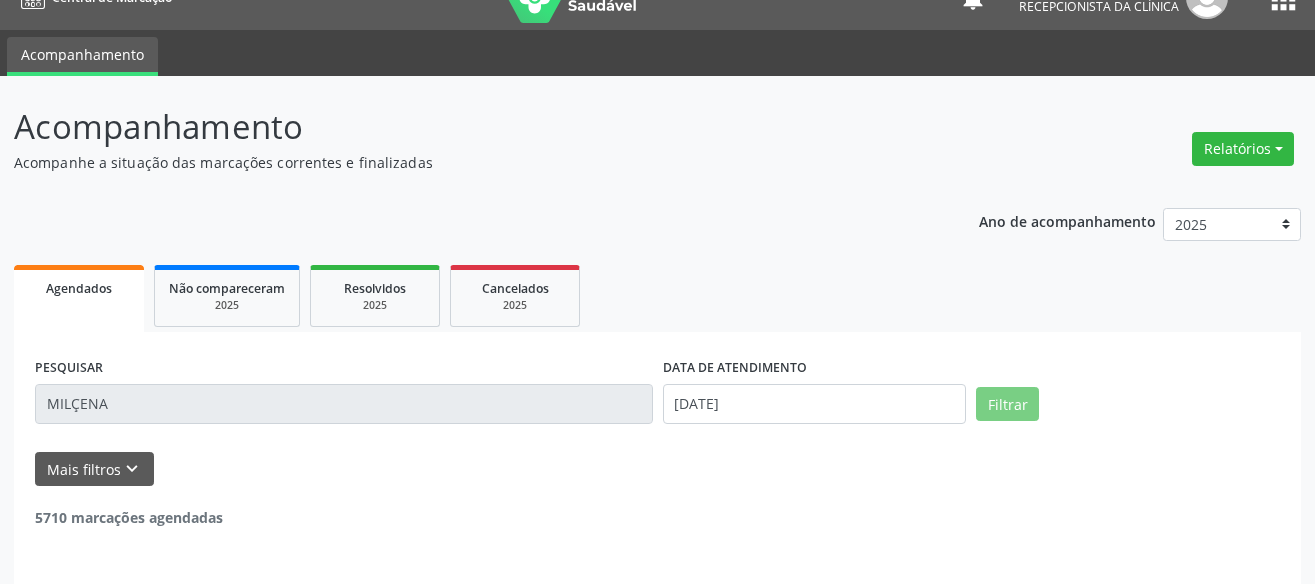 click on "PESQUISAR
MILÇENA
DATA DE ATENDIMENTO
[DATE]
Filtrar
UNIDADE DE REFERÊNCIA
Selecione uma UBS
Todas as UBS   Unidade Basica de Saude da Familia Dr [PERSON_NAME]   Centro de Enfrentamento Para [MEDICAL_DATA] de Campo Formoso   Central de [GEOGRAPHIC_DATA] de Consultas e Exames de [GEOGRAPHIC_DATA]   Vigilancia em Saude de Campo Formoso   PSF Lage dos Negros III   P S da Familia do Povoado de Caraibas   Unidade Basica de Saude da Familia [PERSON_NAME]   P S de Curral da Ponta Psf Oseas Manoel da Silva   Farmacia Basica   Unidade Basica de Saude da Familia de Brejao da Caatinga   P S da Familia do Povoado de Pocos   P S da Familia do Povoado de Tiquara   P S da Familia do Povoado de Sao Tome   P S de Lages dos [DEMOGRAPHIC_DATA]   P S da Familia do Povoado de Tuiutiba   P S de Curral Velho   Centro de Saude Mutirao   Caps Centro de [GEOGRAPHIC_DATA] Psicossocial   Unidade Odontologica Movel   Unidade Basica de Saude da Familia Limoeiro" at bounding box center [657, 483] 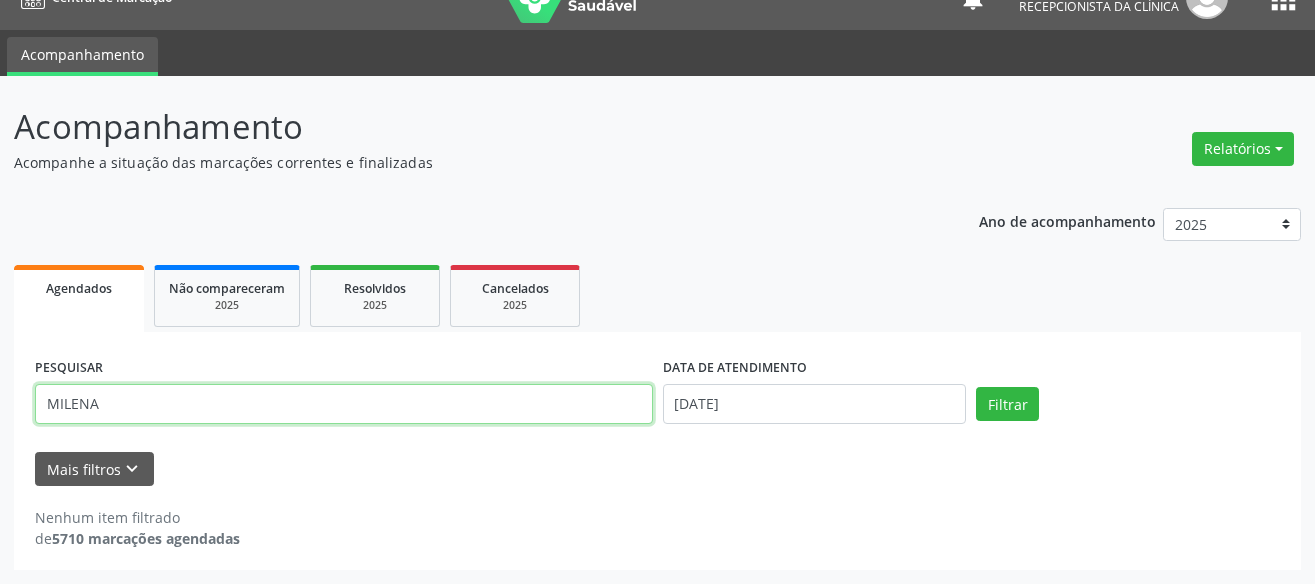 type on "MILENA" 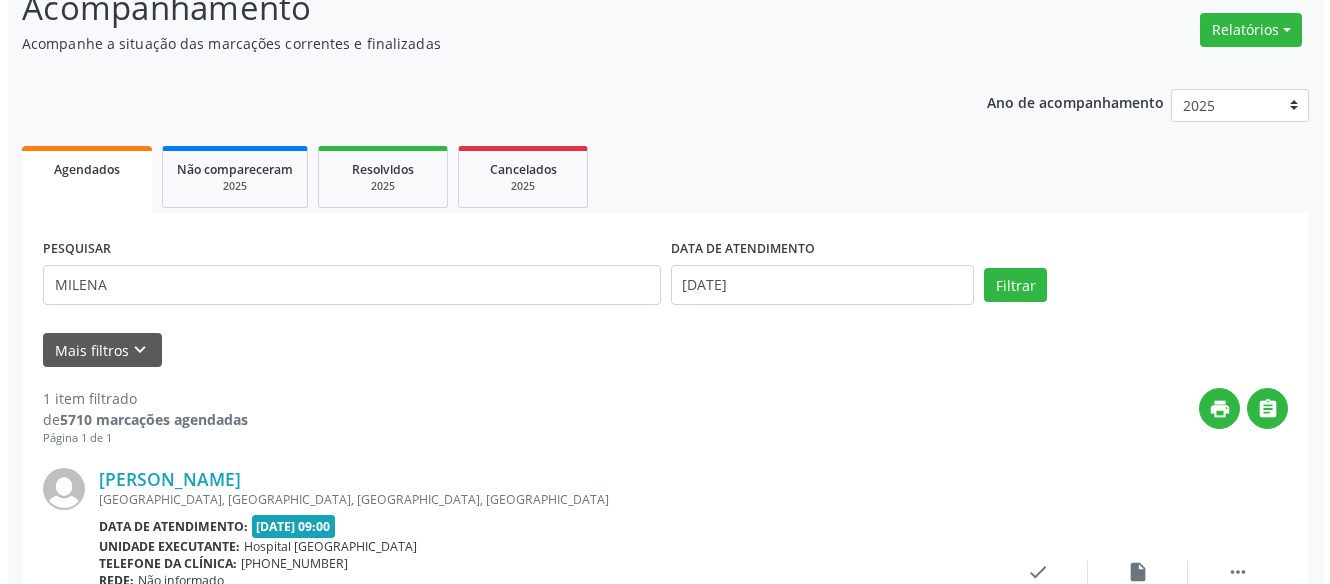 scroll, scrollTop: 199, scrollLeft: 0, axis: vertical 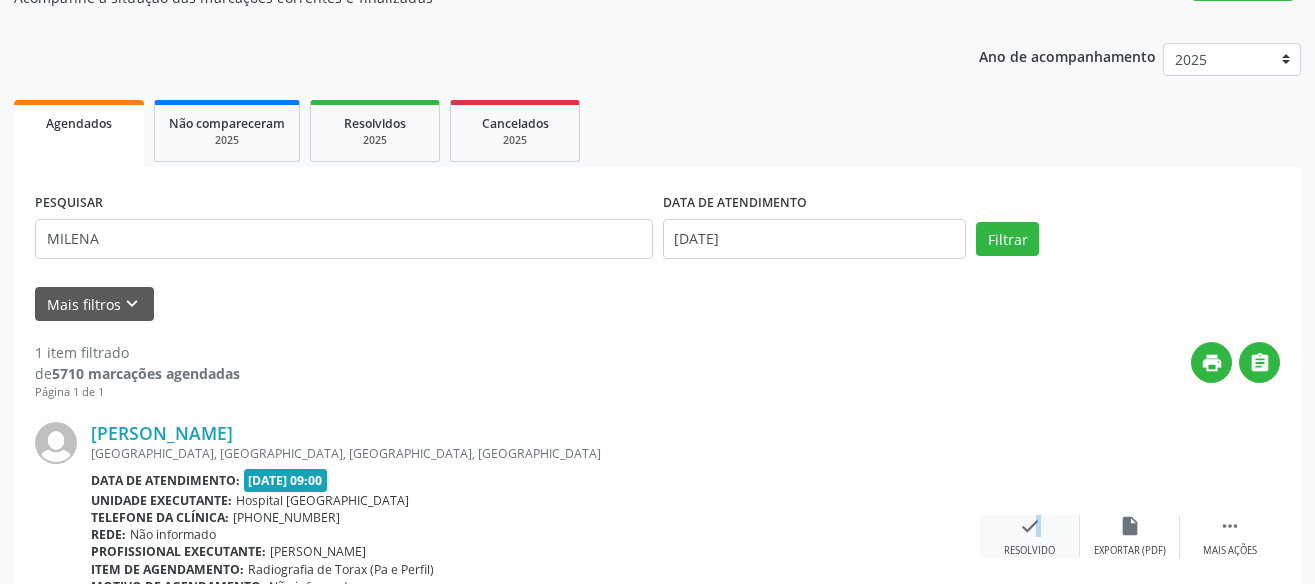 click on "check" at bounding box center (1030, 526) 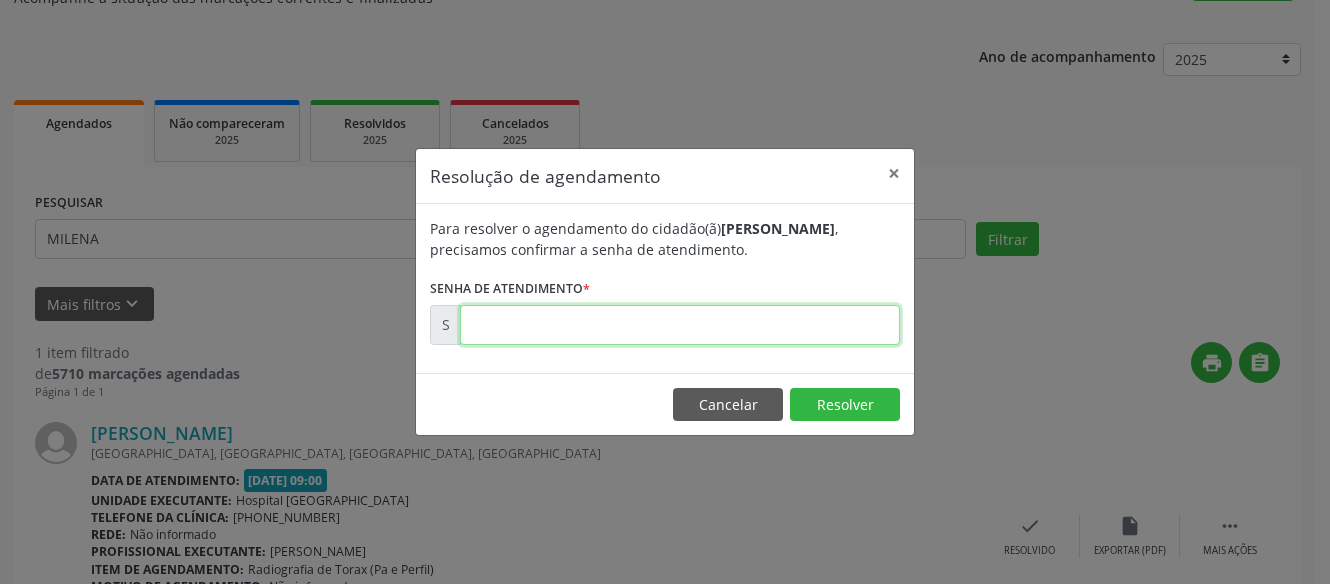 drag, startPoint x: 840, startPoint y: 326, endPoint x: 866, endPoint y: 326, distance: 26 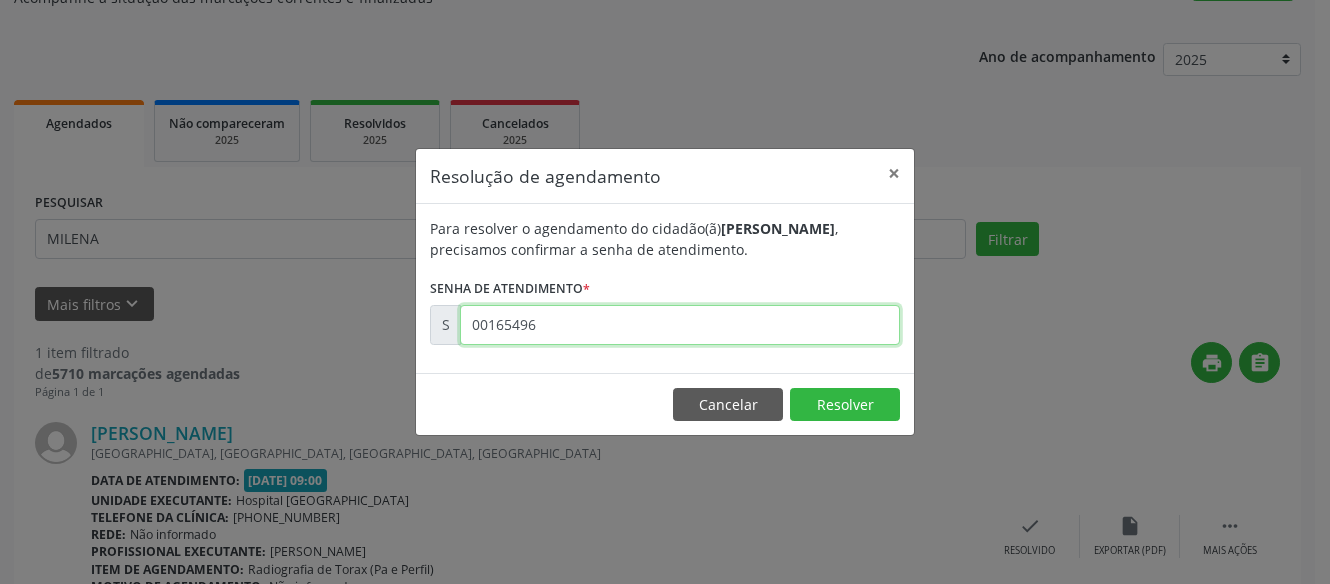 type on "00165496" 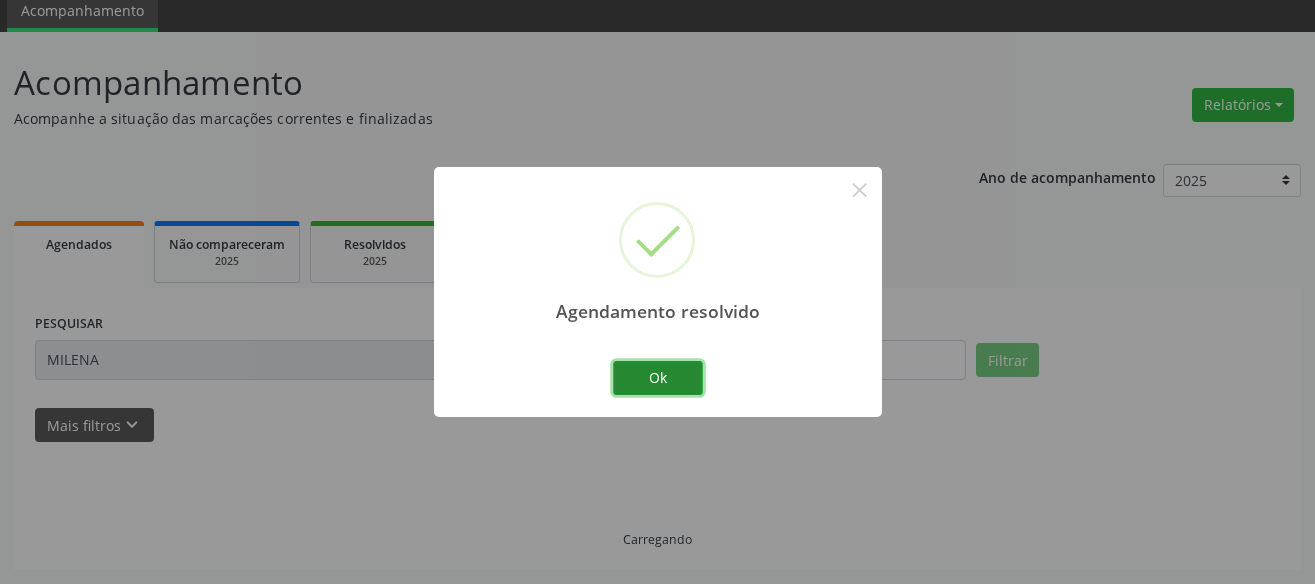 click on "Ok" at bounding box center [658, 378] 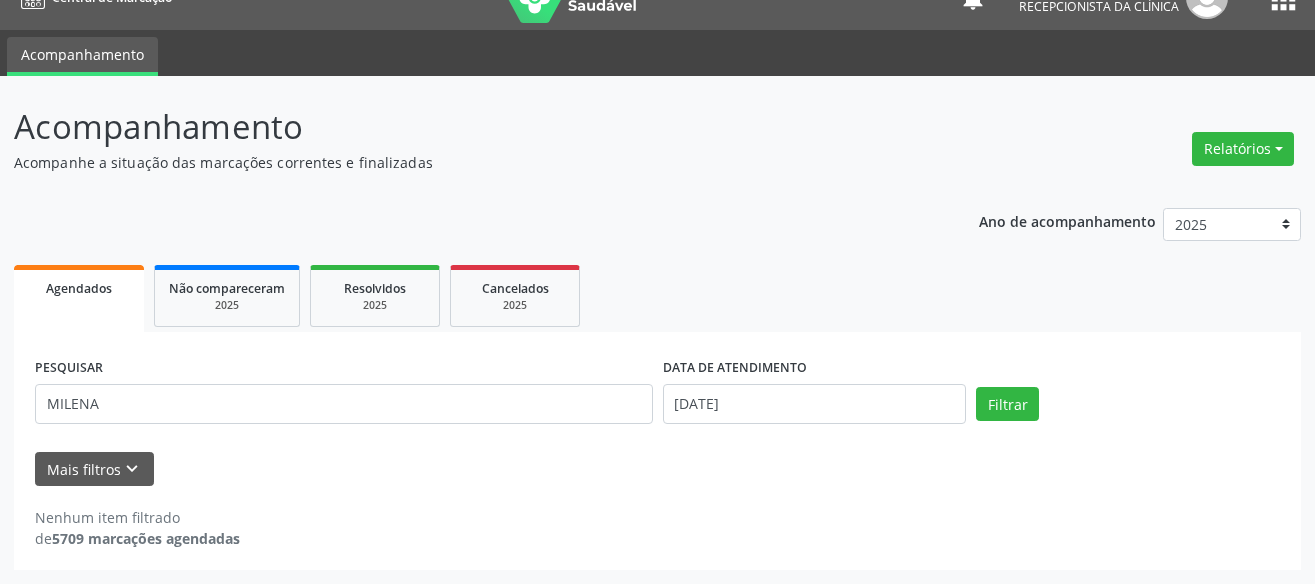 scroll, scrollTop: 34, scrollLeft: 0, axis: vertical 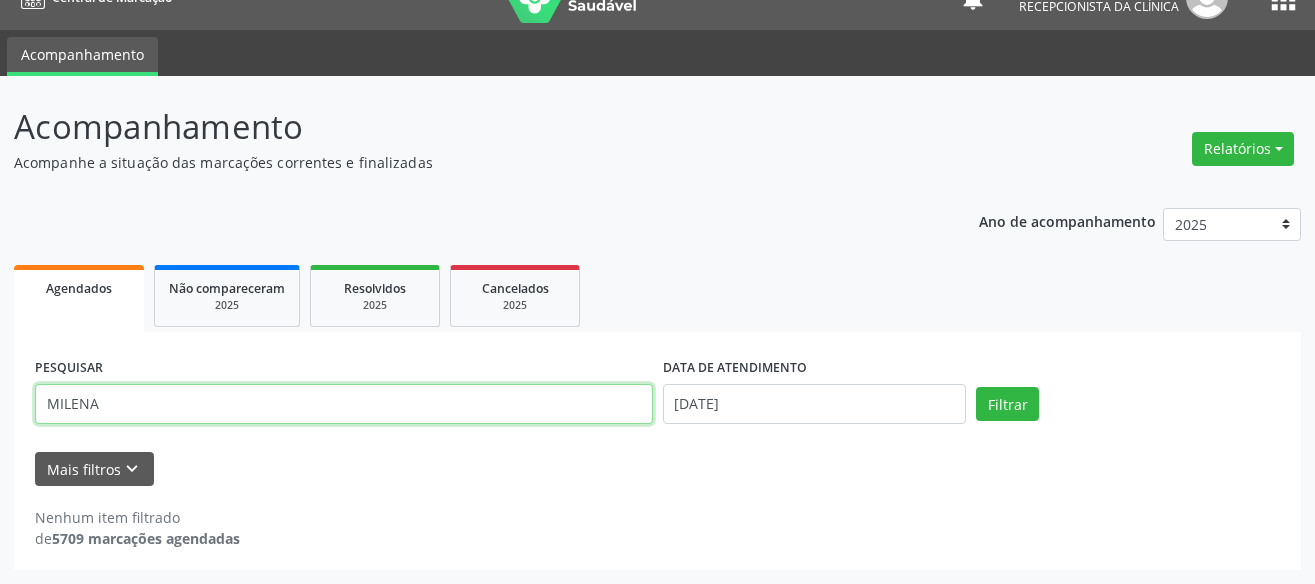 drag, startPoint x: 161, startPoint y: 402, endPoint x: -10, endPoint y: 374, distance: 173.27724 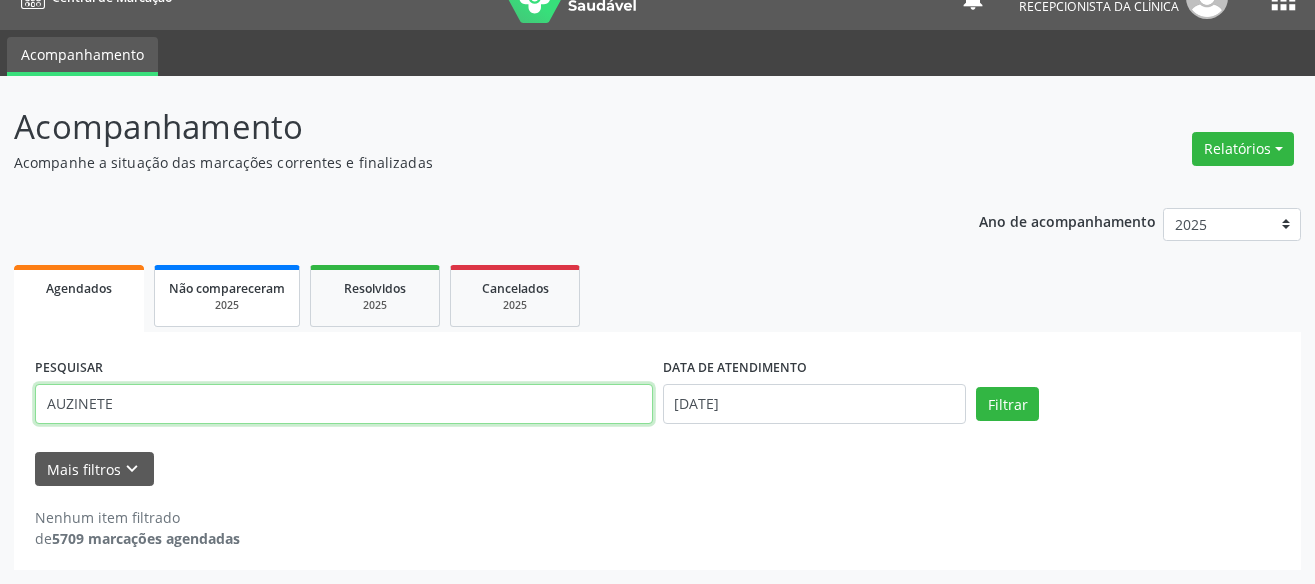 type on "AUZINETE" 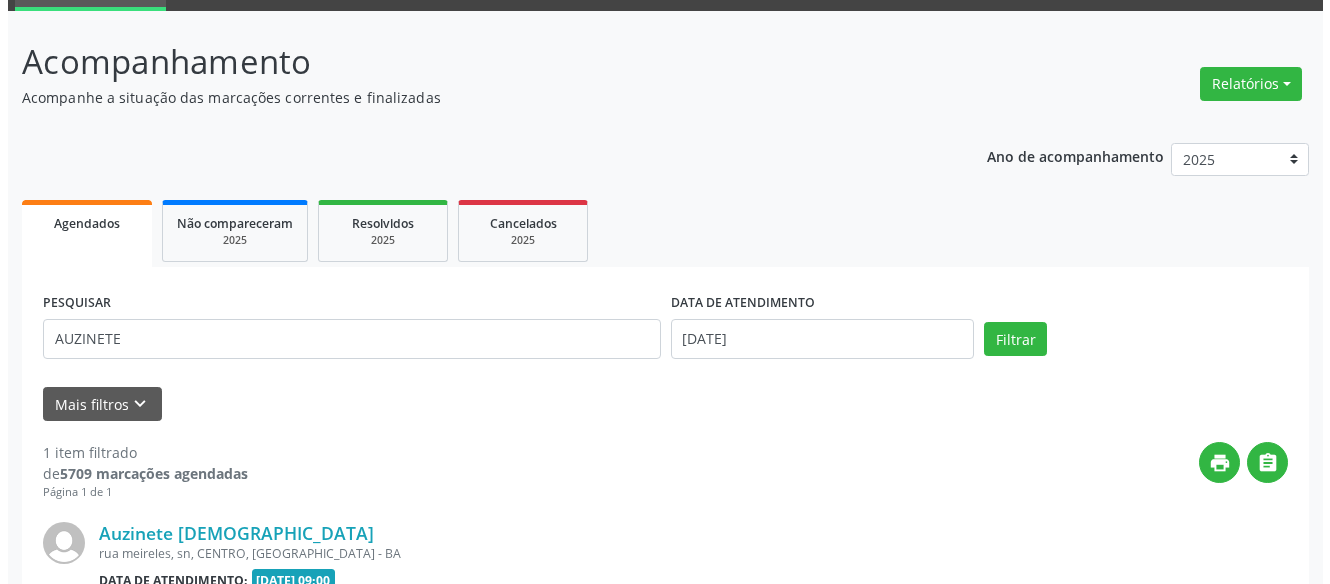 scroll, scrollTop: 321, scrollLeft: 0, axis: vertical 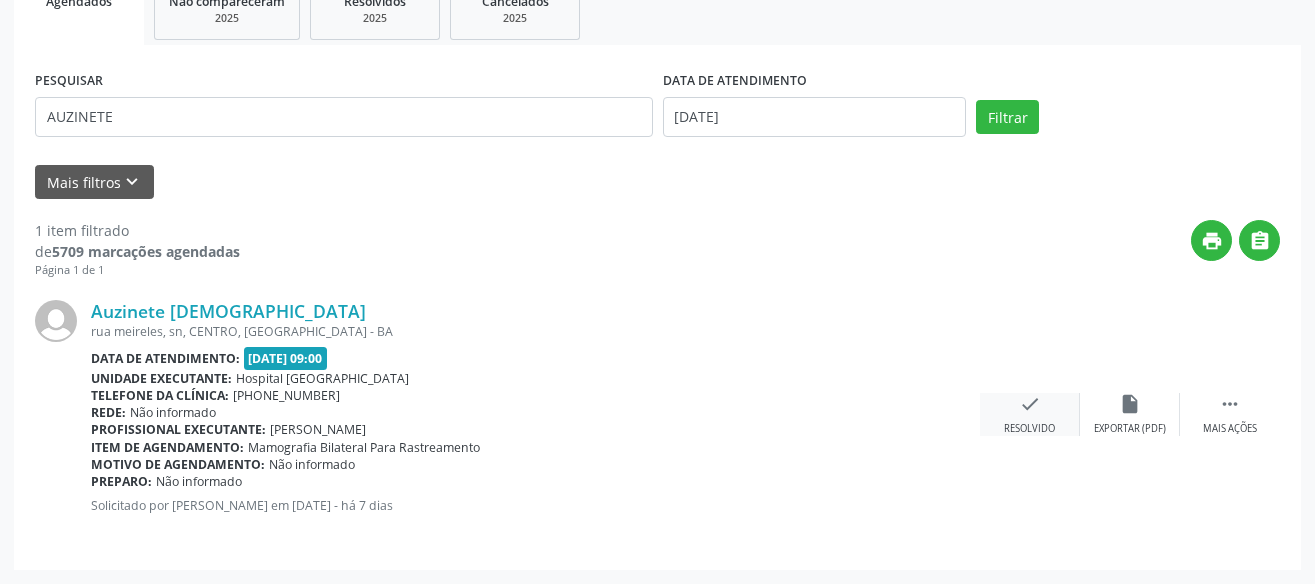 click on "check" at bounding box center (1030, 404) 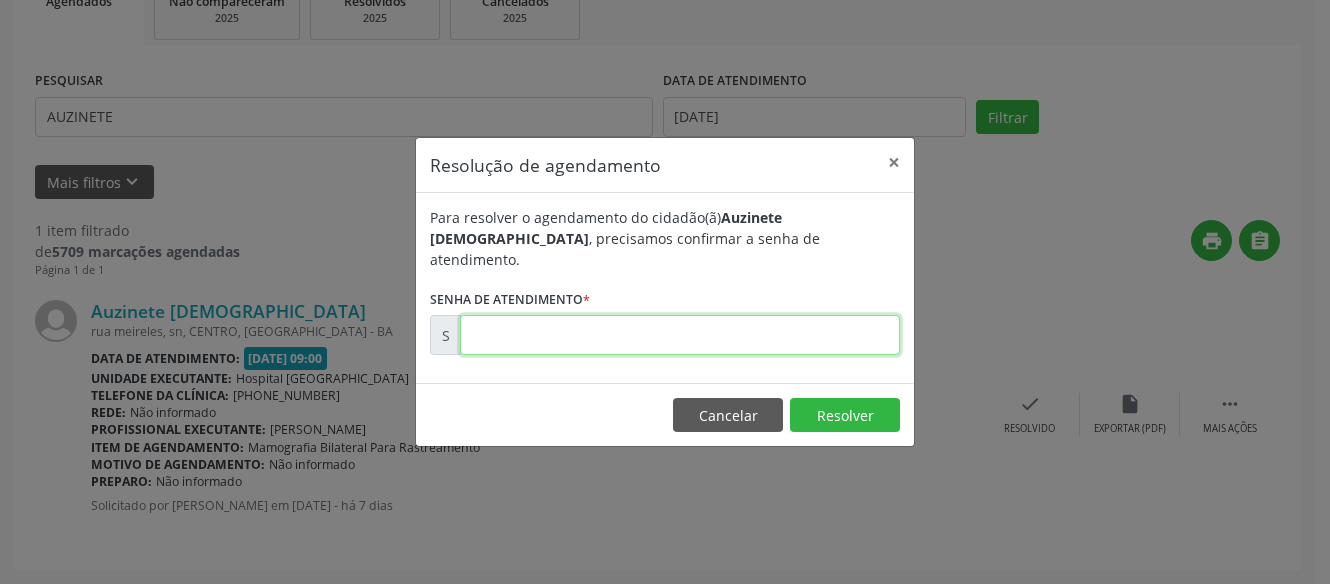 click at bounding box center (680, 335) 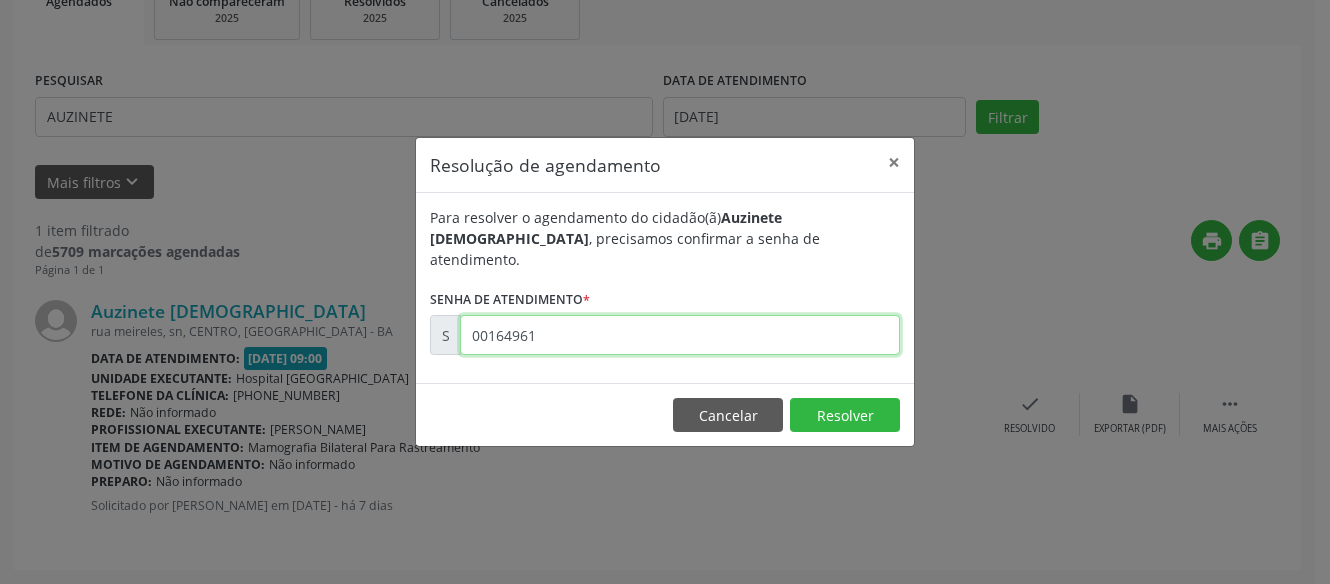 type on "00164961" 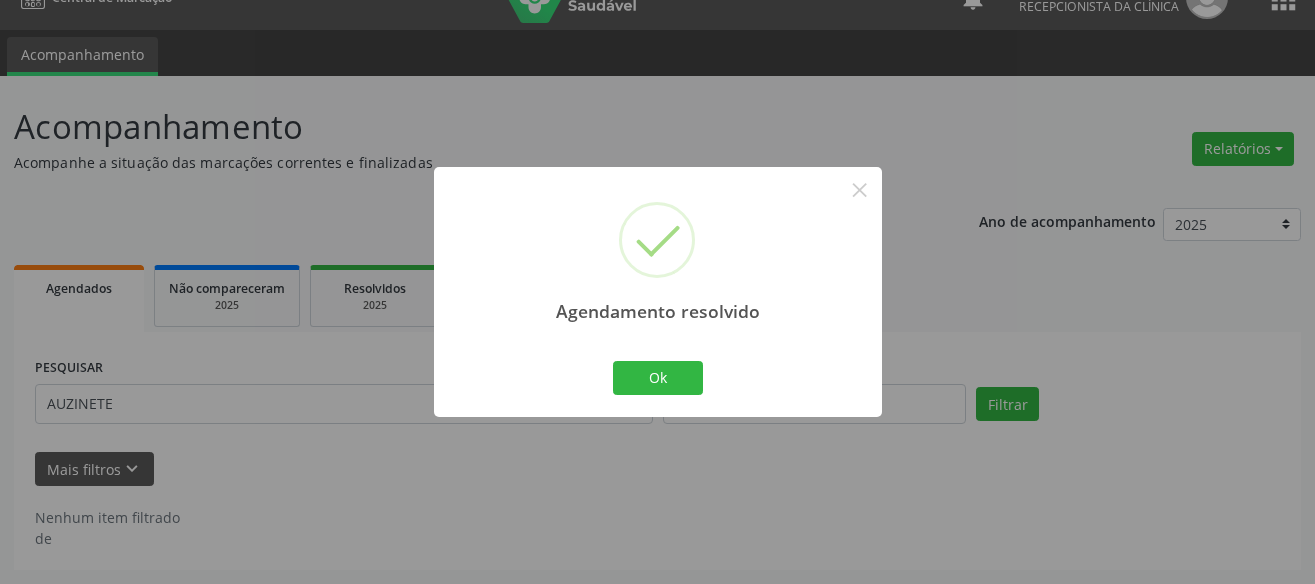 scroll, scrollTop: 34, scrollLeft: 0, axis: vertical 